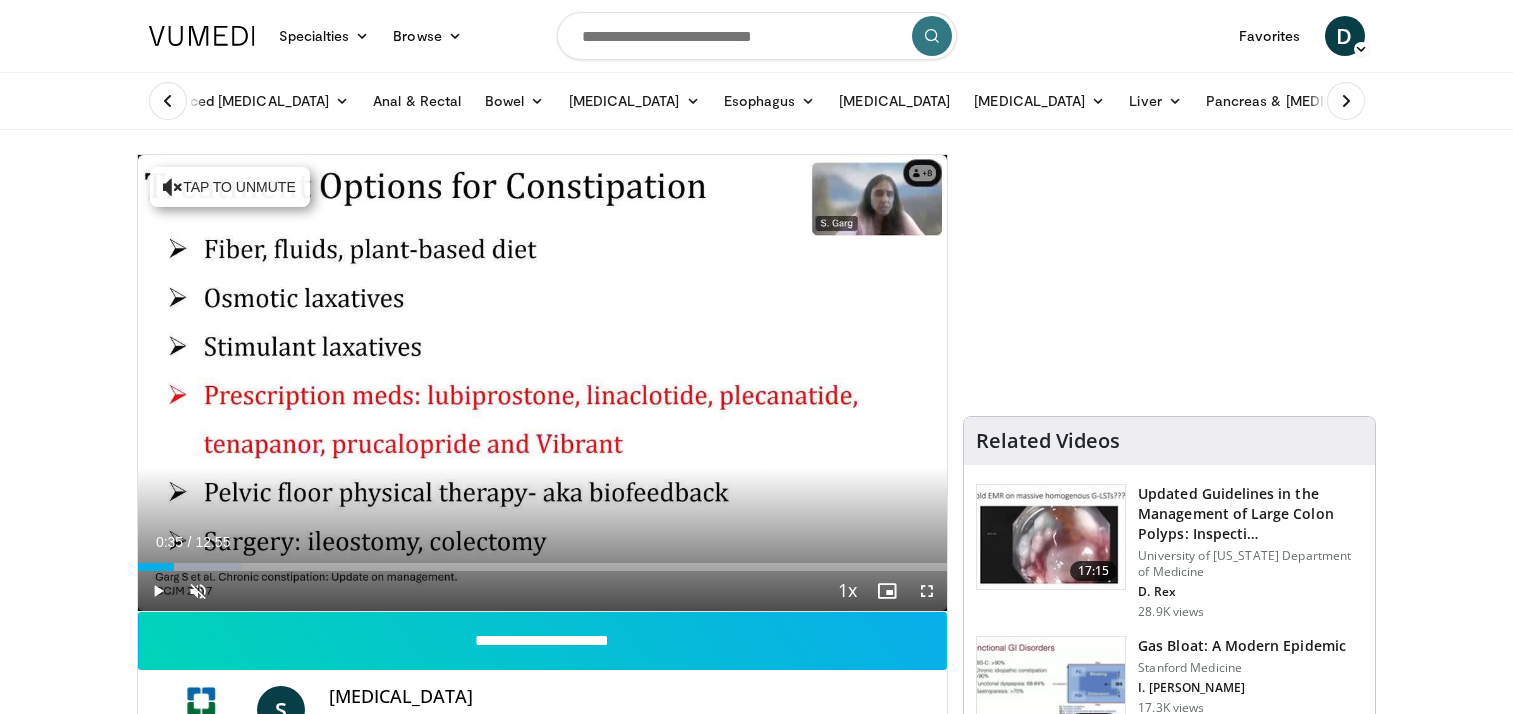 scroll, scrollTop: 0, scrollLeft: 0, axis: both 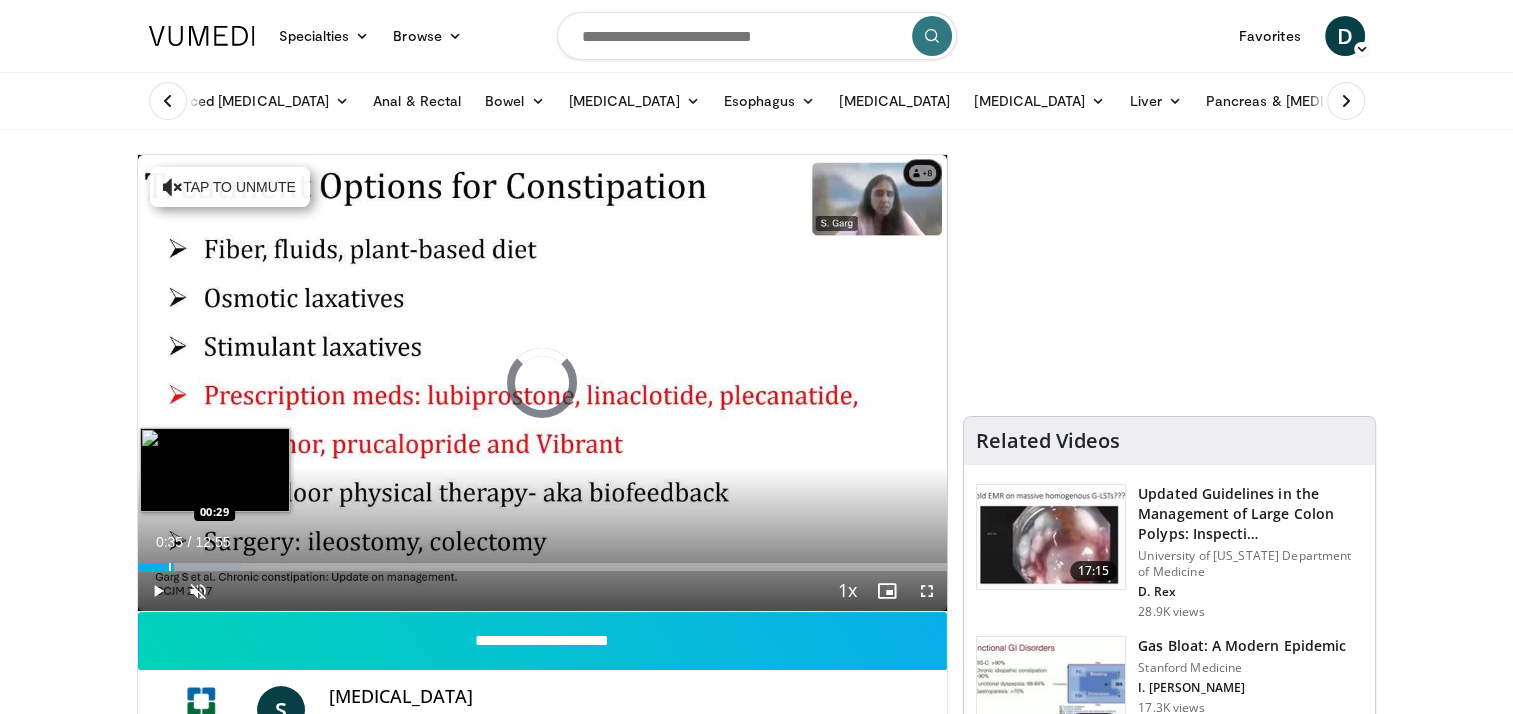 click at bounding box center (170, 567) 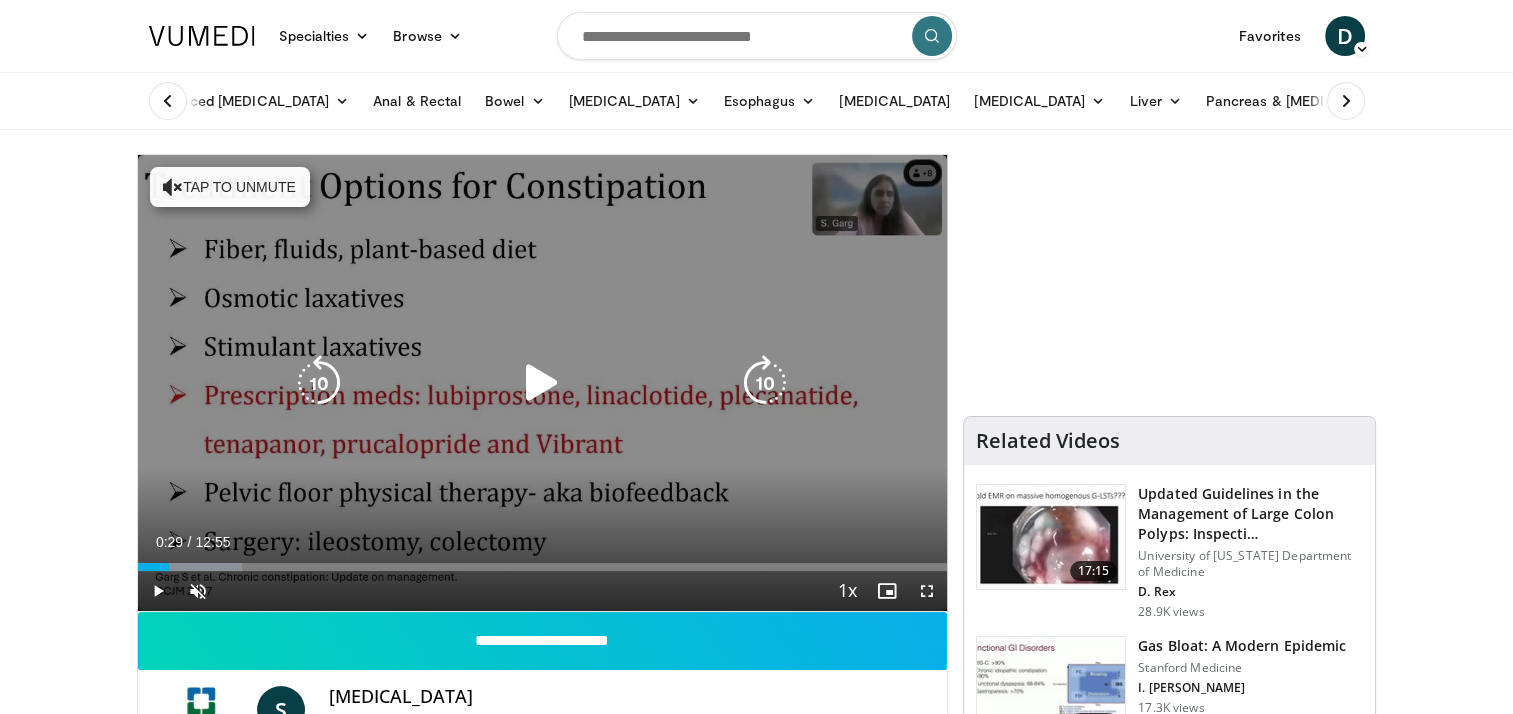 click at bounding box center (542, 383) 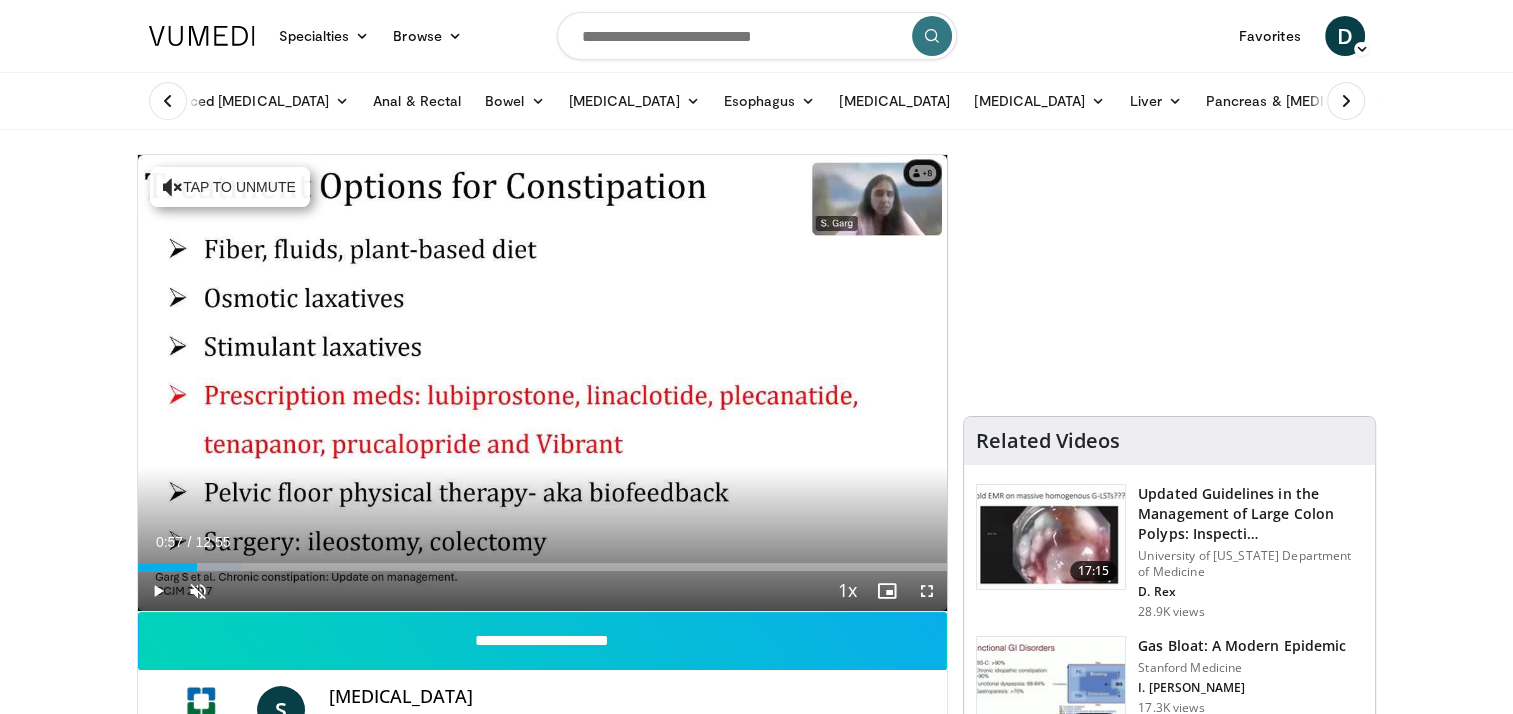 click on "Loaded :  12.87% 00:57 00:55" at bounding box center (543, 561) 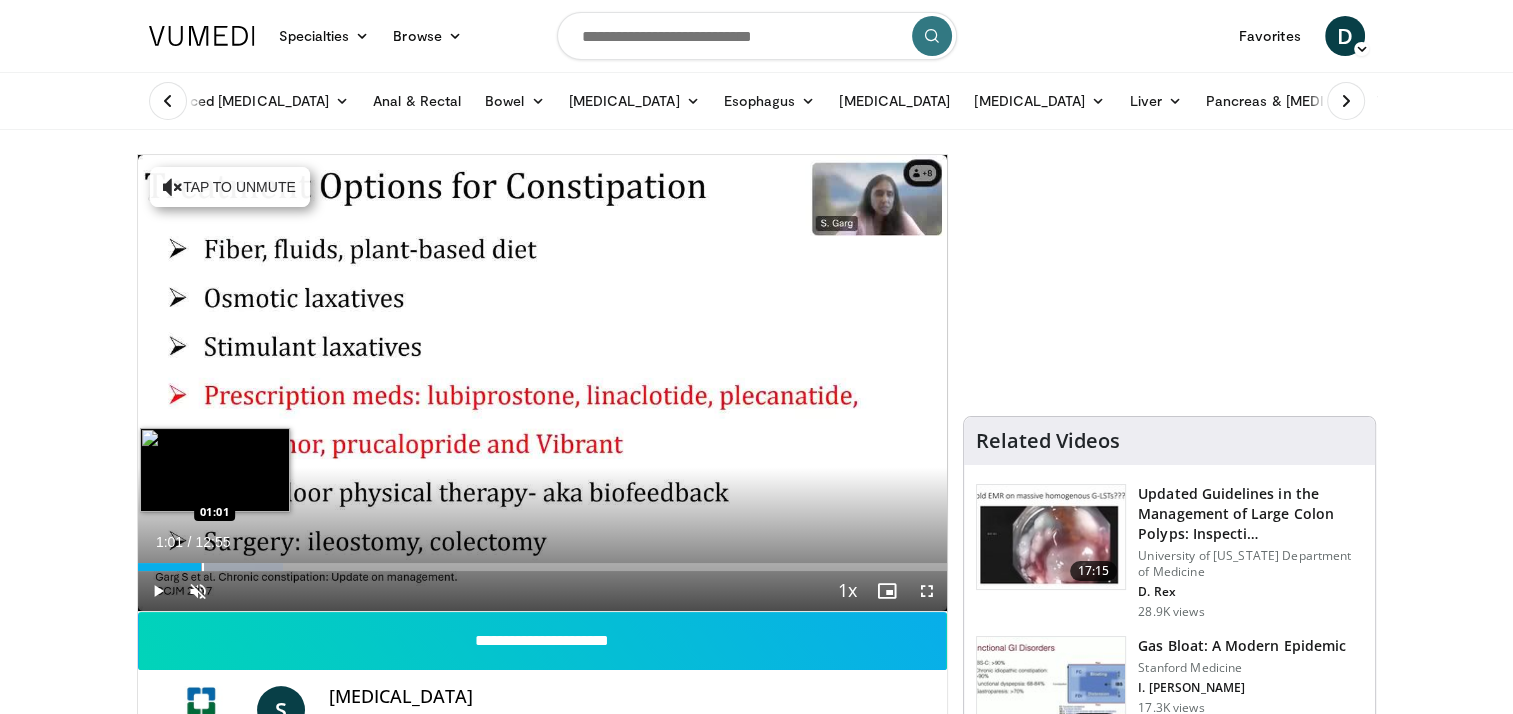 click at bounding box center [203, 567] 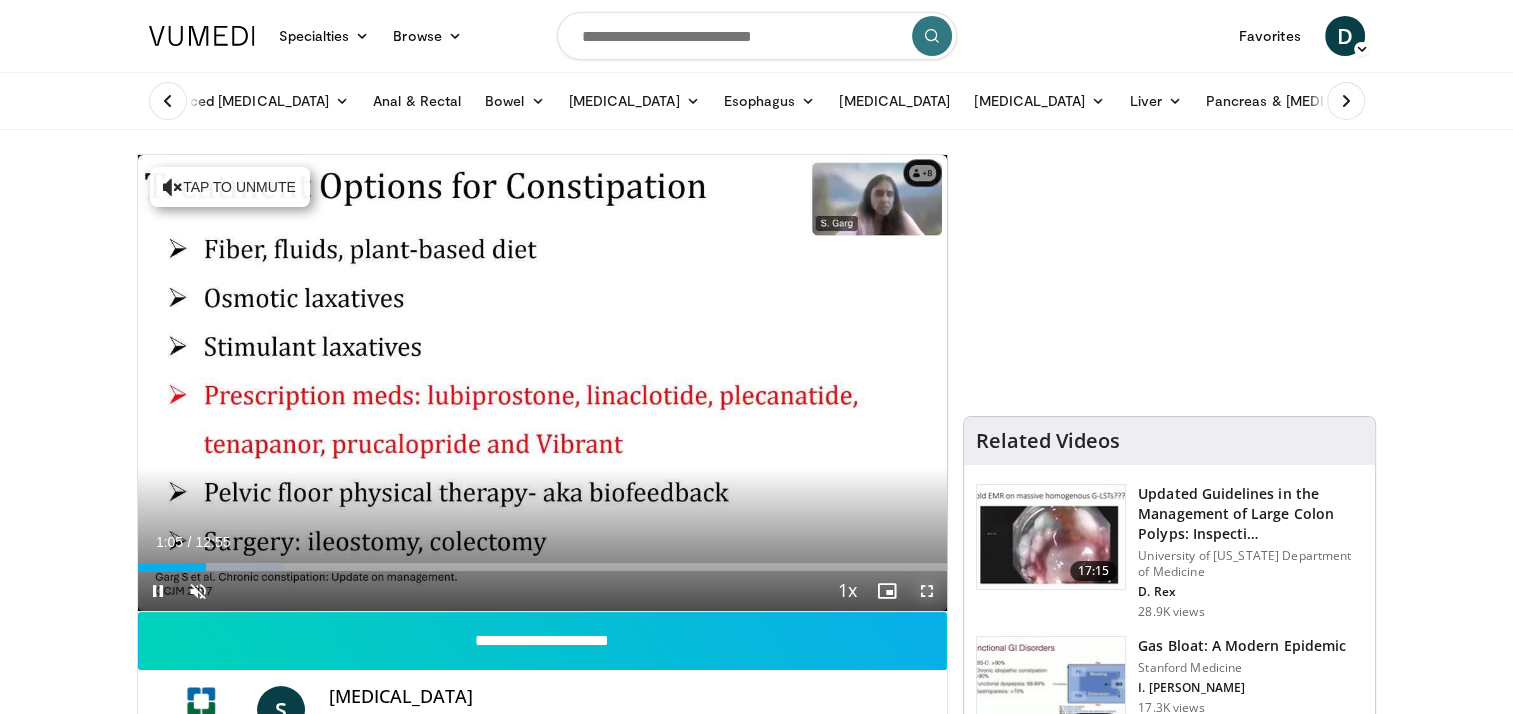 click at bounding box center [927, 591] 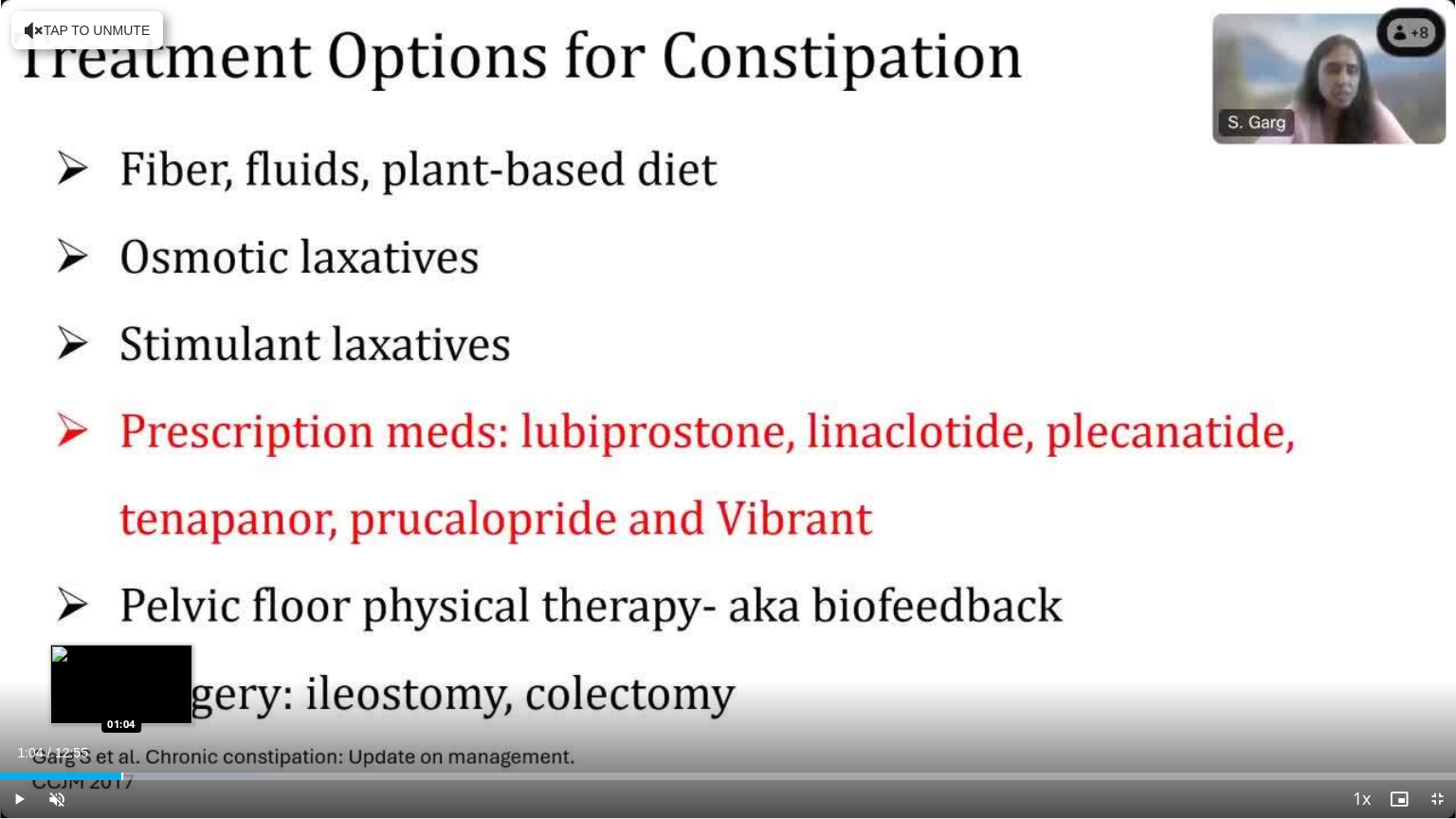 click at bounding box center [122, 776] 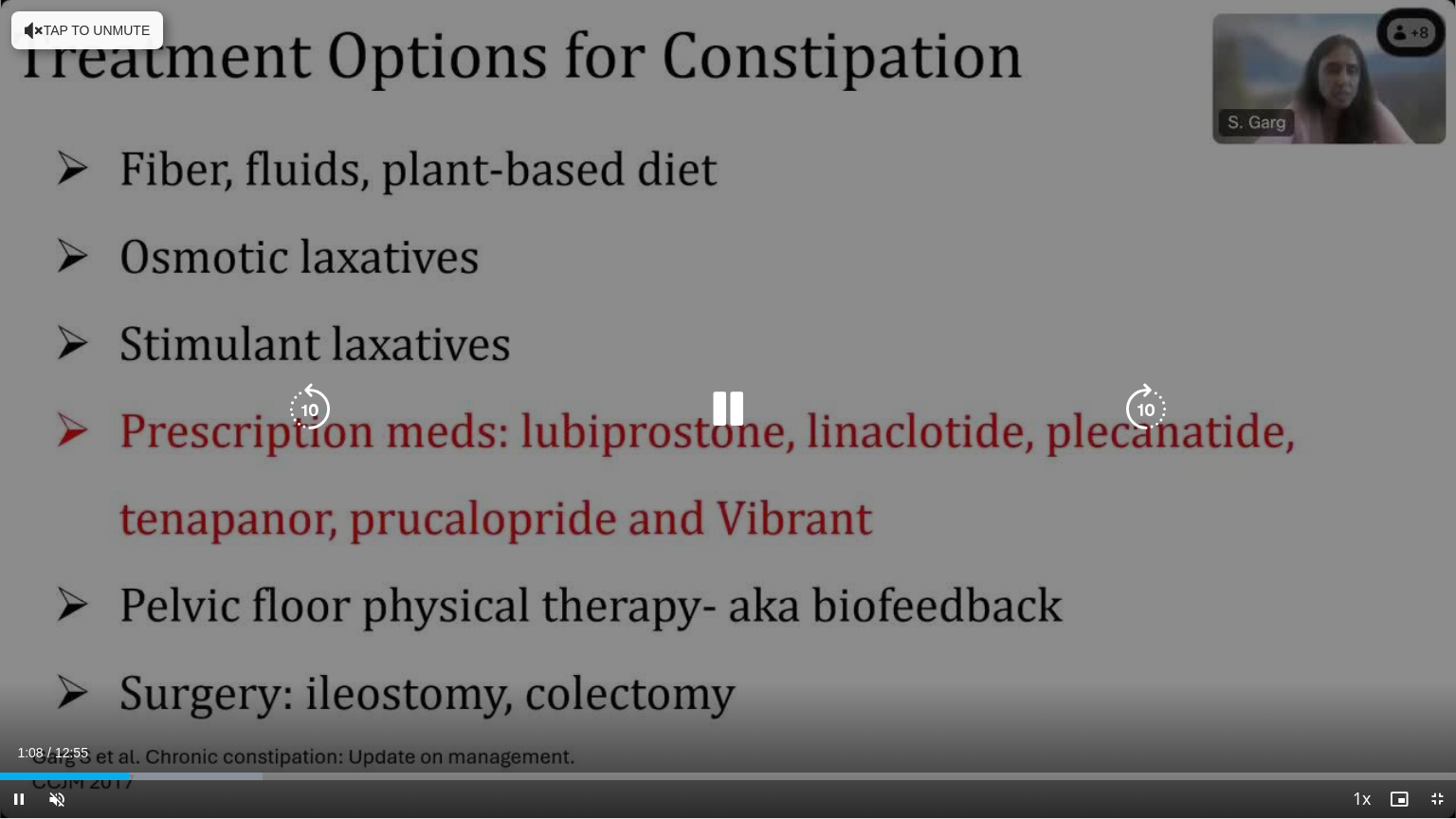 click on "10 seconds
Tap to unmute" at bounding box center [728, 409] 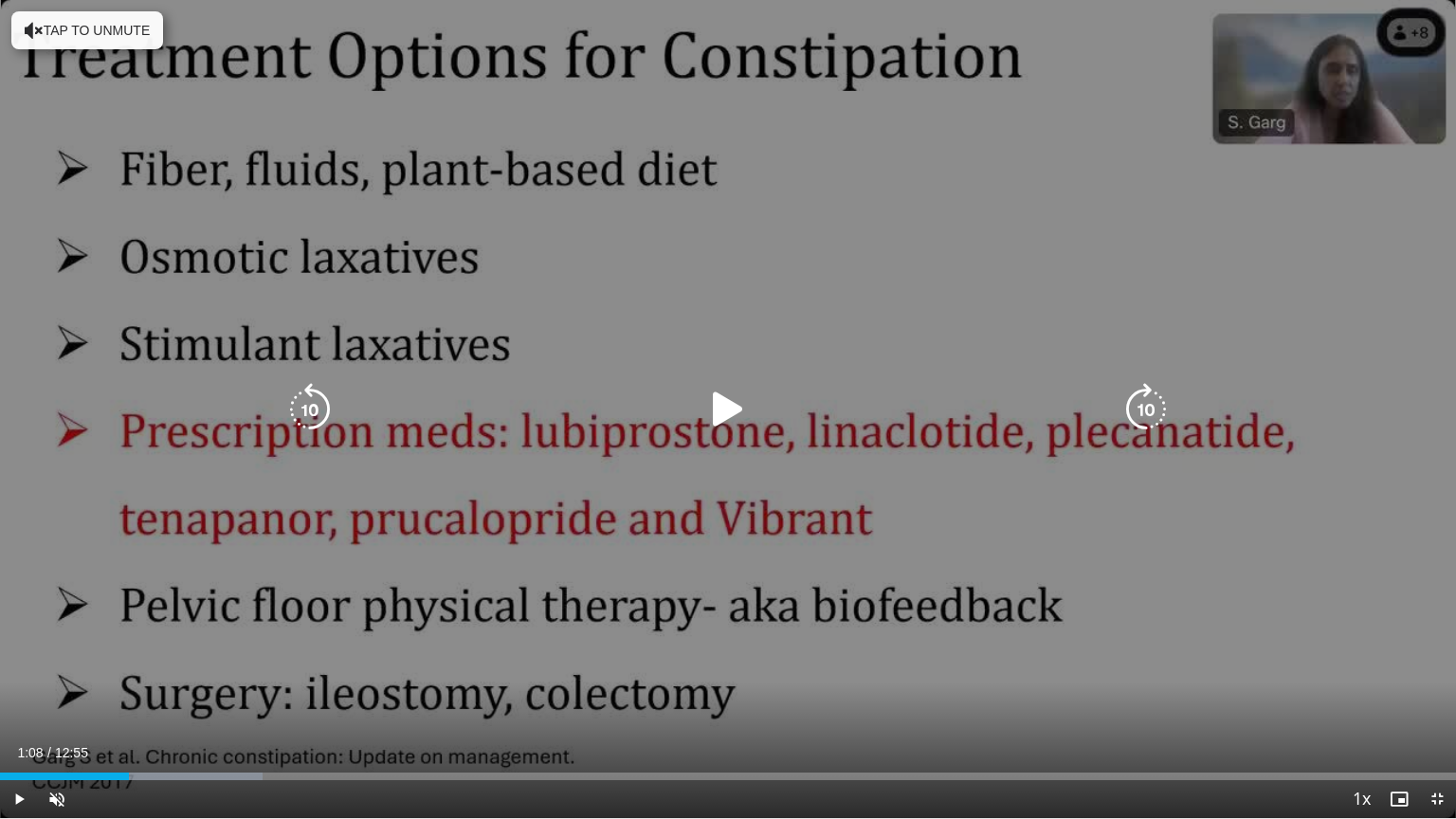 click on "10 seconds
Tap to unmute" at bounding box center [728, 409] 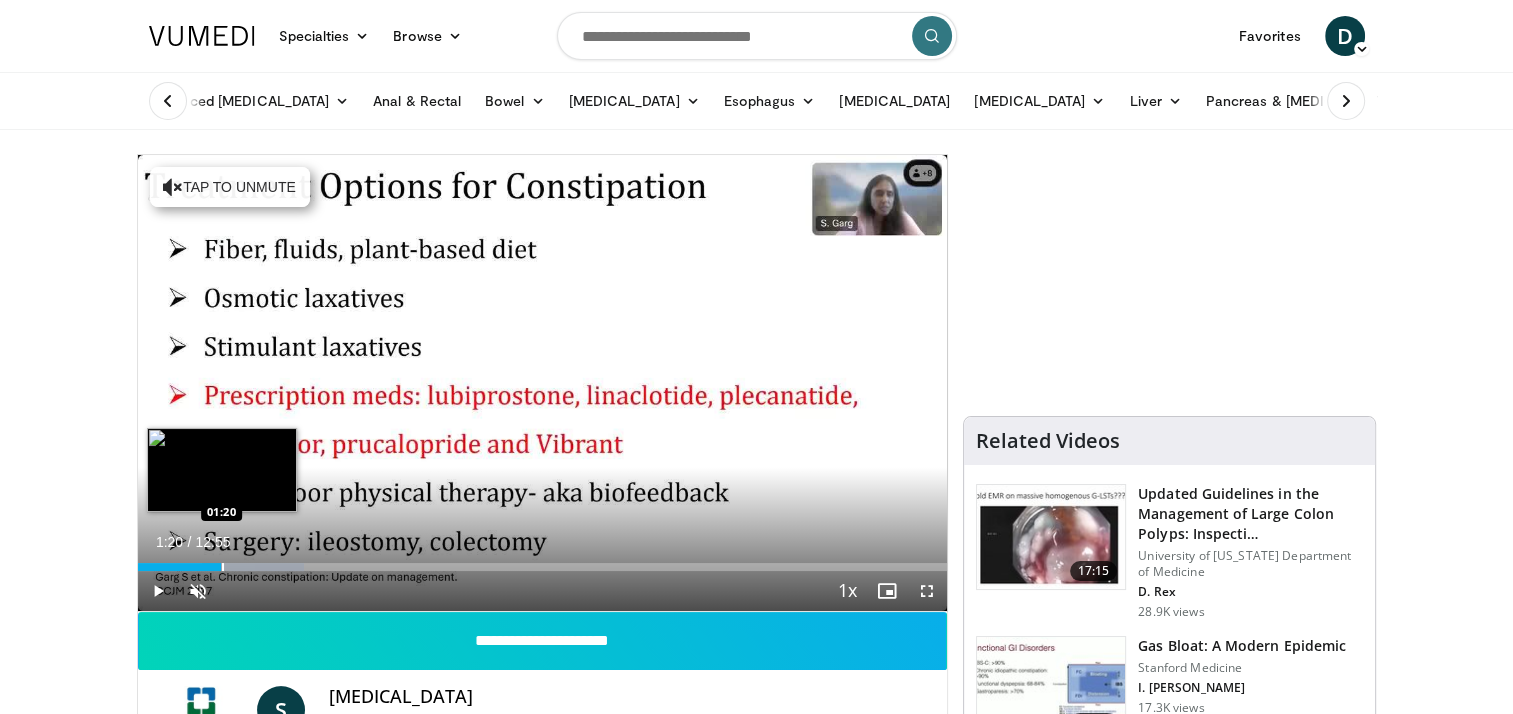 click at bounding box center [223, 567] 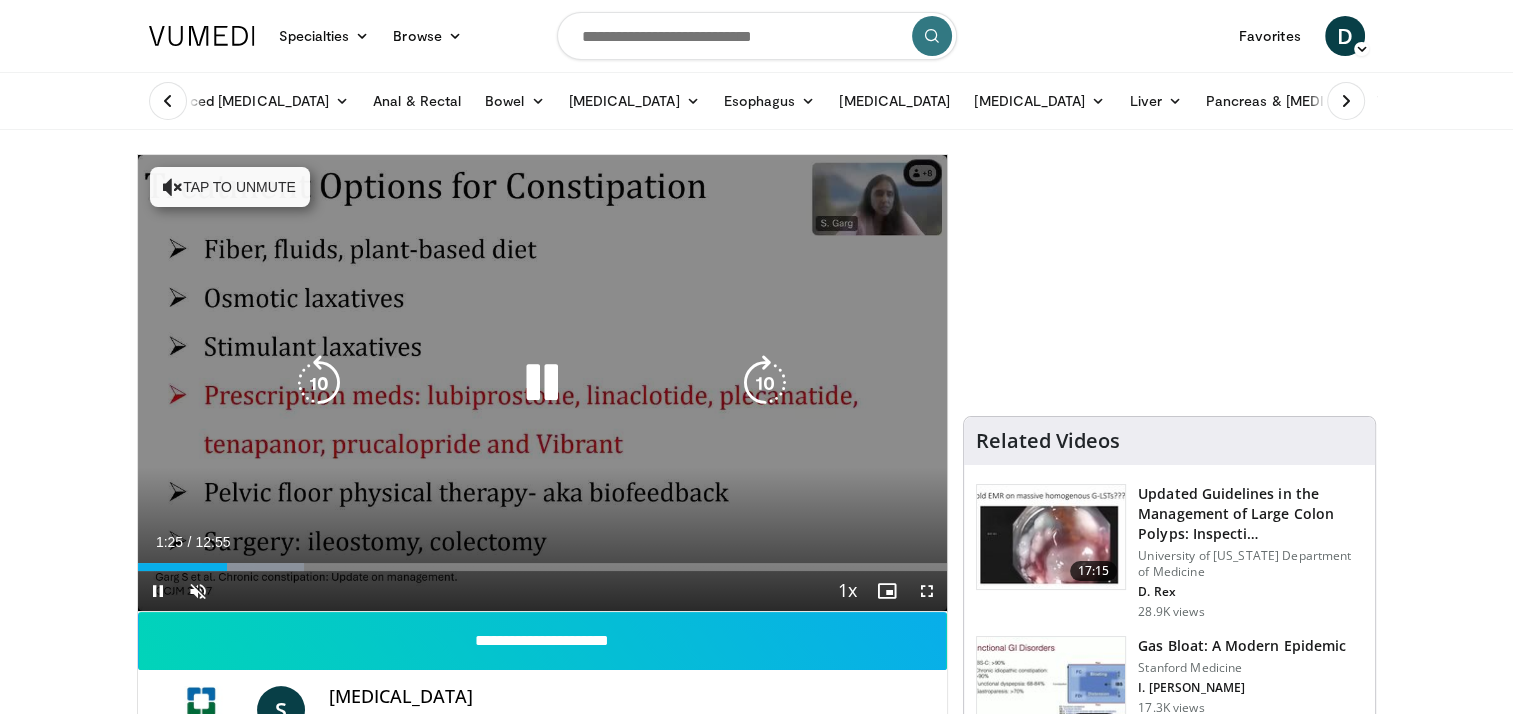click on "20 seconds
Tap to unmute" at bounding box center [543, 383] 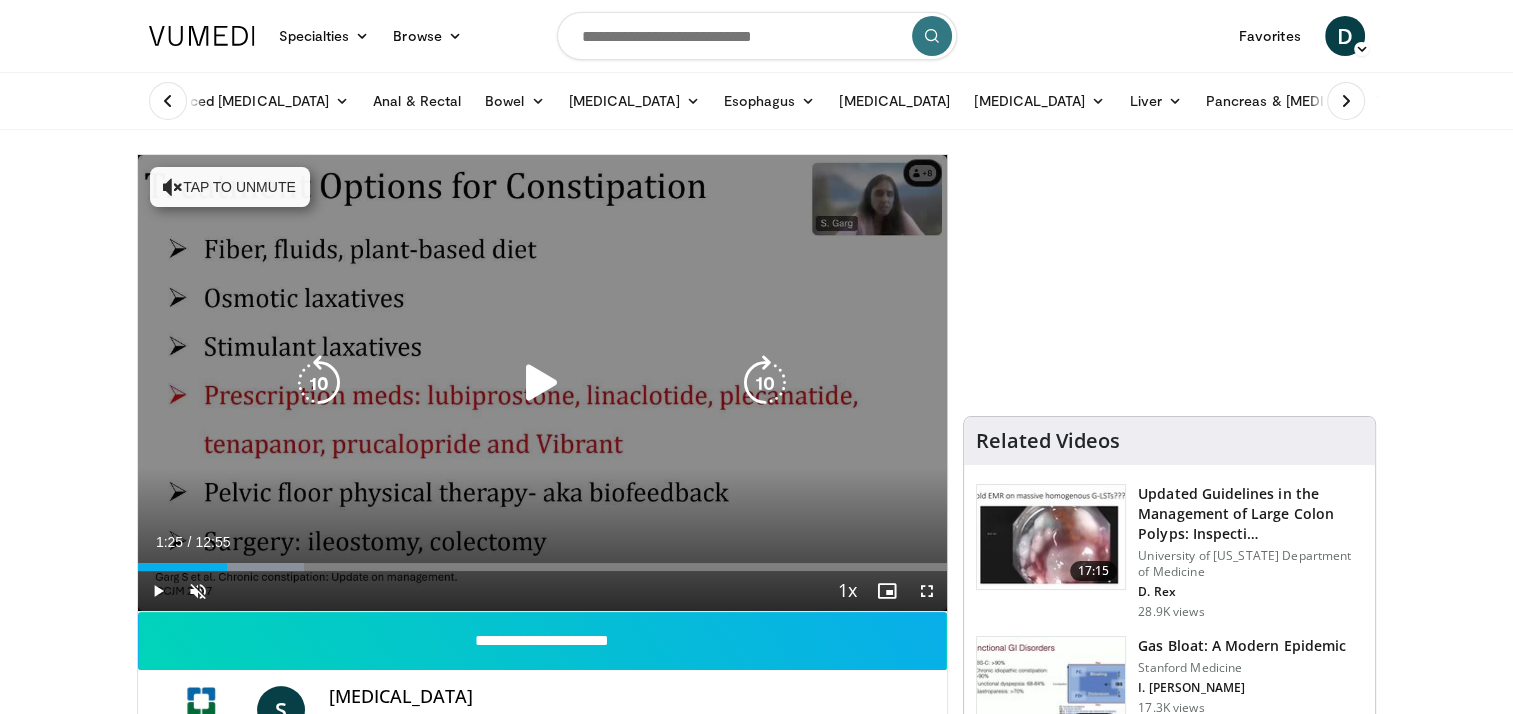 click at bounding box center [542, 383] 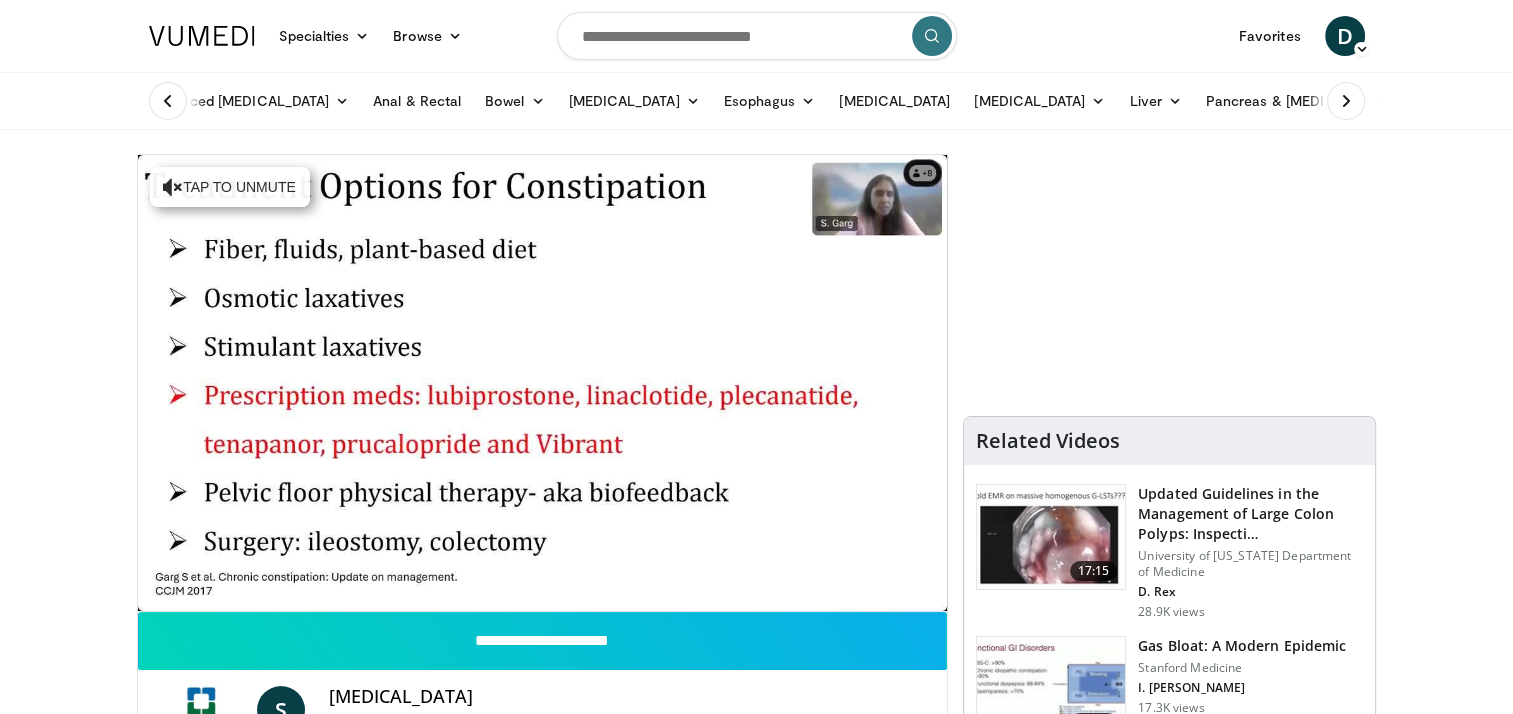 type 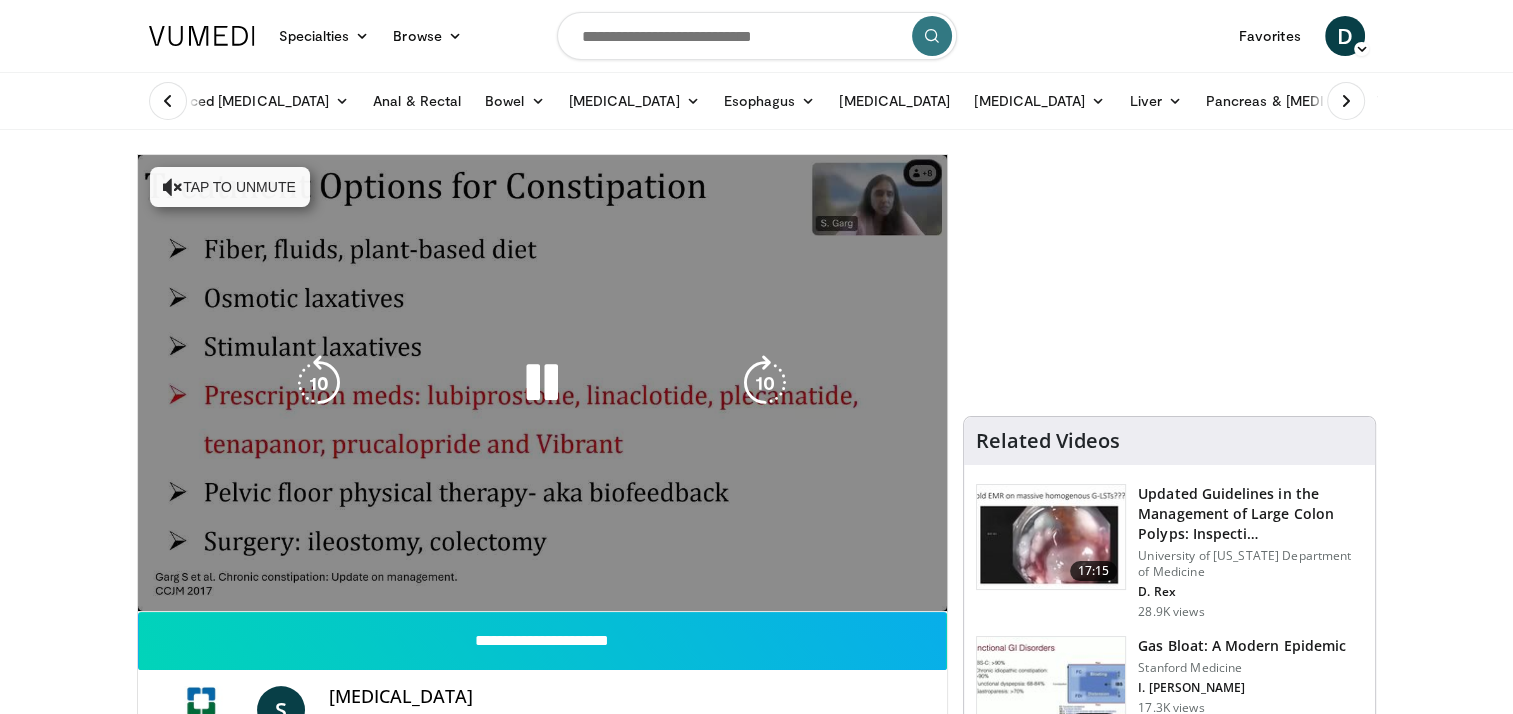 click on "**********" at bounding box center [543, 383] 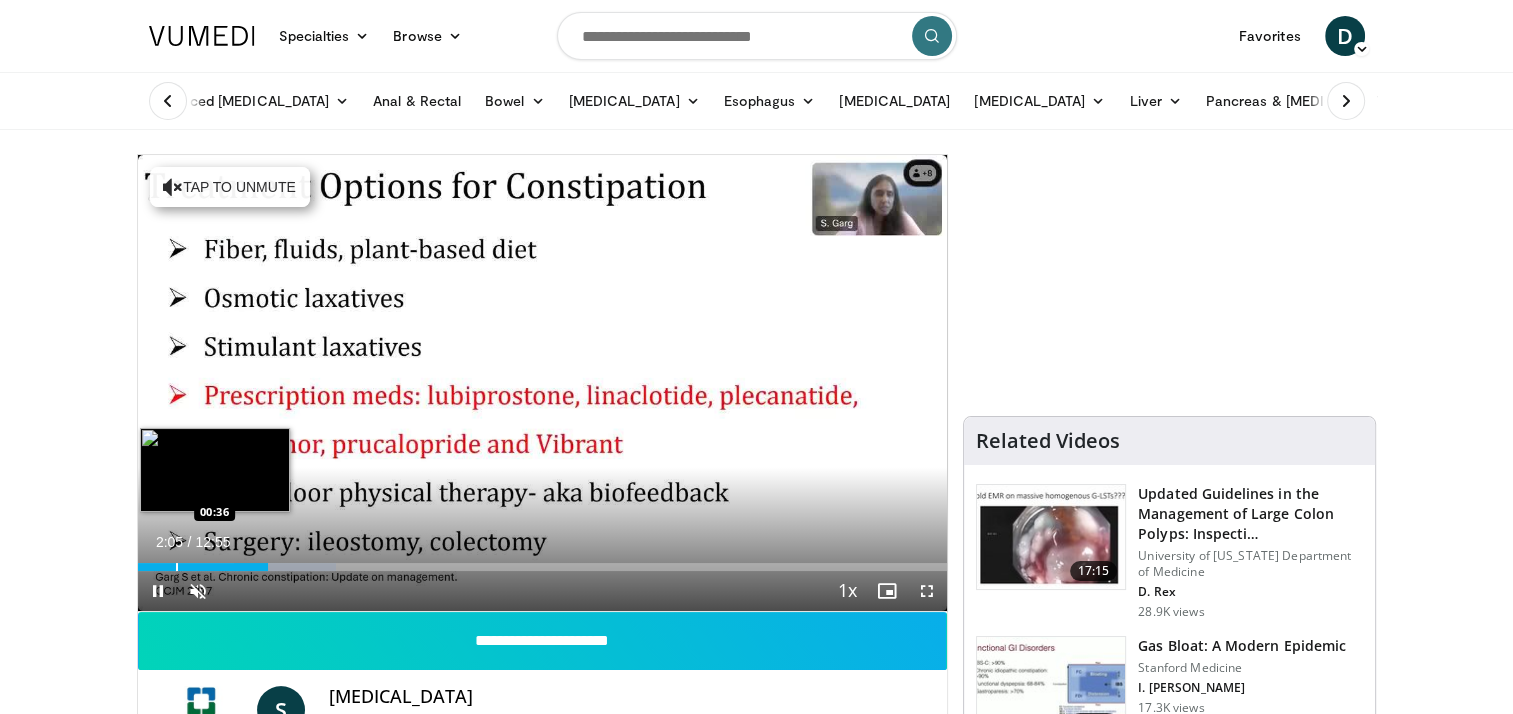 click at bounding box center (177, 567) 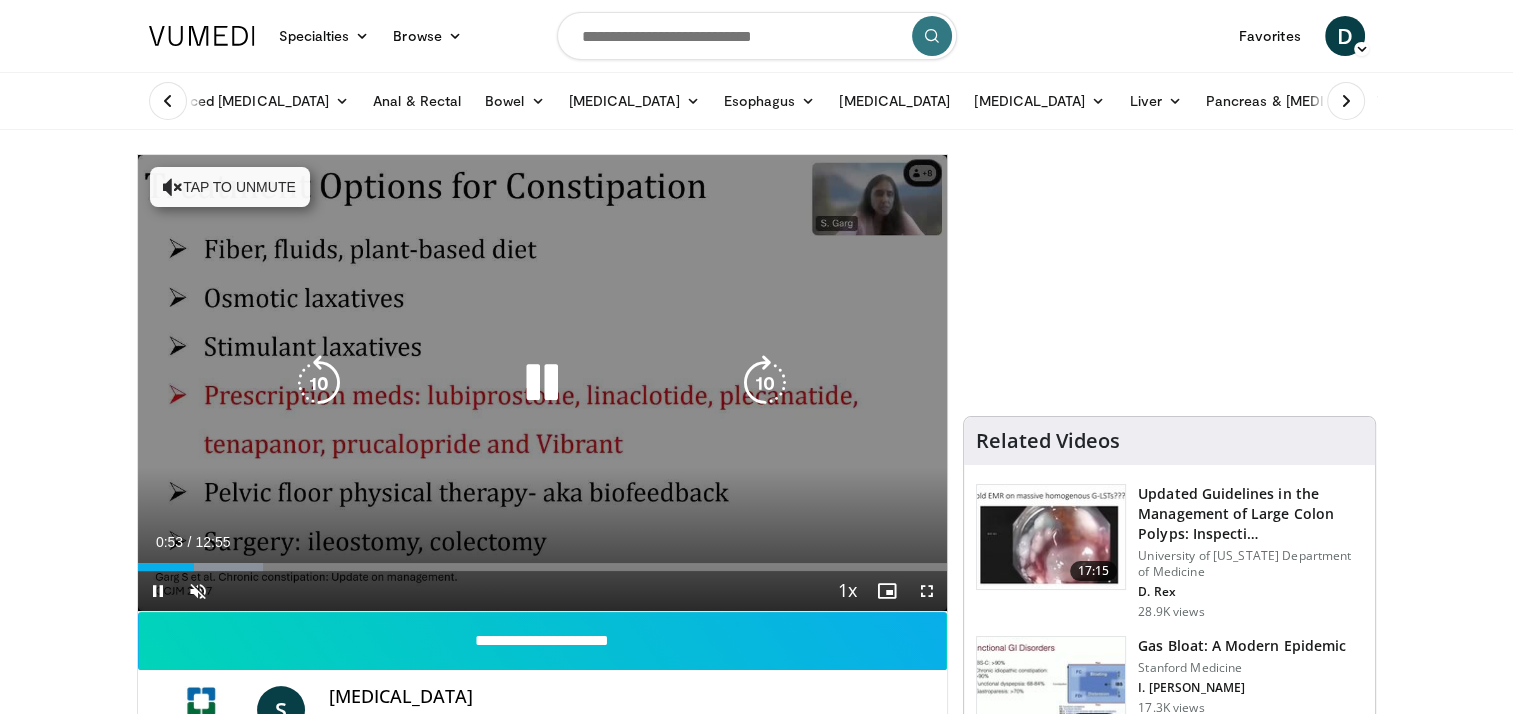 click on "20 seconds
Tap to unmute" at bounding box center (543, 383) 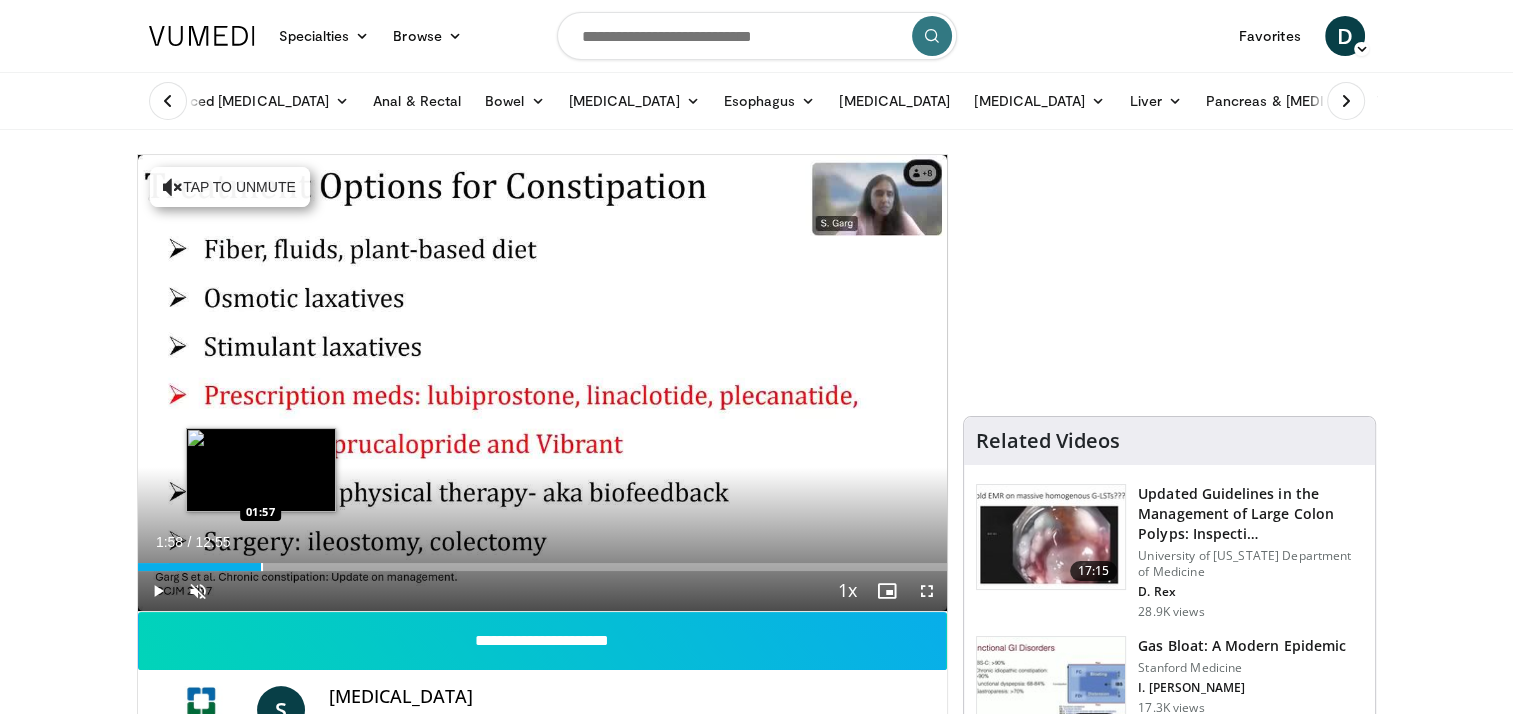 click at bounding box center [262, 567] 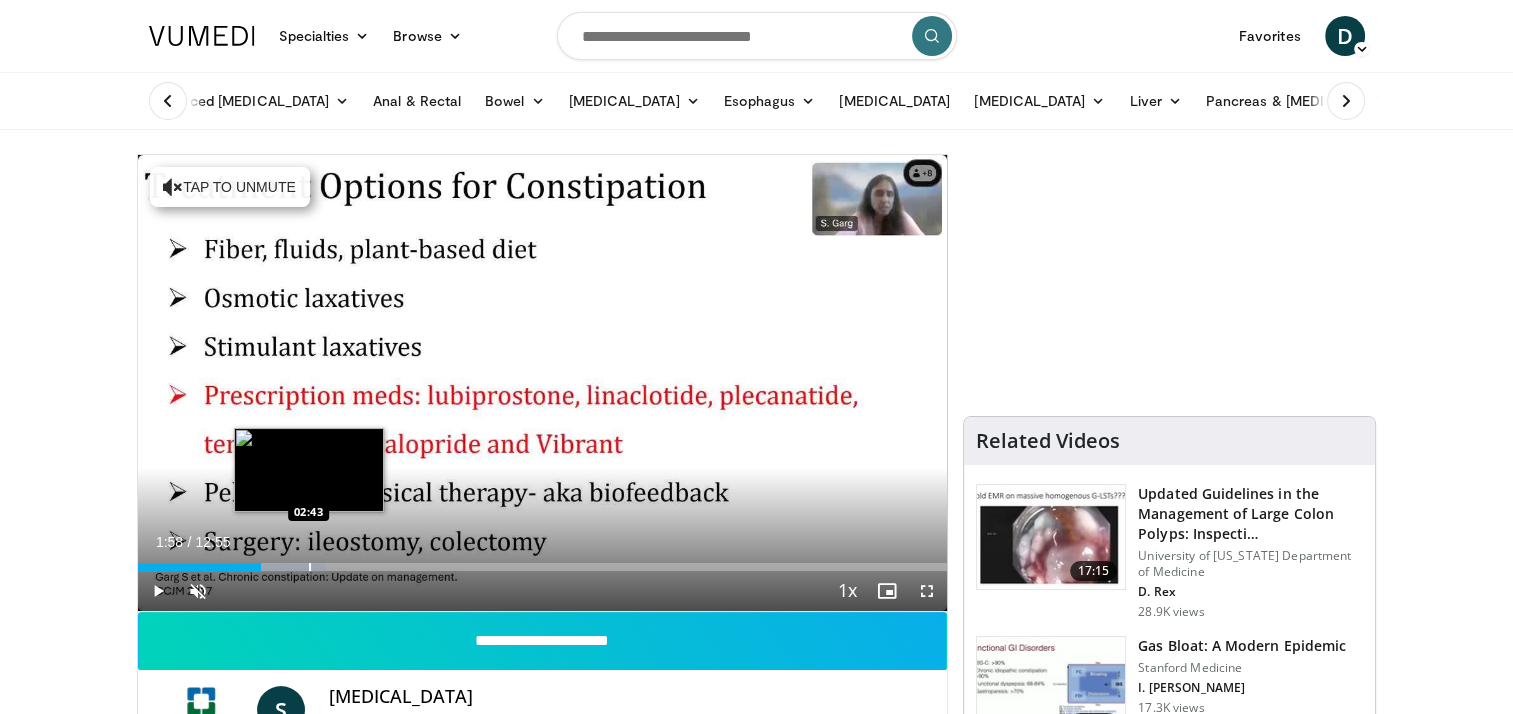 click at bounding box center (310, 567) 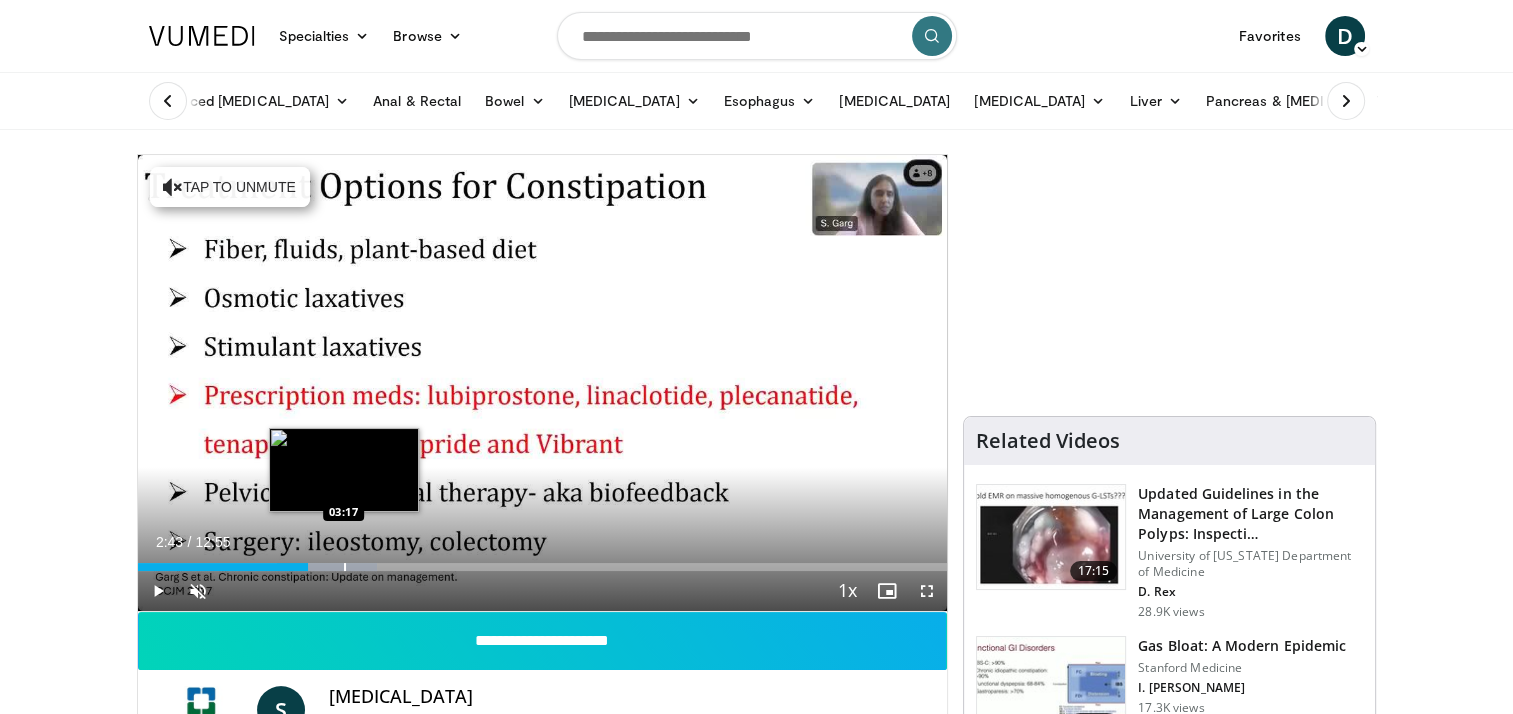 click at bounding box center [345, 567] 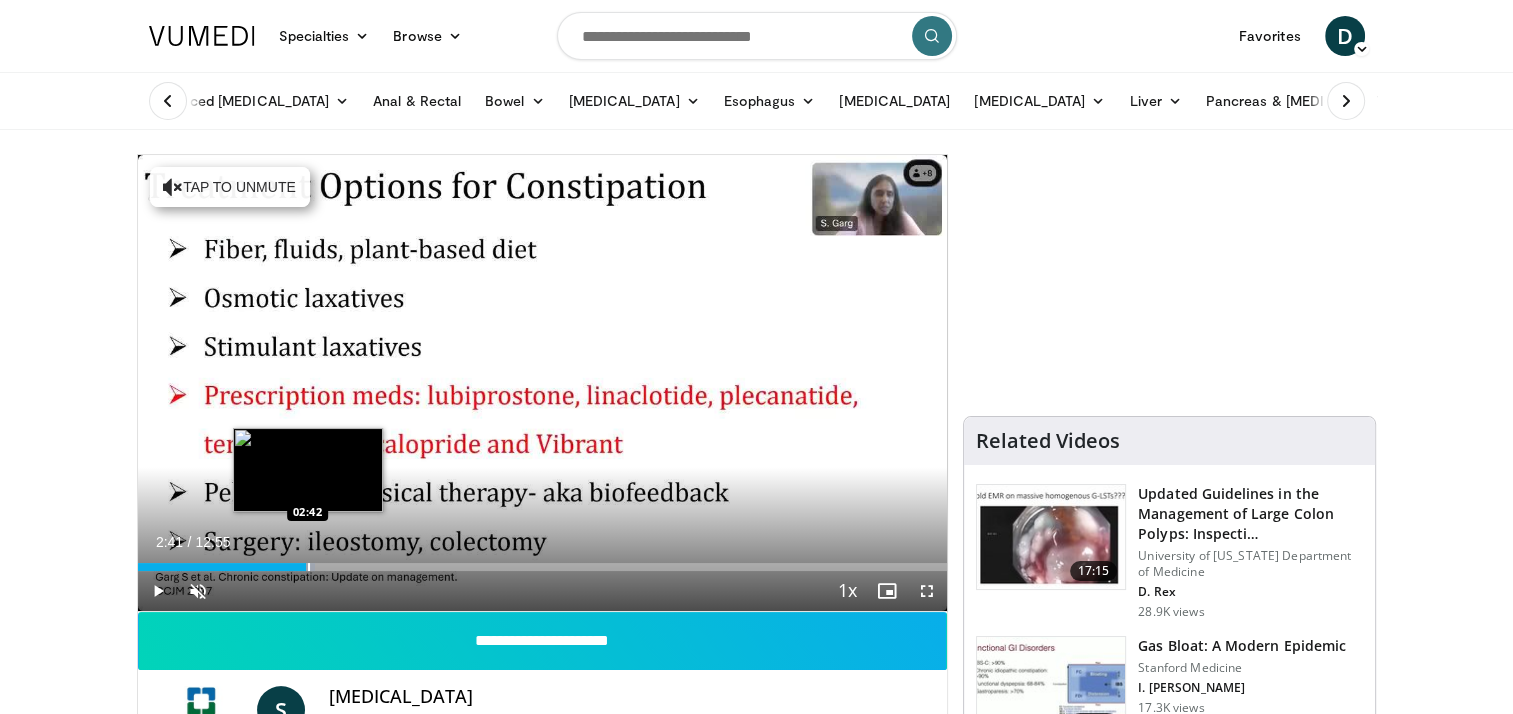 click on "Loaded :  21.89% 02:41 02:42" at bounding box center [543, 567] 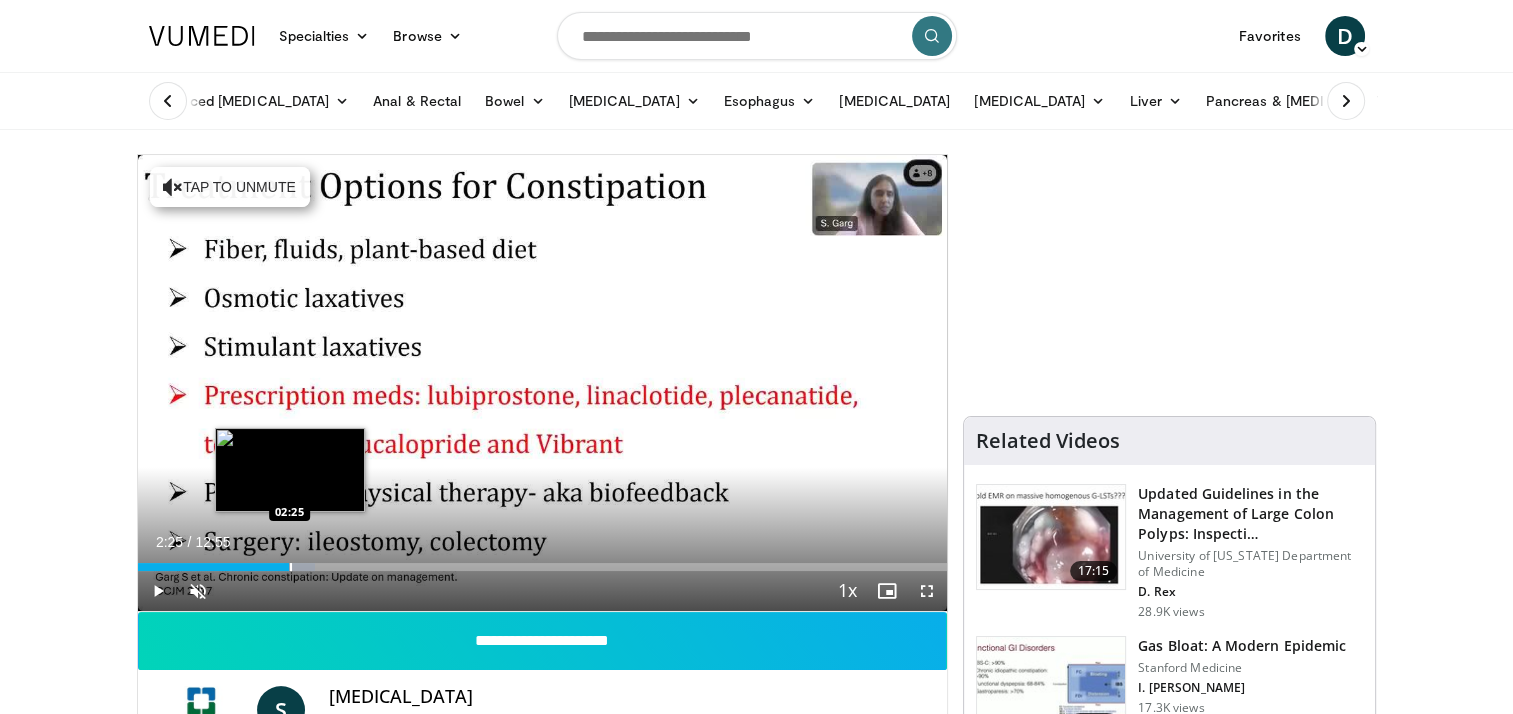 click at bounding box center [291, 567] 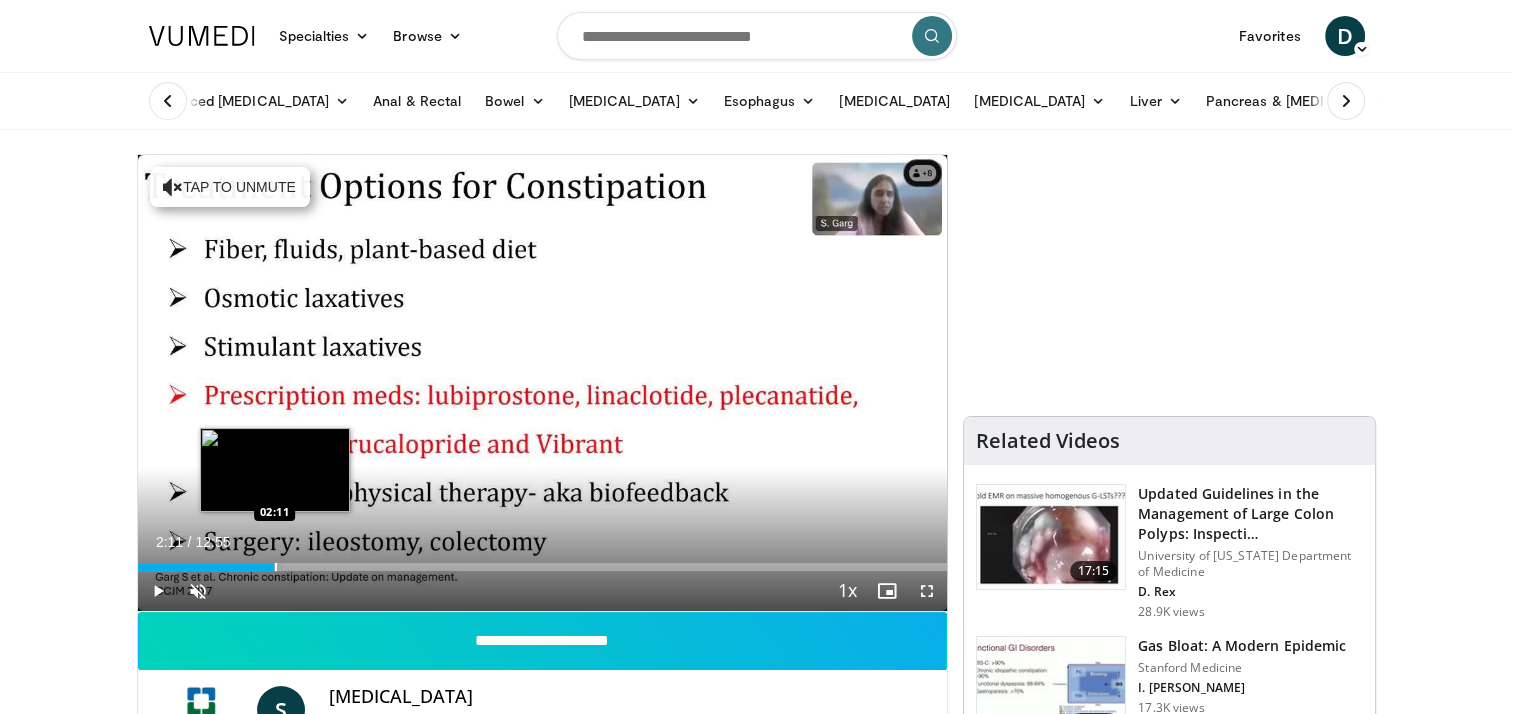 click at bounding box center [276, 567] 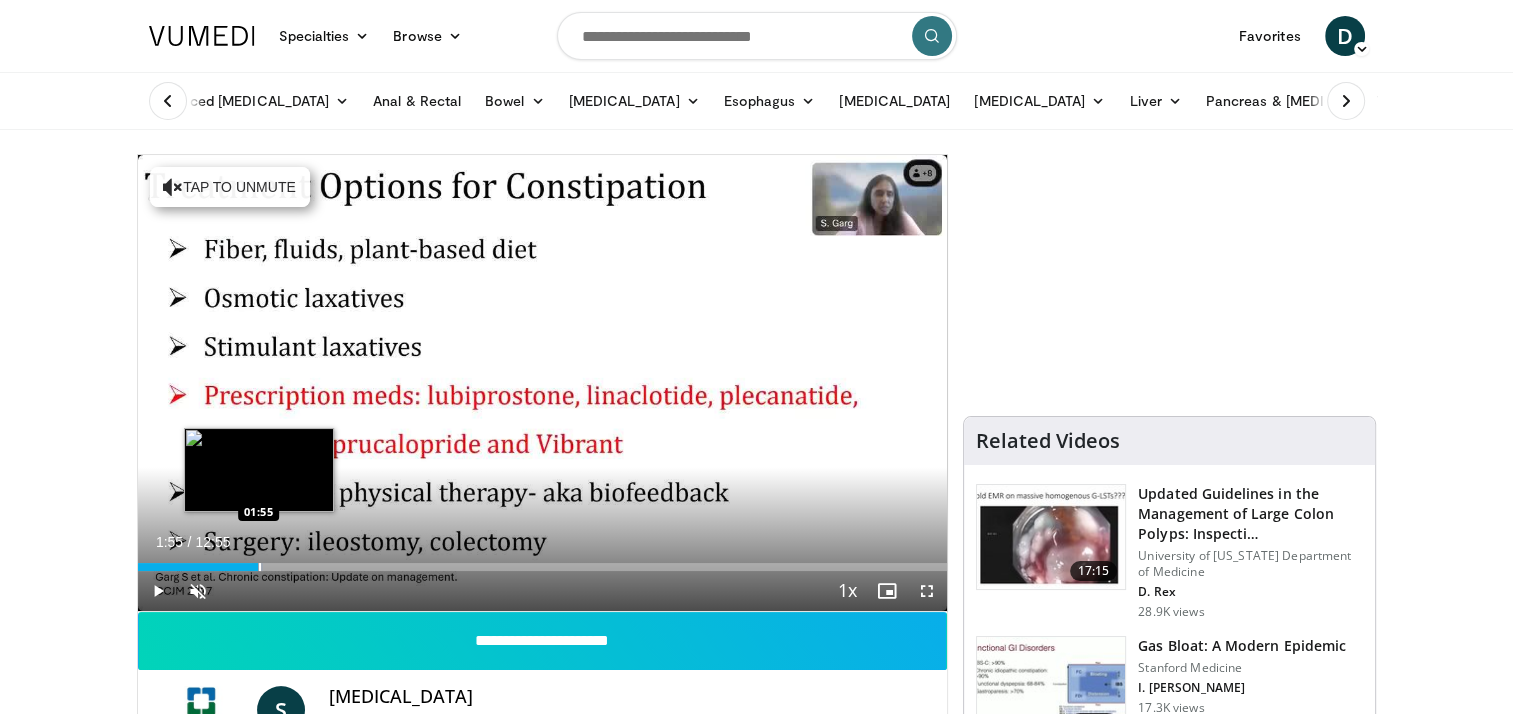 click at bounding box center (260, 567) 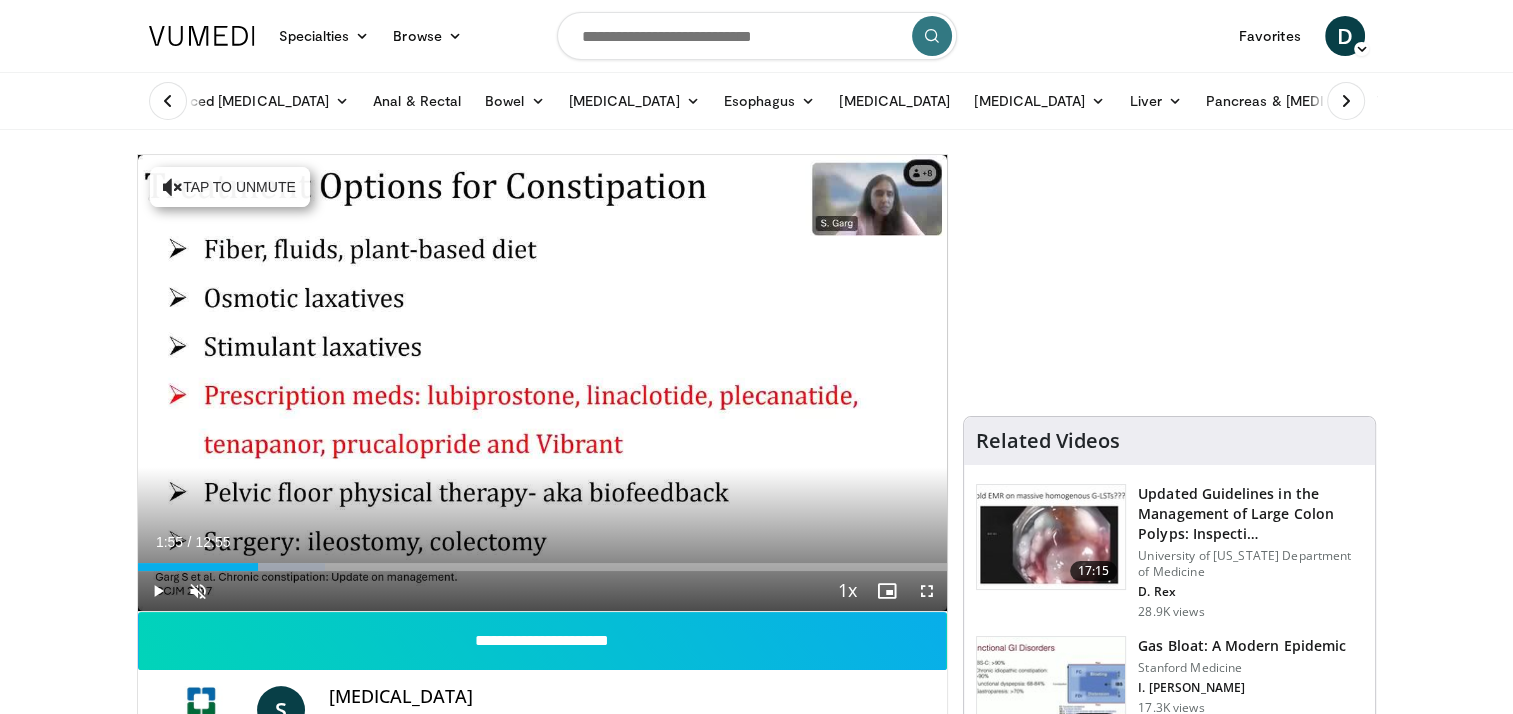 click on "20 seconds
Tap to unmute" at bounding box center (543, 383) 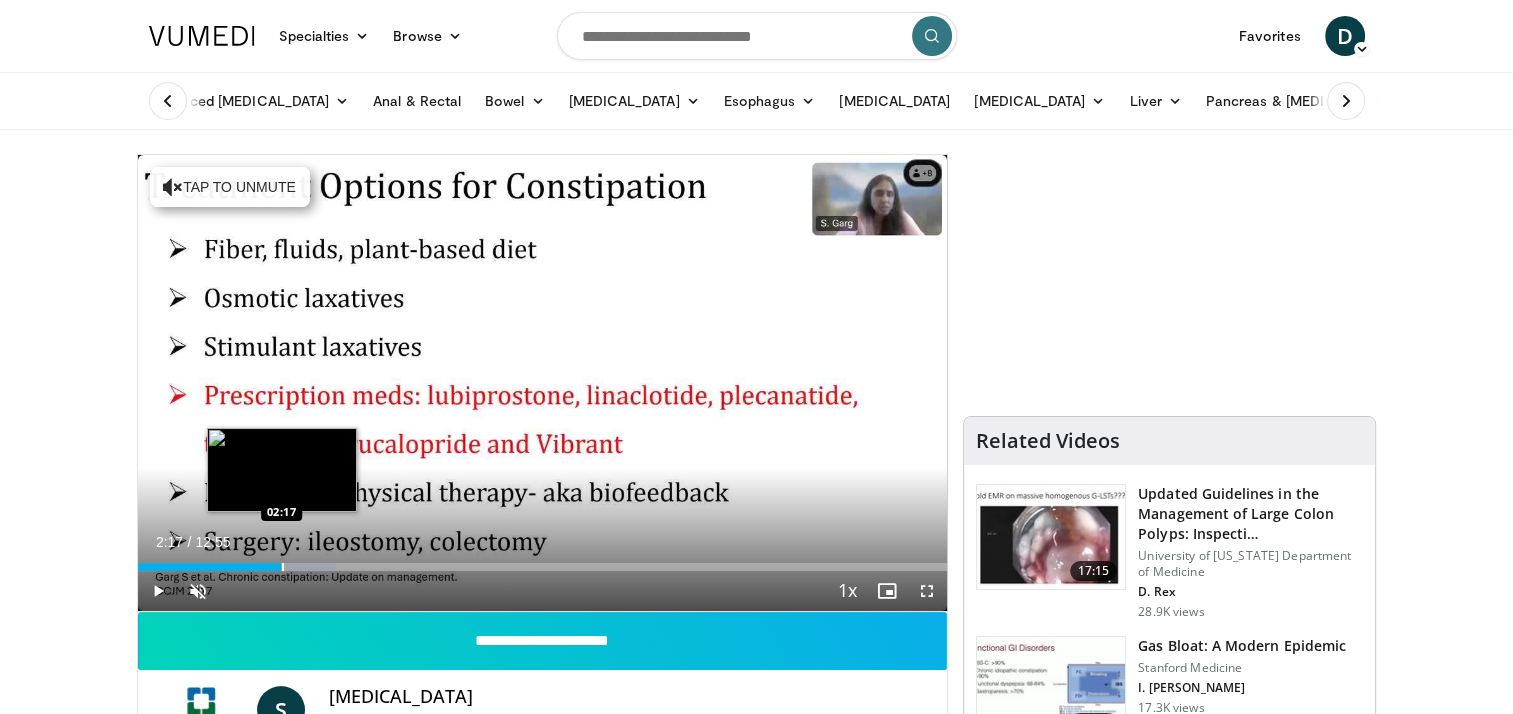 click at bounding box center (283, 567) 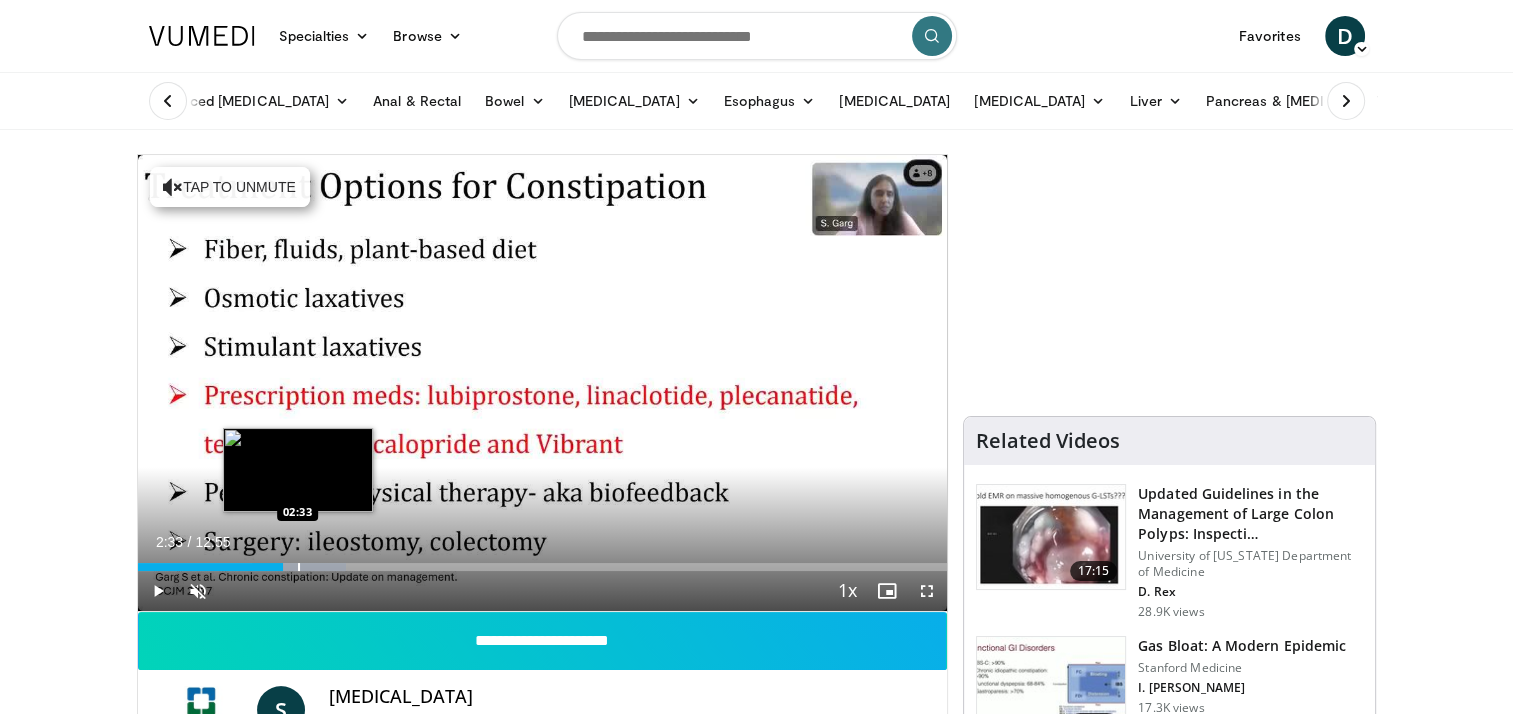 click at bounding box center (299, 567) 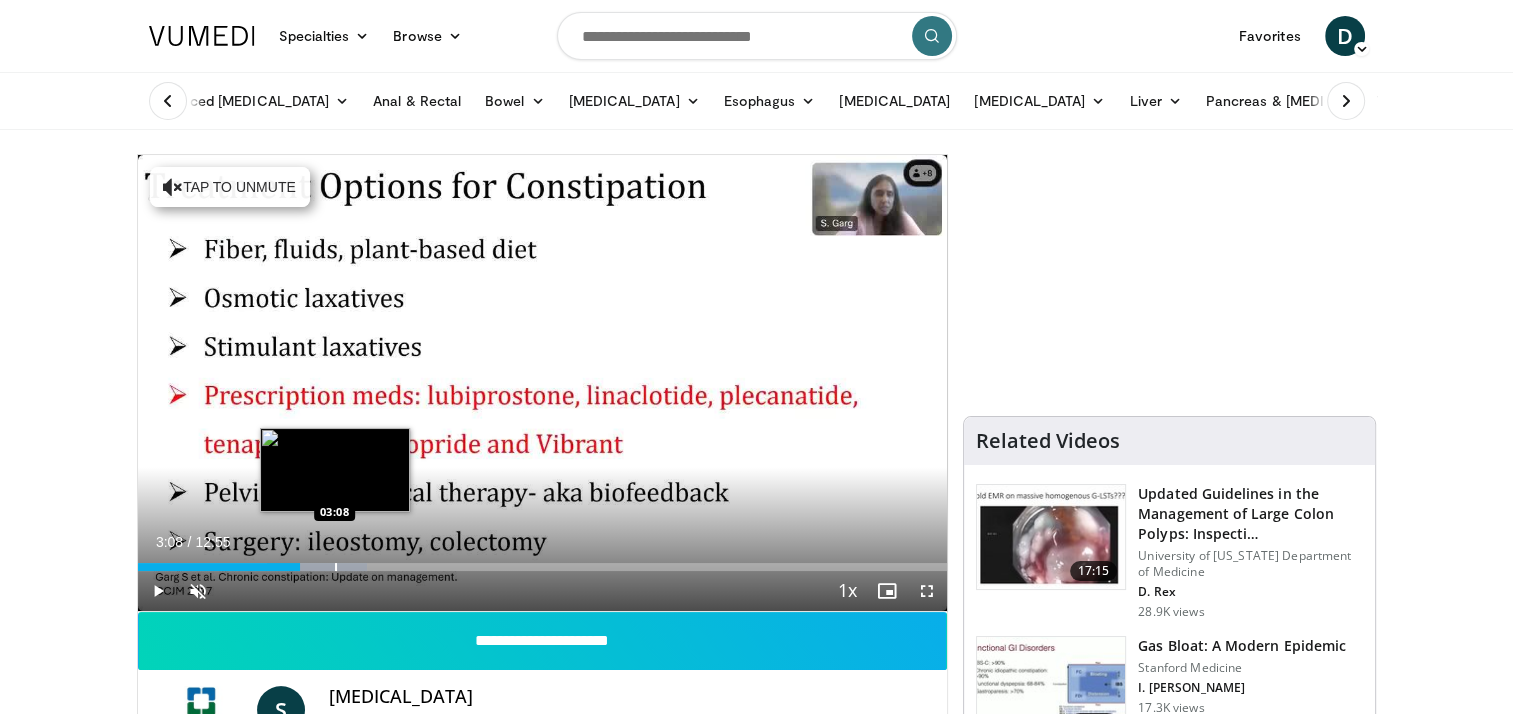 click at bounding box center (336, 567) 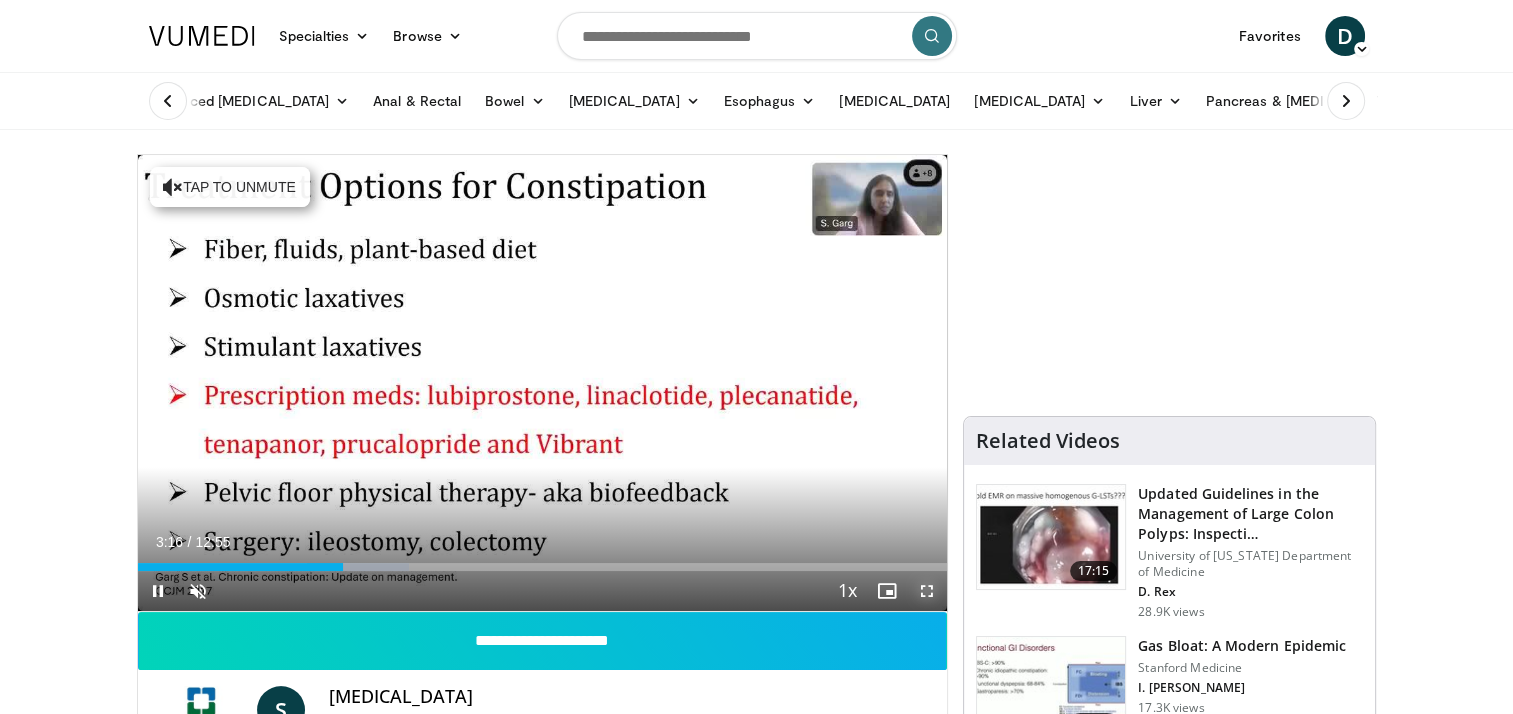 click at bounding box center (927, 591) 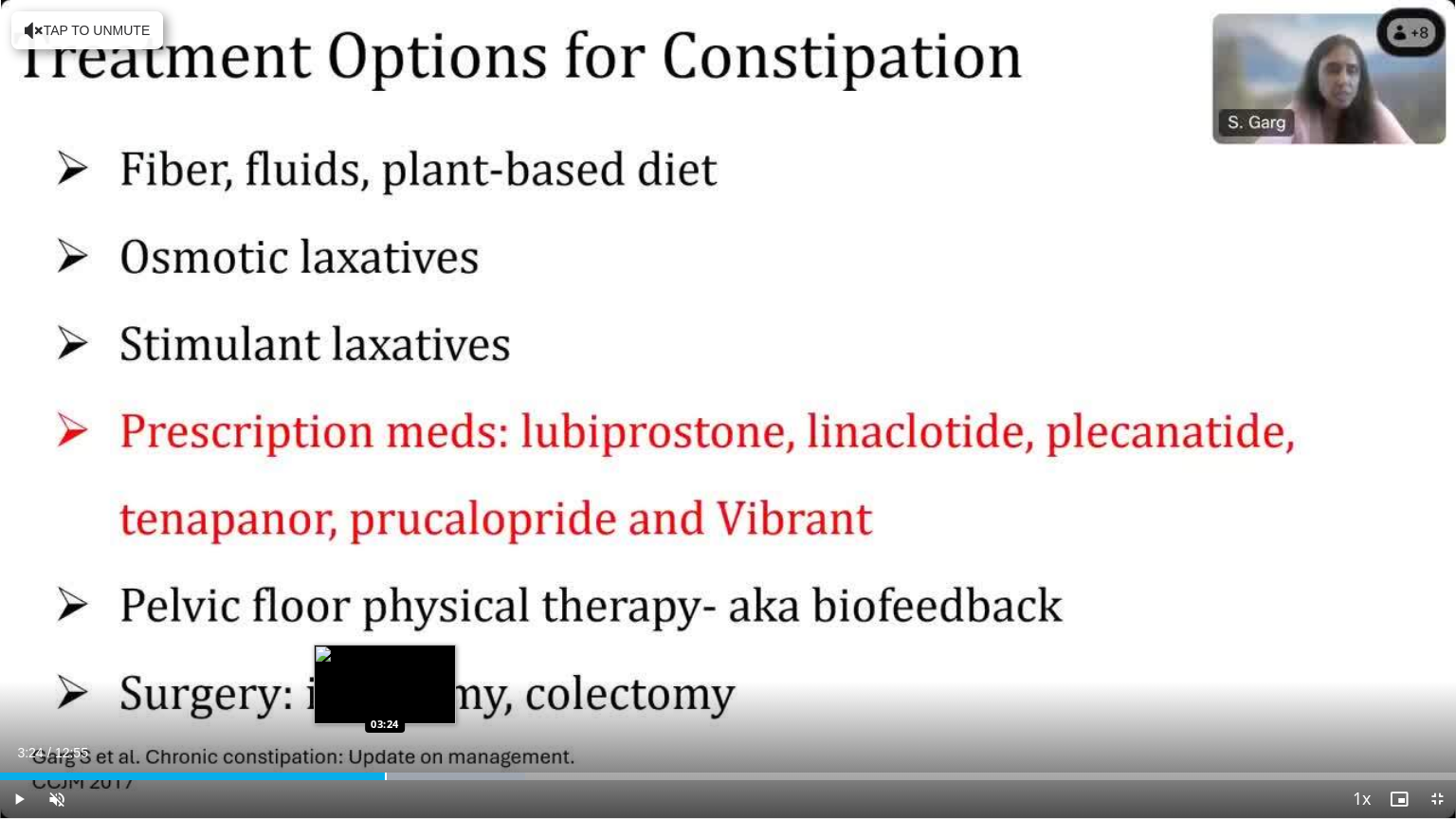 click at bounding box center (386, 776) 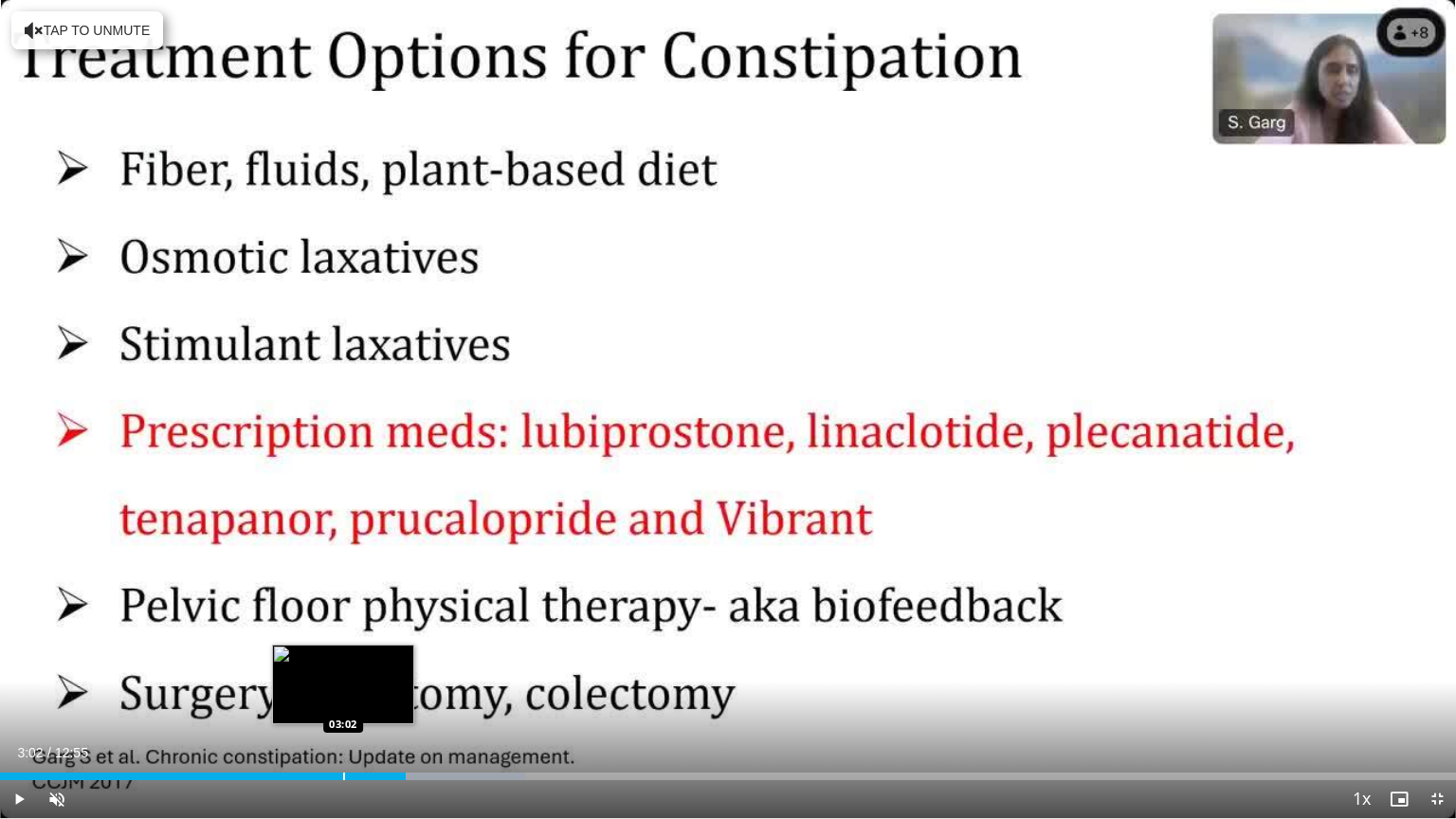 click at bounding box center (344, 776) 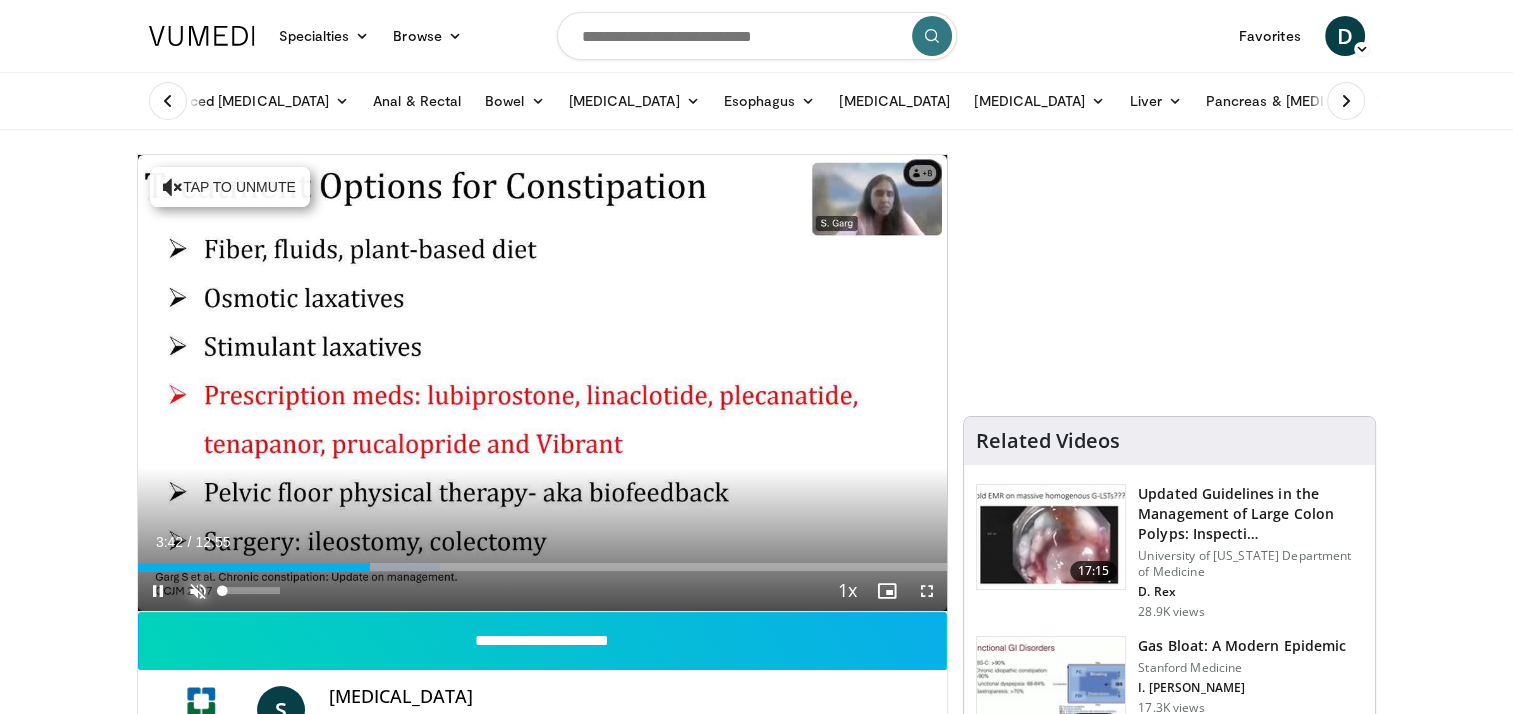 click at bounding box center (198, 591) 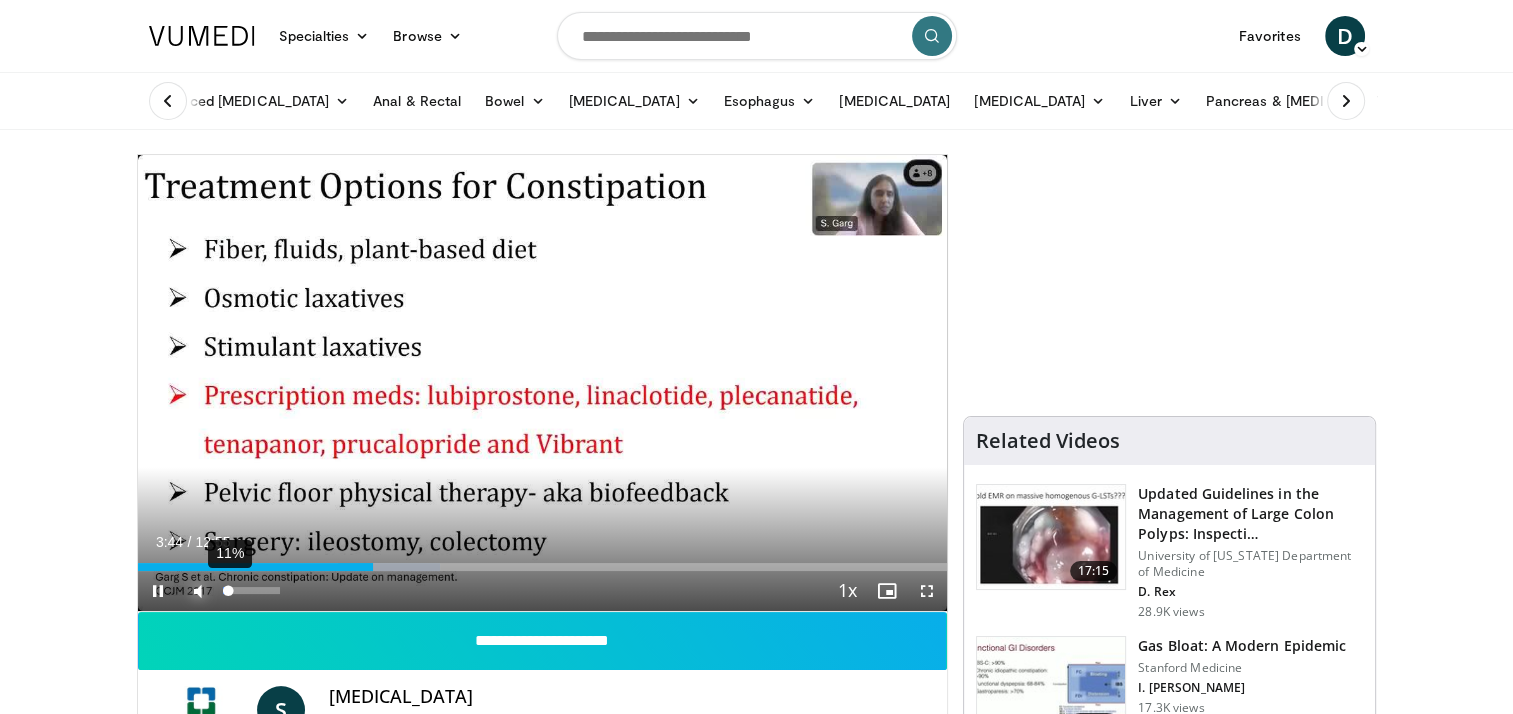 click on "11%" at bounding box center (251, 590) 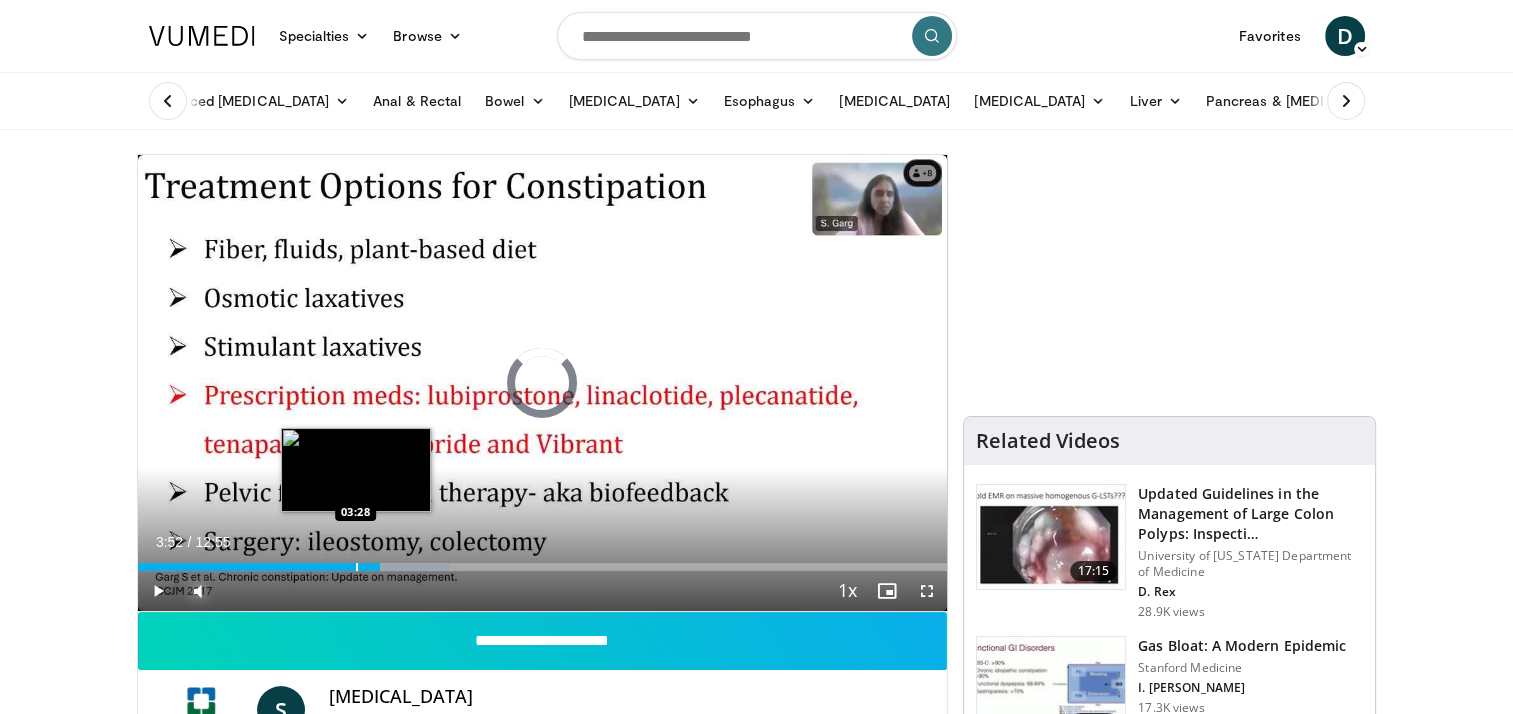 click at bounding box center (357, 567) 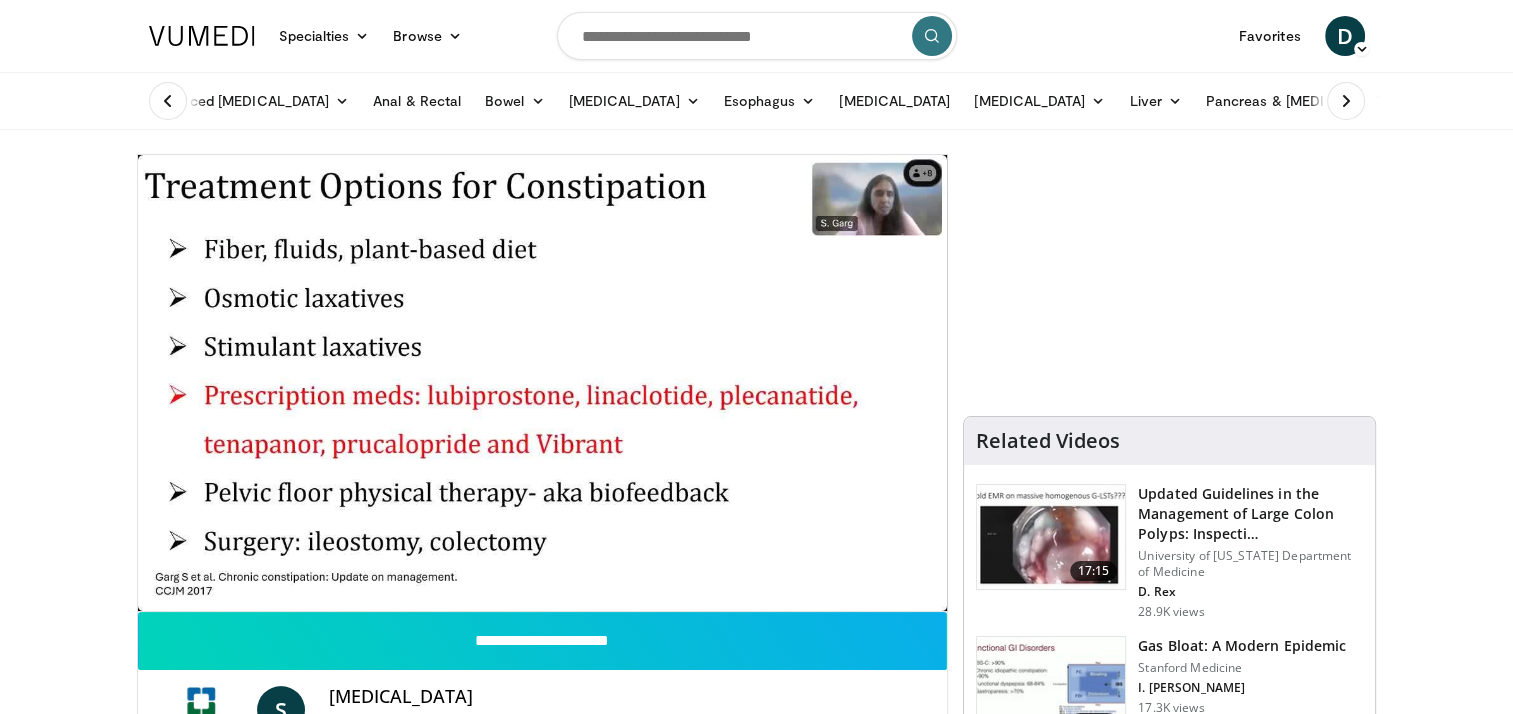 click on "**********" at bounding box center (543, 383) 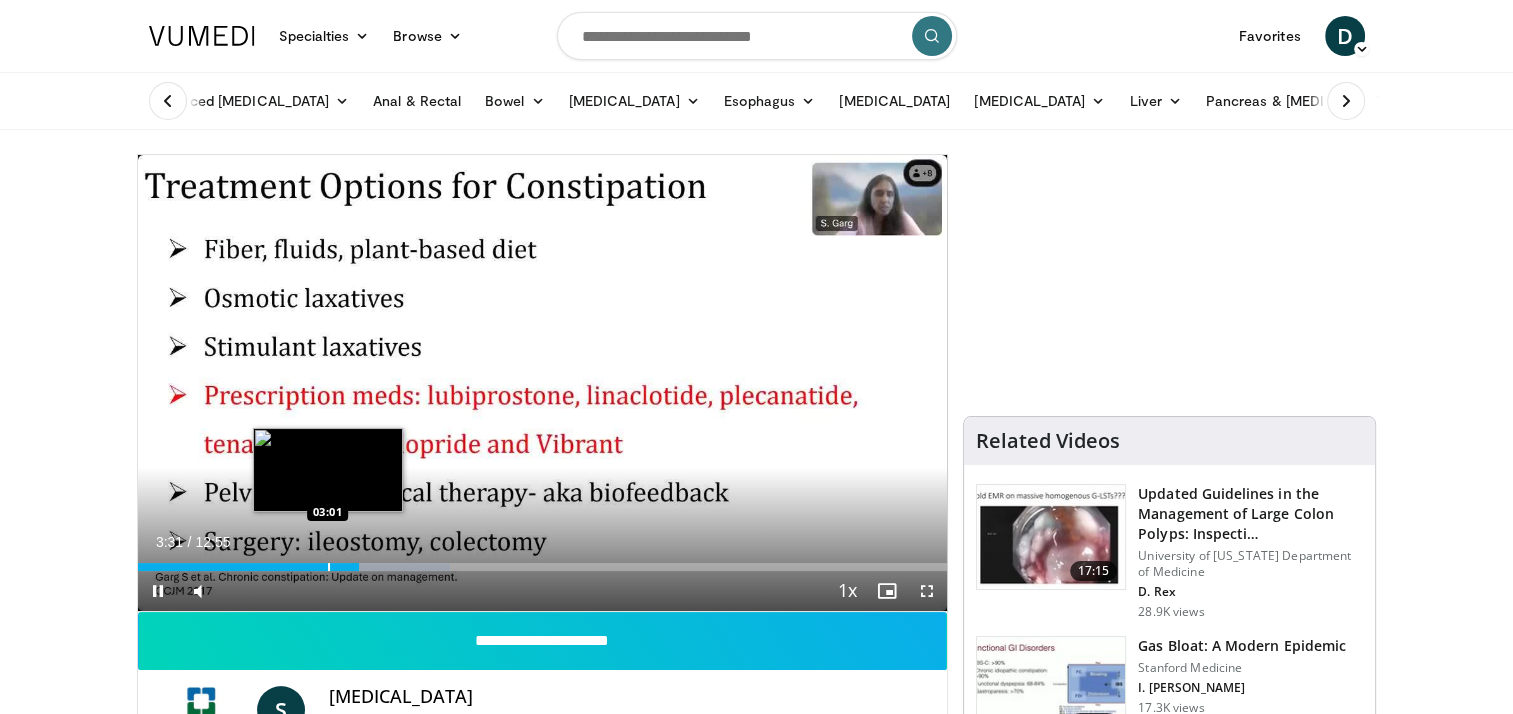 click at bounding box center [329, 567] 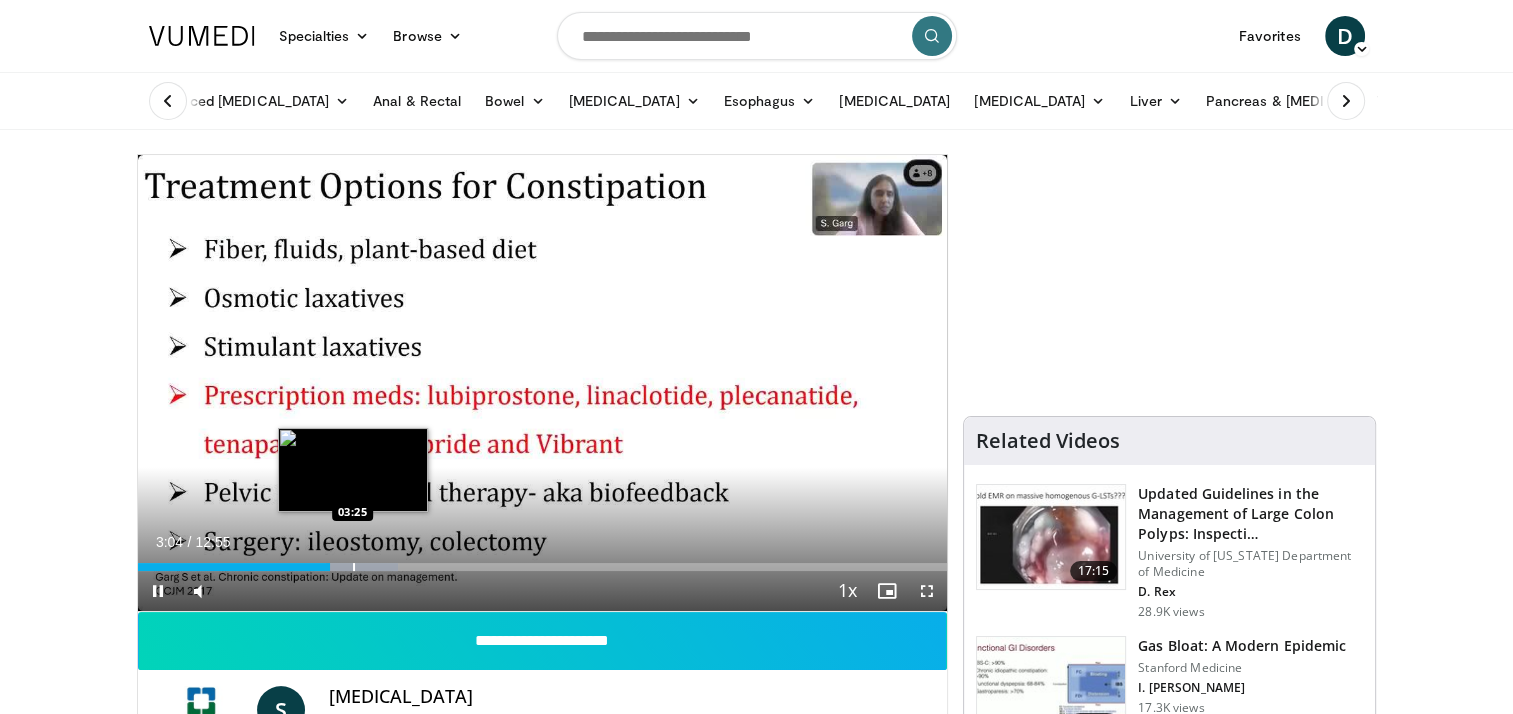 click on "**********" at bounding box center [543, 383] 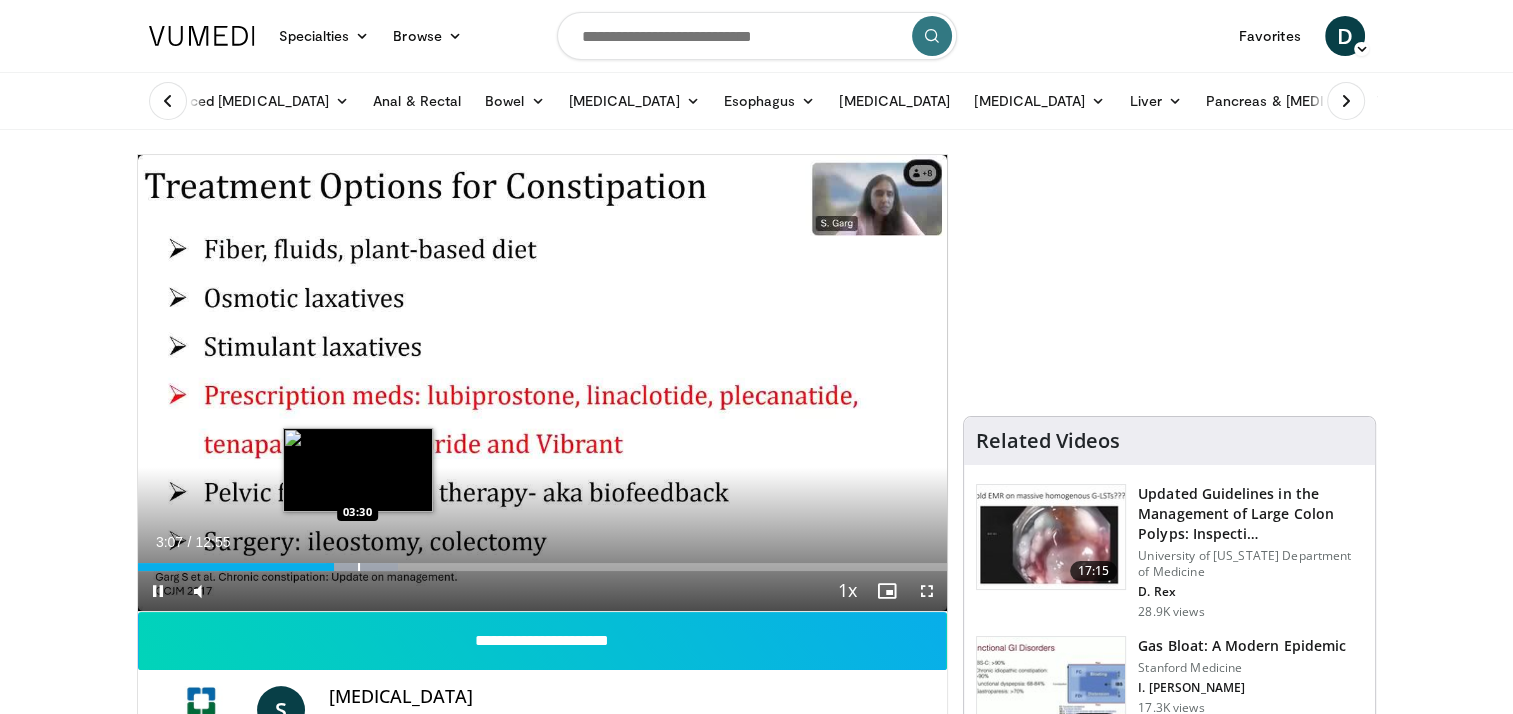 click at bounding box center (359, 567) 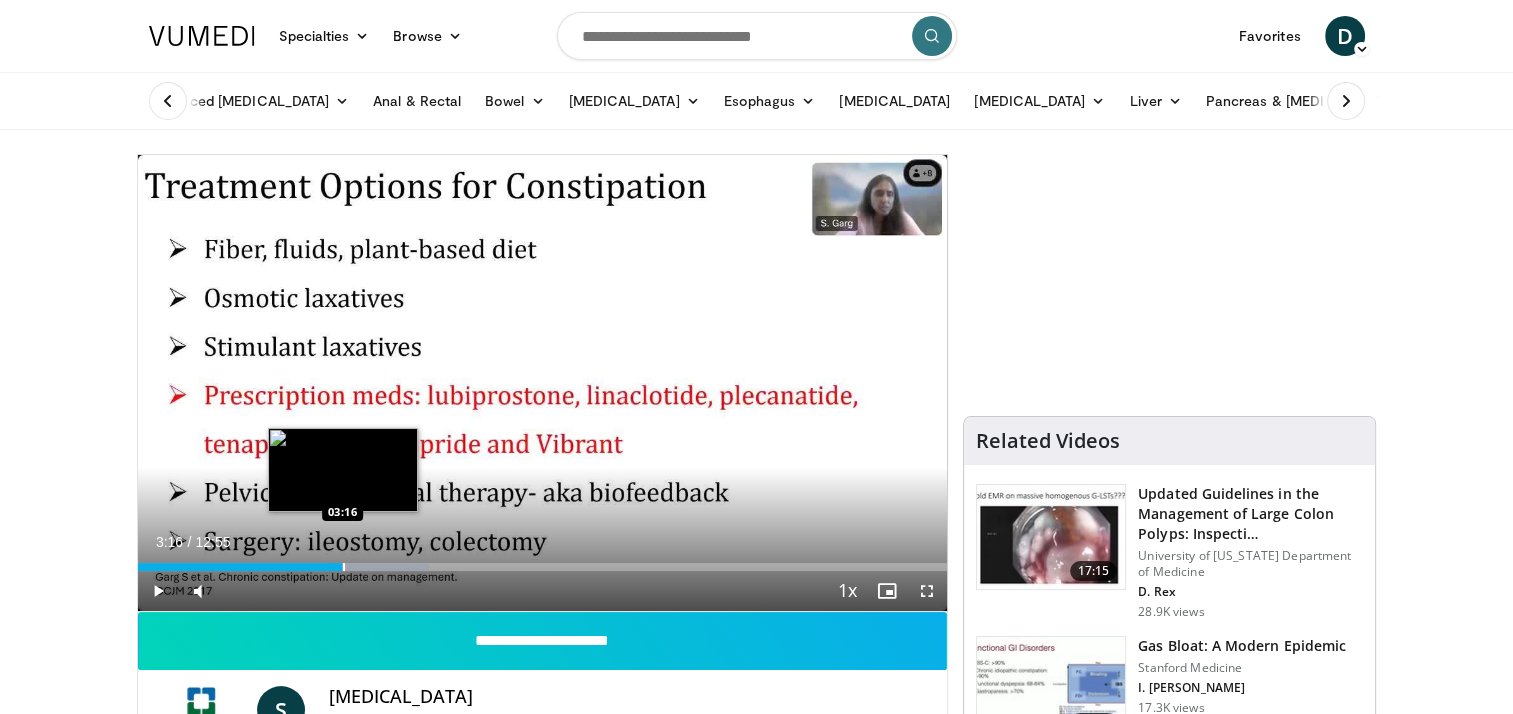 click on "Loaded :  36.06% 03:32 03:16" at bounding box center [543, 561] 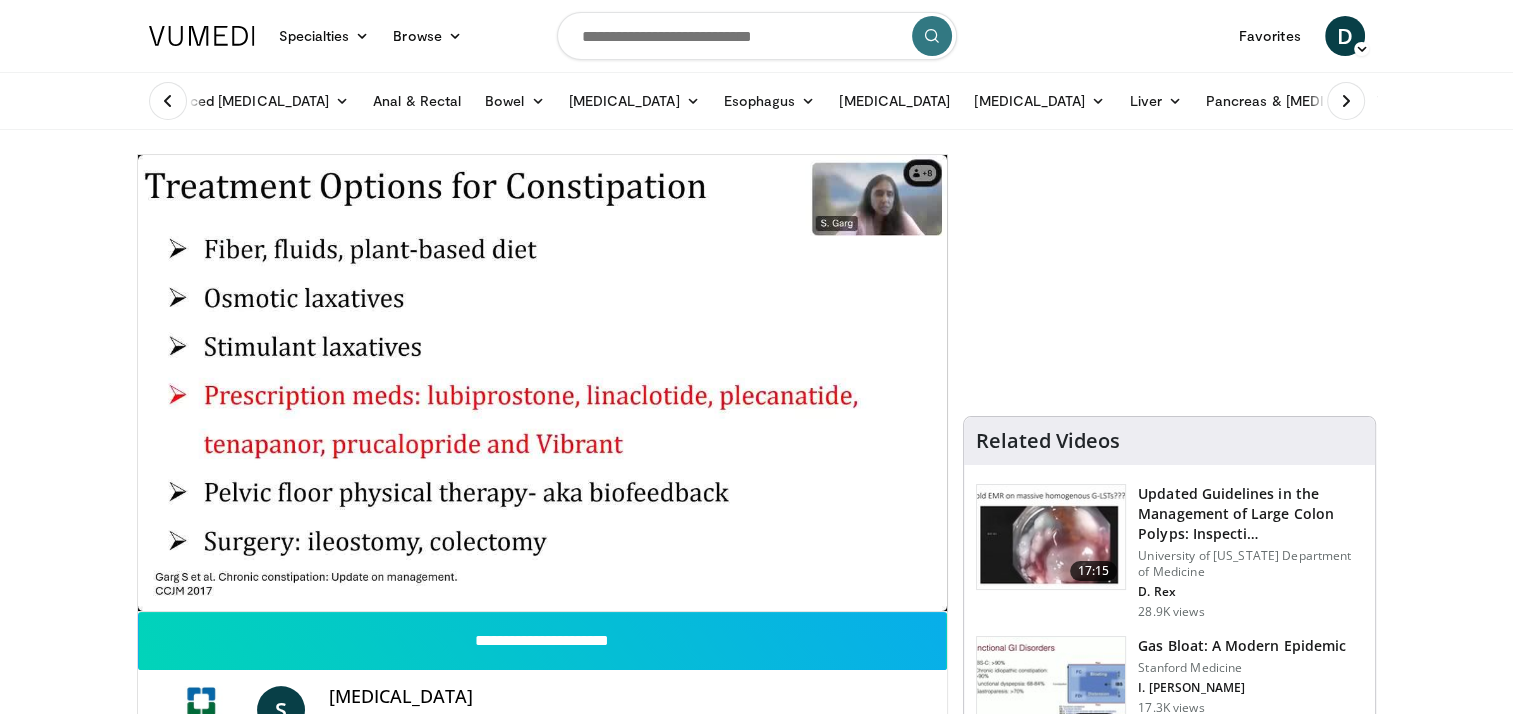 click on "Specialties
Adult & Family Medicine
Allergy, [MEDICAL_DATA], Immunology
Anesthesiology
Cardiology
Dental
Dermatology
Endocrinology
Gastroenterology & Hepatology
[MEDICAL_DATA]
Hematology & Oncology
[MEDICAL_DATA]
Nephrology
Neurology
[GEOGRAPHIC_DATA]
Obstetrics & Gynecology
Ophthalmology
Oral Maxillofacial
Orthopaedics
Otolaryngology
Pediatrics
Plastic Surgery
[GEOGRAPHIC_DATA]
Psychiatry
Pulmonology
Radiation Oncology
[MEDICAL_DATA]
Rheumatology
Urology" at bounding box center [756, 1644] 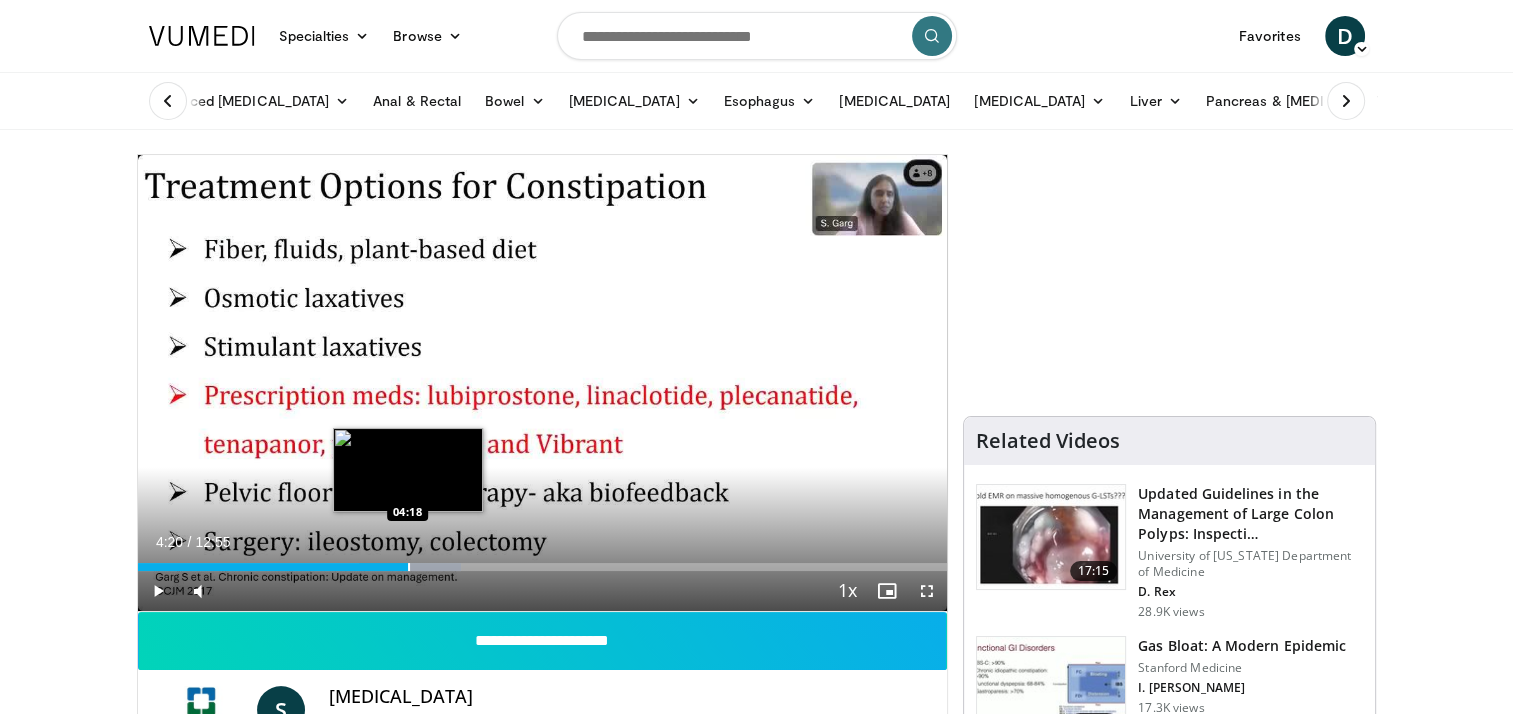 click at bounding box center [409, 567] 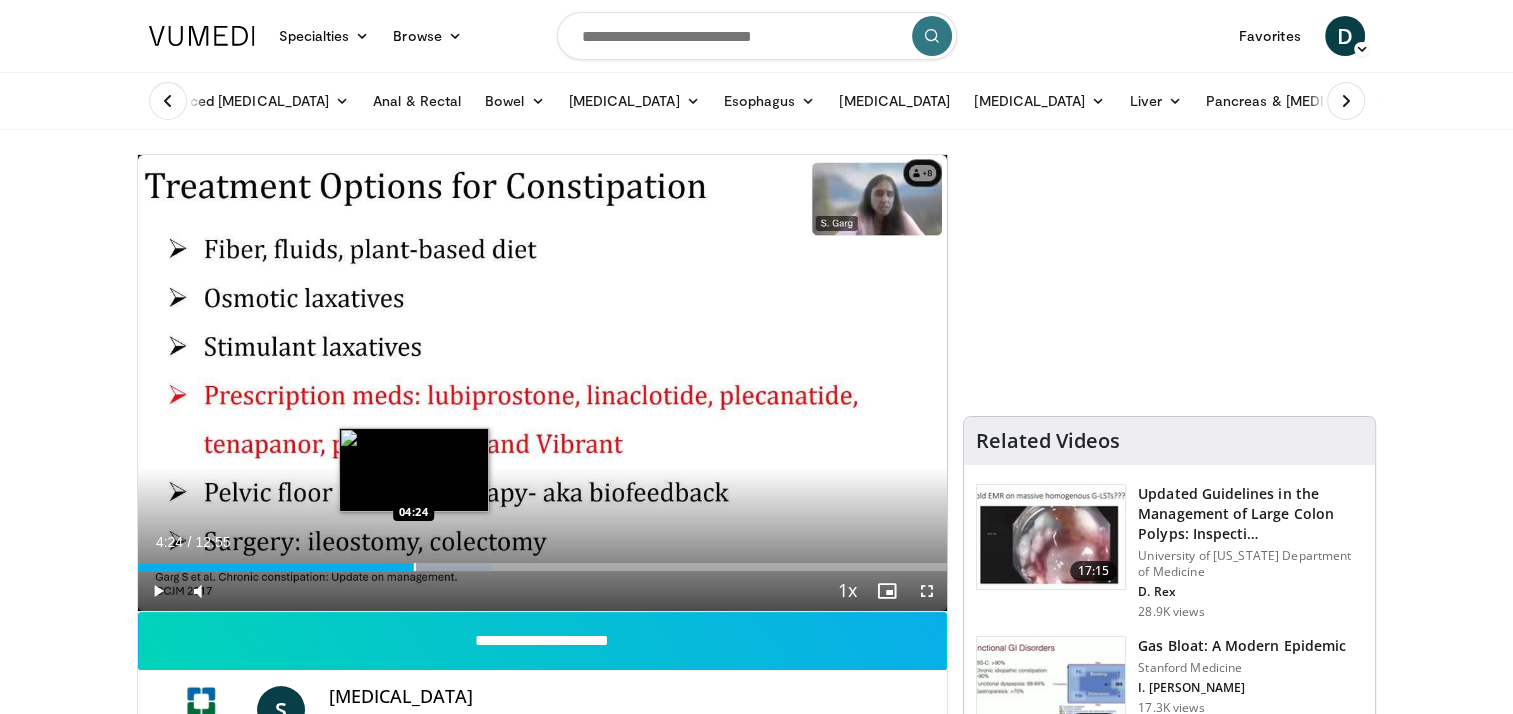 click at bounding box center (415, 567) 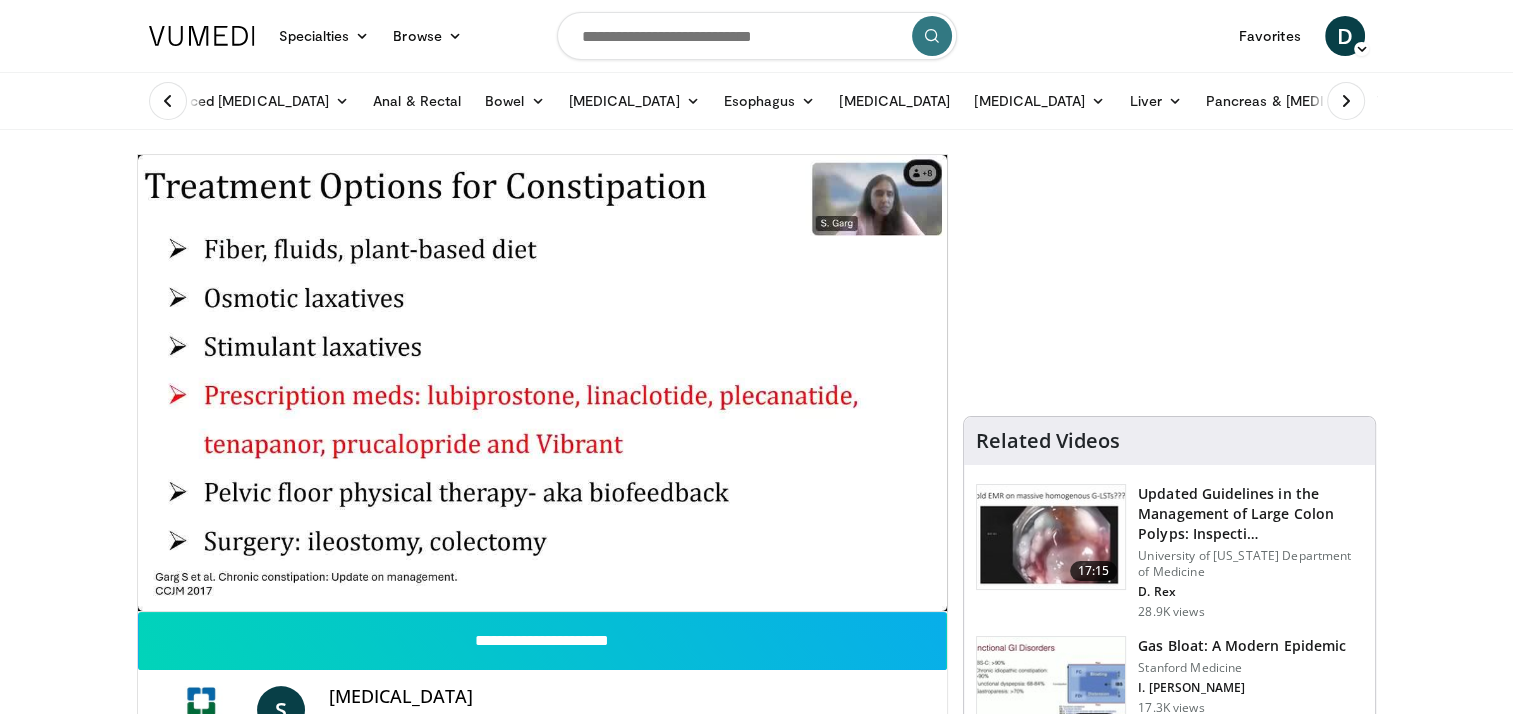 click on "Specialties
Adult & Family Medicine
Allergy, [MEDICAL_DATA], Immunology
Anesthesiology
Cardiology
Dental
Dermatology
Endocrinology
Gastroenterology & Hepatology
[MEDICAL_DATA]
Hematology & Oncology
[MEDICAL_DATA]
Nephrology
Neurology
[GEOGRAPHIC_DATA]
Obstetrics & Gynecology
Ophthalmology
Oral Maxillofacial
Orthopaedics
Otolaryngology
Pediatrics
Plastic Surgery
[GEOGRAPHIC_DATA]
Psychiatry
Pulmonology
Radiation Oncology
[MEDICAL_DATA]
Rheumatology
Urology" at bounding box center (756, 1644) 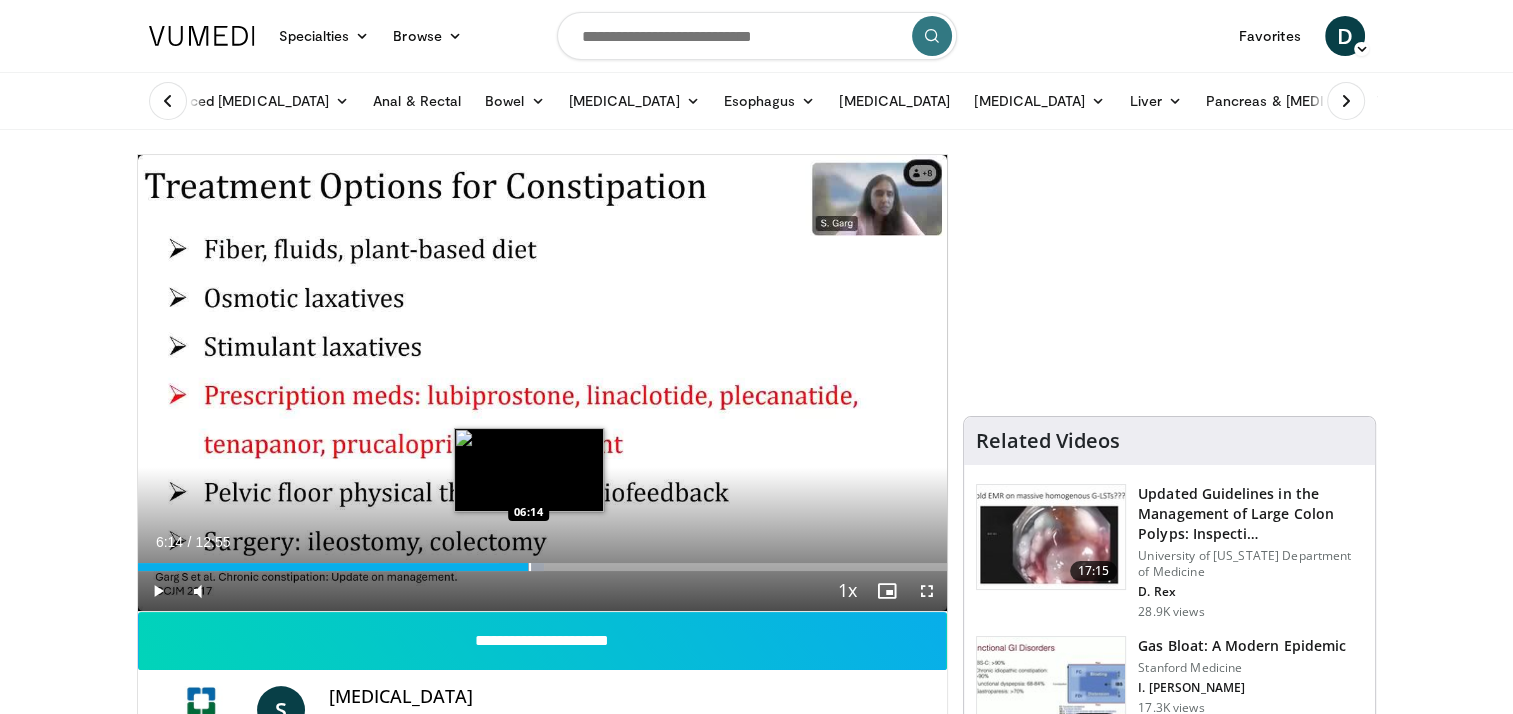 click at bounding box center (530, 567) 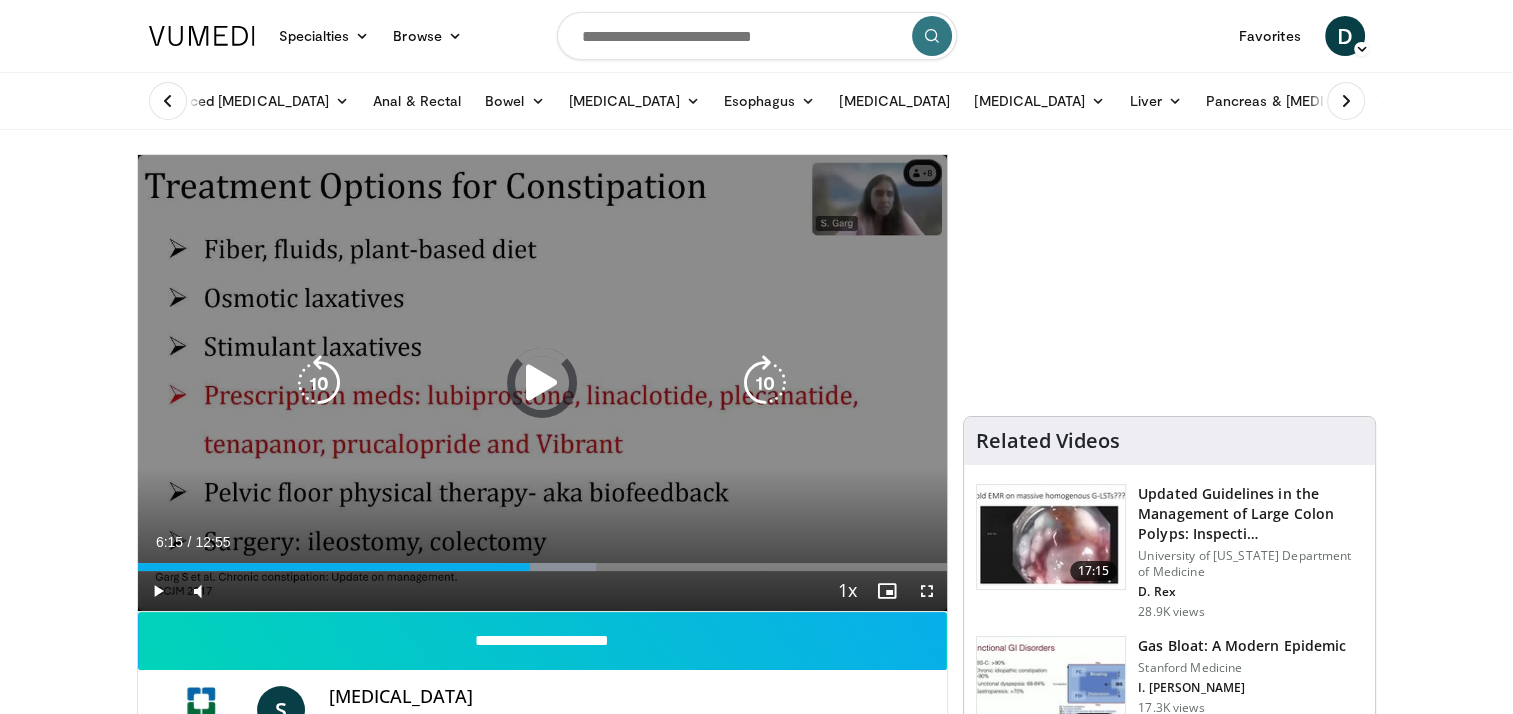 click on "Loaded :  56.68% 06:16 05:59" at bounding box center (543, 567) 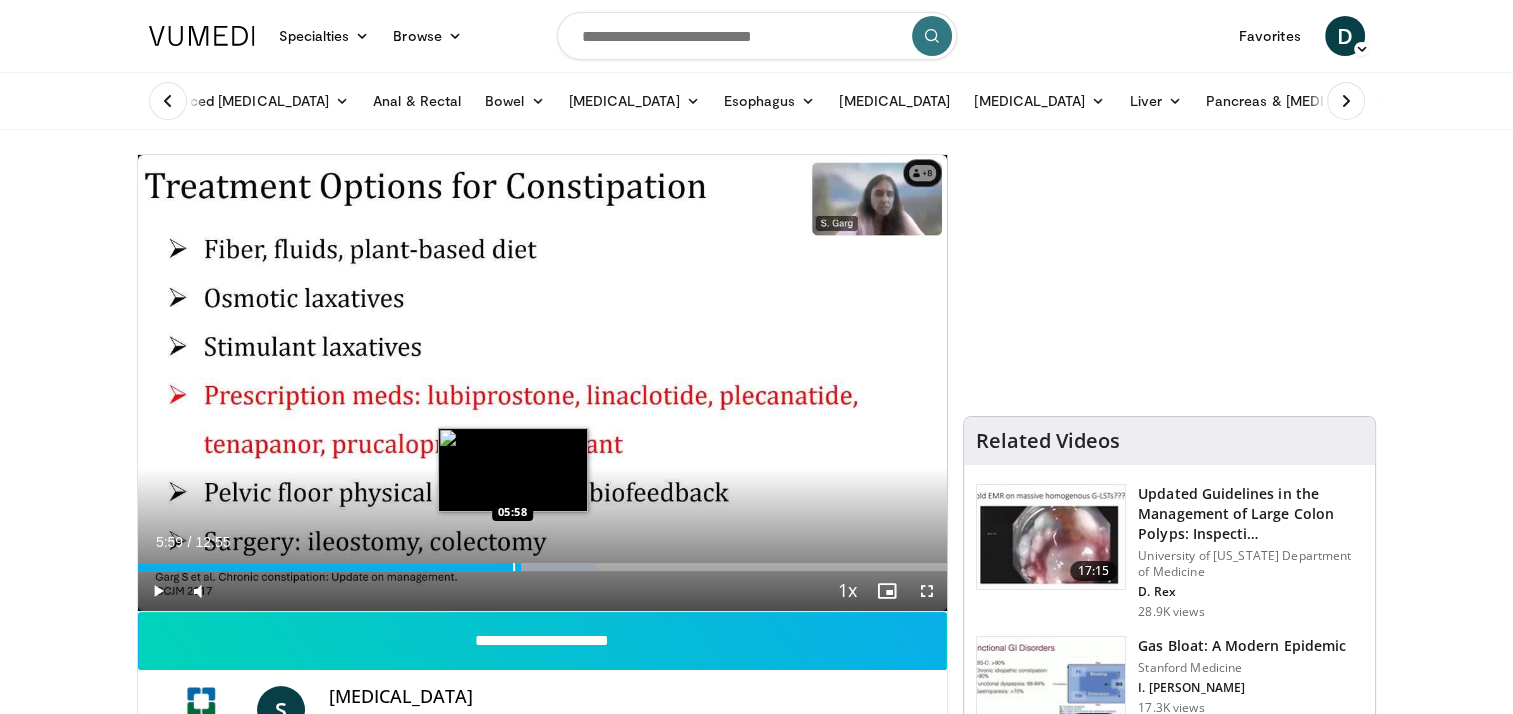 click at bounding box center [514, 567] 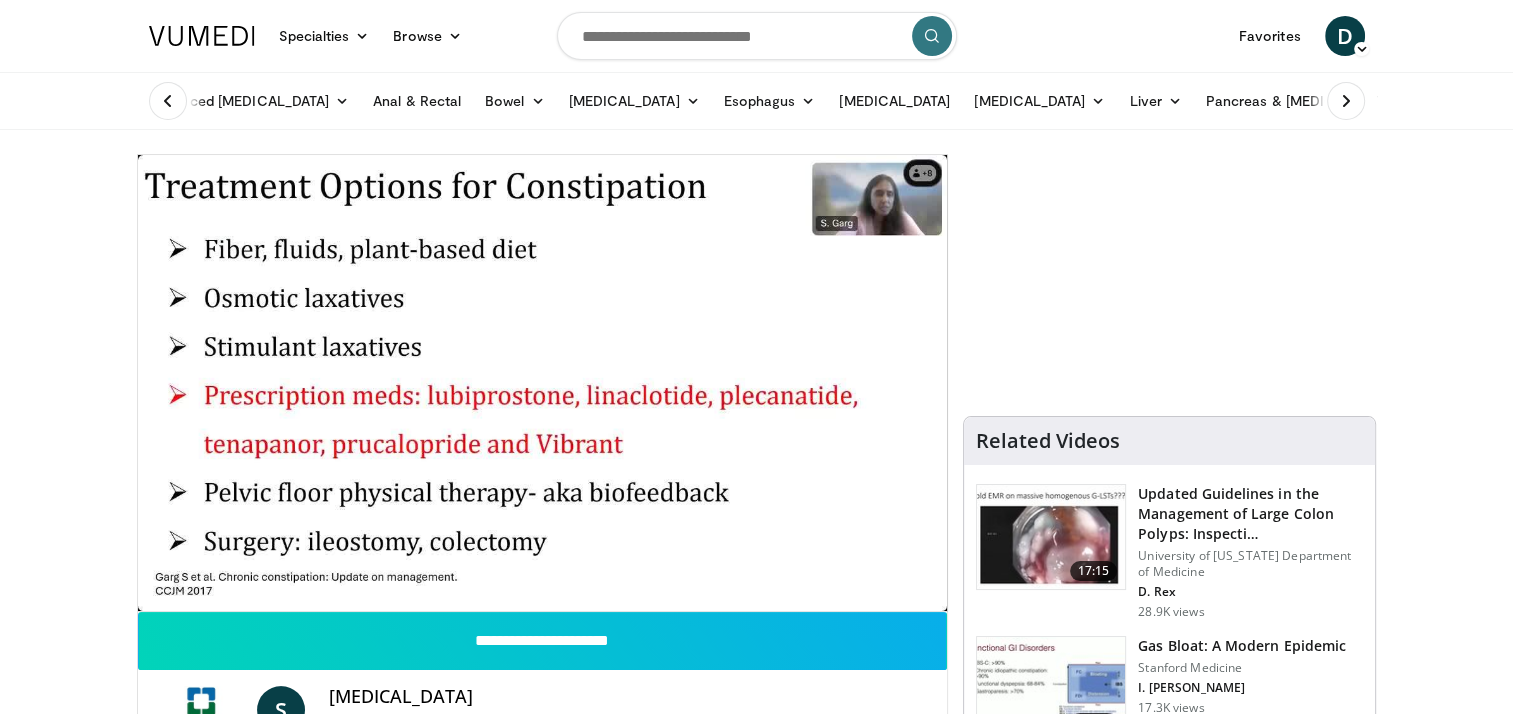click on "Specialties
Adult & Family Medicine
Allergy, [MEDICAL_DATA], Immunology
Anesthesiology
Cardiology
Dental
Dermatology
Endocrinology
Gastroenterology & Hepatology
[MEDICAL_DATA]
Hematology & Oncology
[MEDICAL_DATA]
Nephrology
Neurology
[GEOGRAPHIC_DATA]
Obstetrics & Gynecology
Ophthalmology
Oral Maxillofacial
Orthopaedics
Otolaryngology
Pediatrics
Plastic Surgery
[GEOGRAPHIC_DATA]
Psychiatry
Pulmonology
Radiation Oncology
[MEDICAL_DATA]
Rheumatology
Urology" at bounding box center (756, 1644) 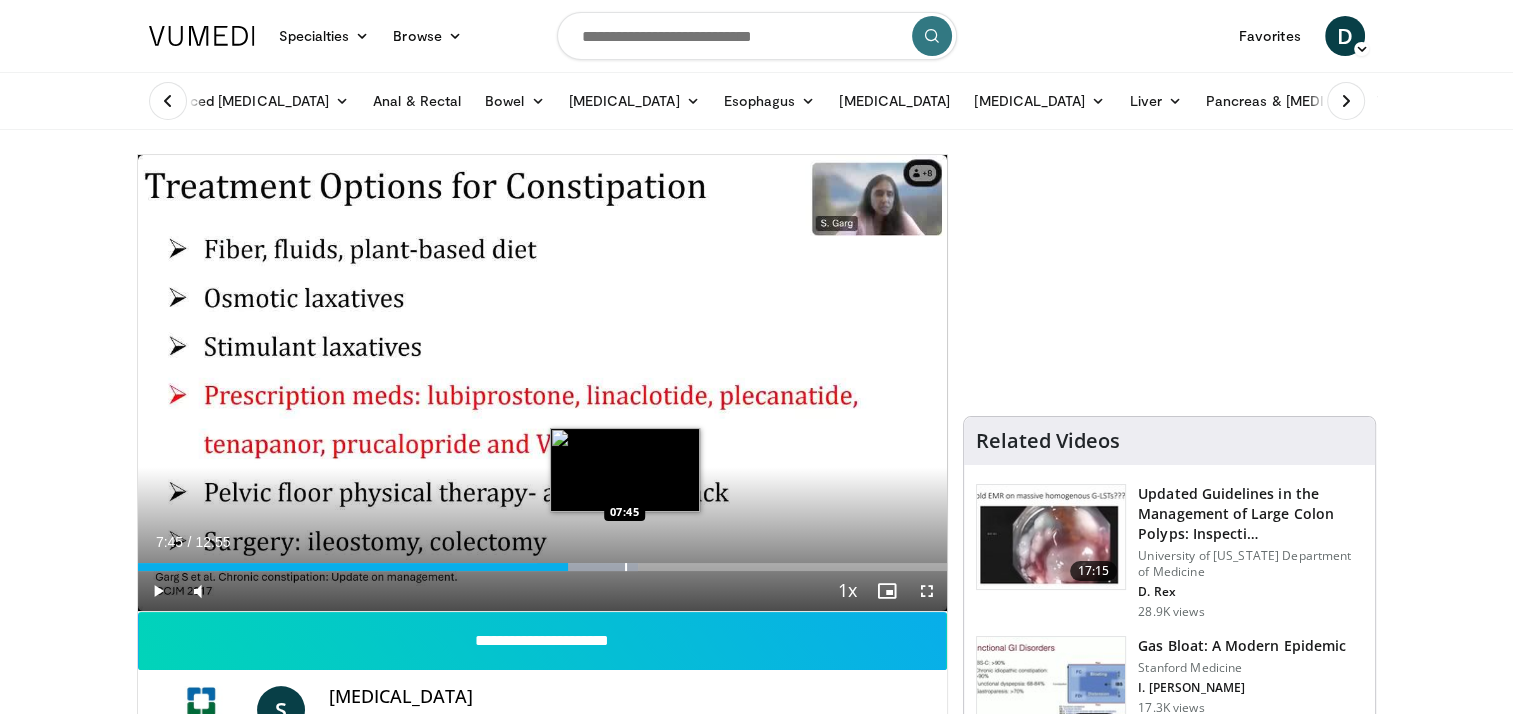 click at bounding box center [626, 567] 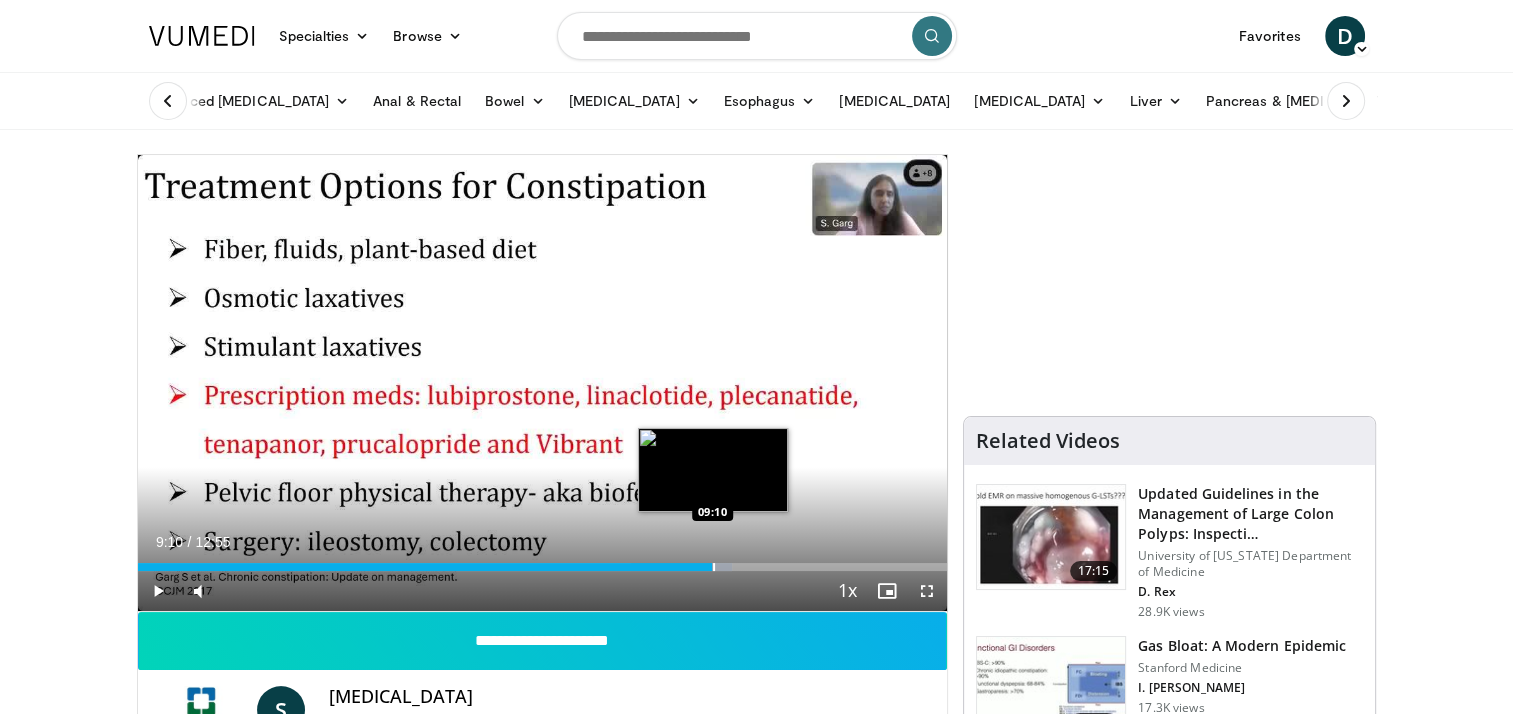 click at bounding box center [714, 567] 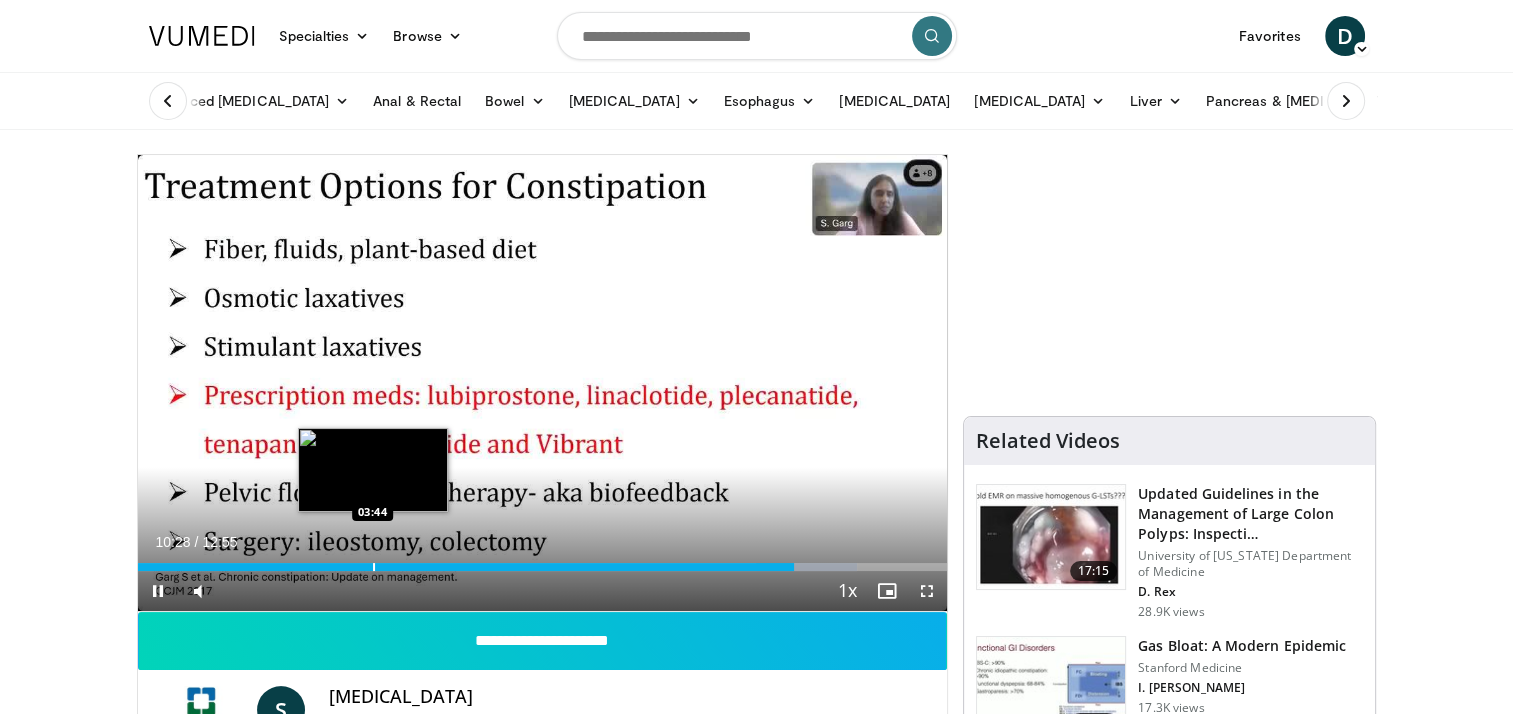click at bounding box center (374, 567) 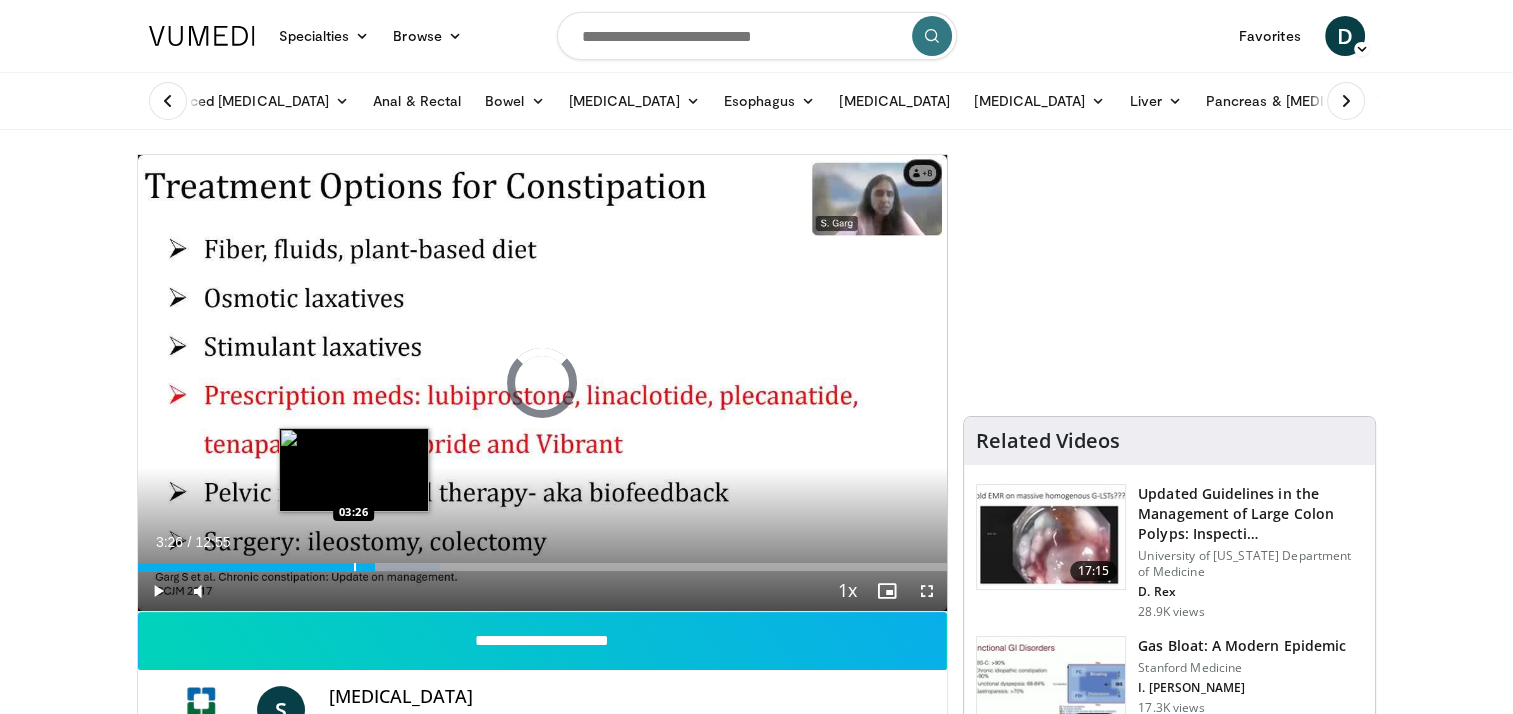 click at bounding box center (355, 567) 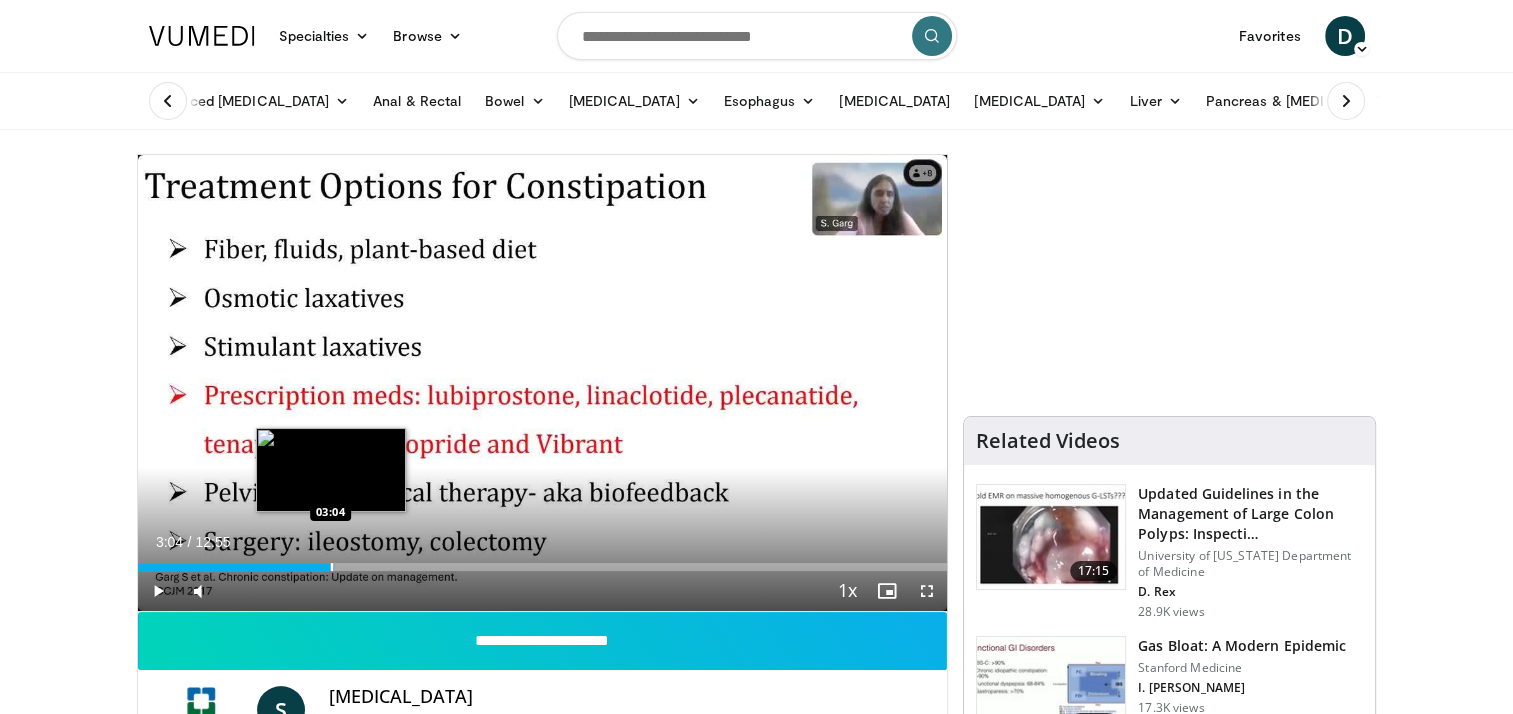 click at bounding box center (332, 567) 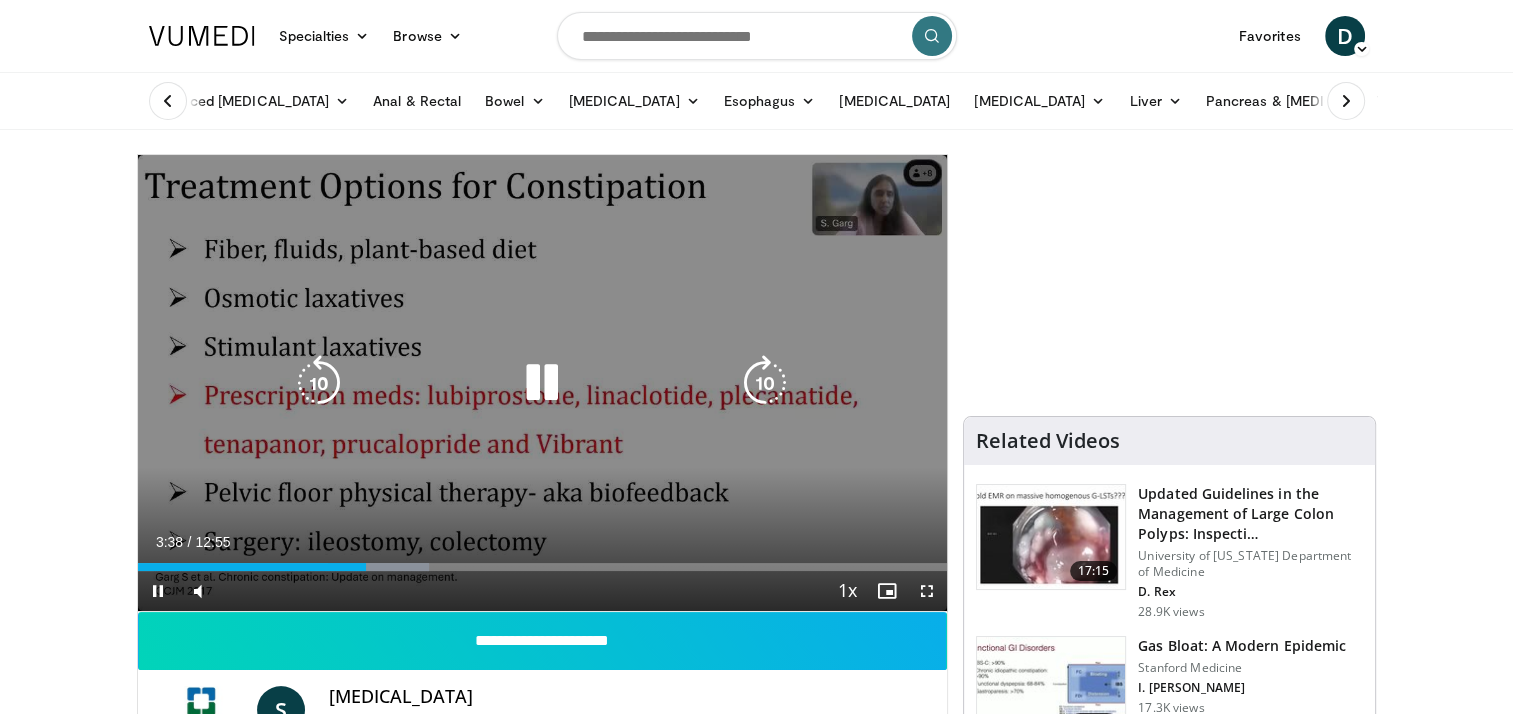click on "10 seconds
Tap to unmute" at bounding box center [543, 383] 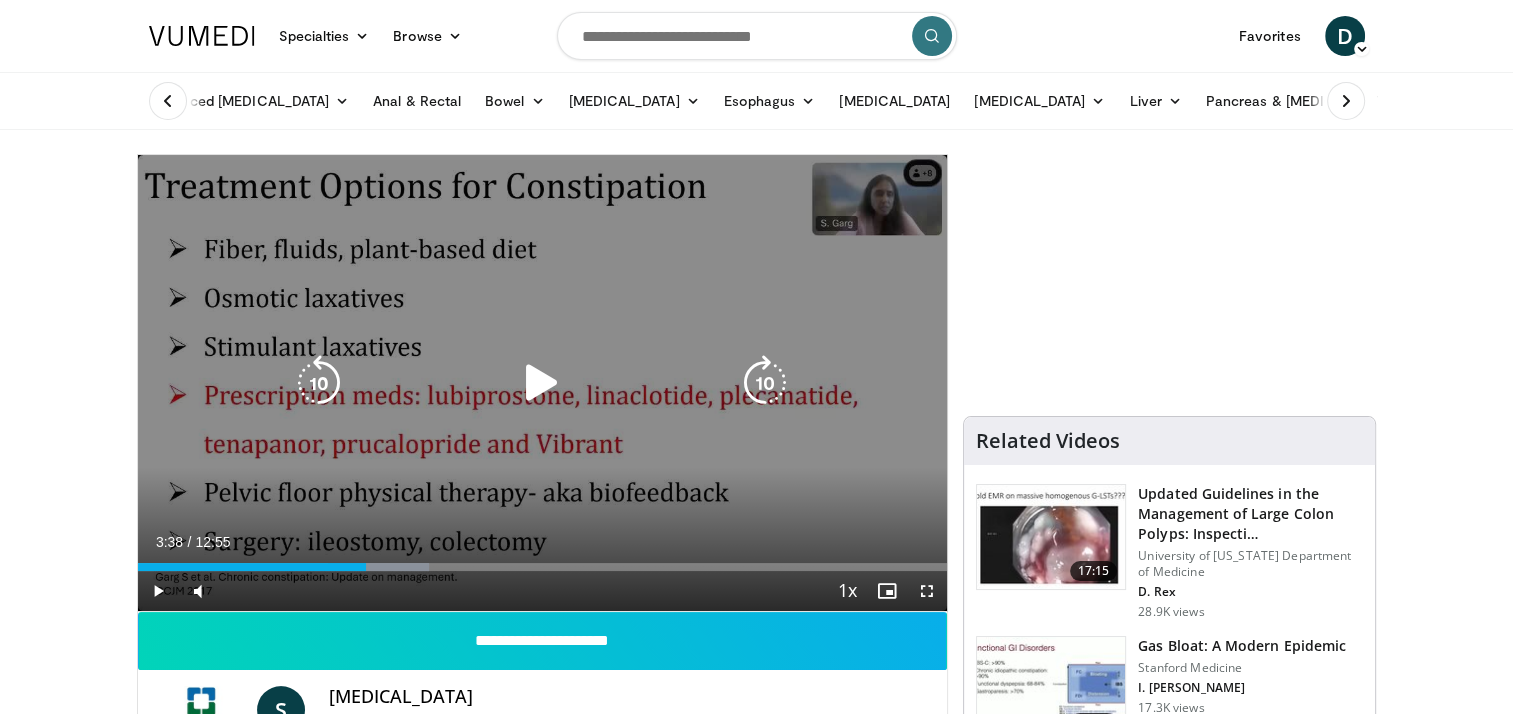 click on "10 seconds
Tap to unmute" at bounding box center [543, 383] 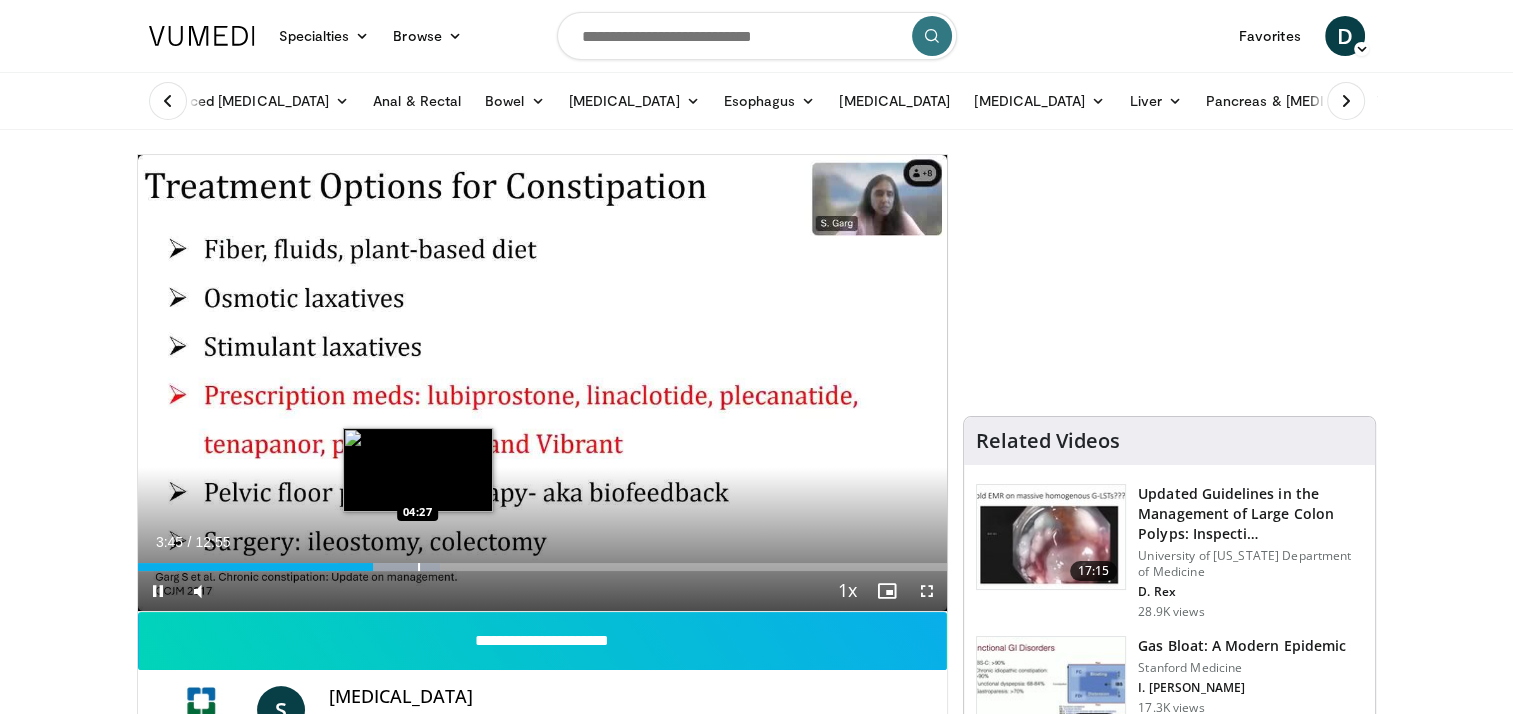click on "**********" at bounding box center (543, 383) 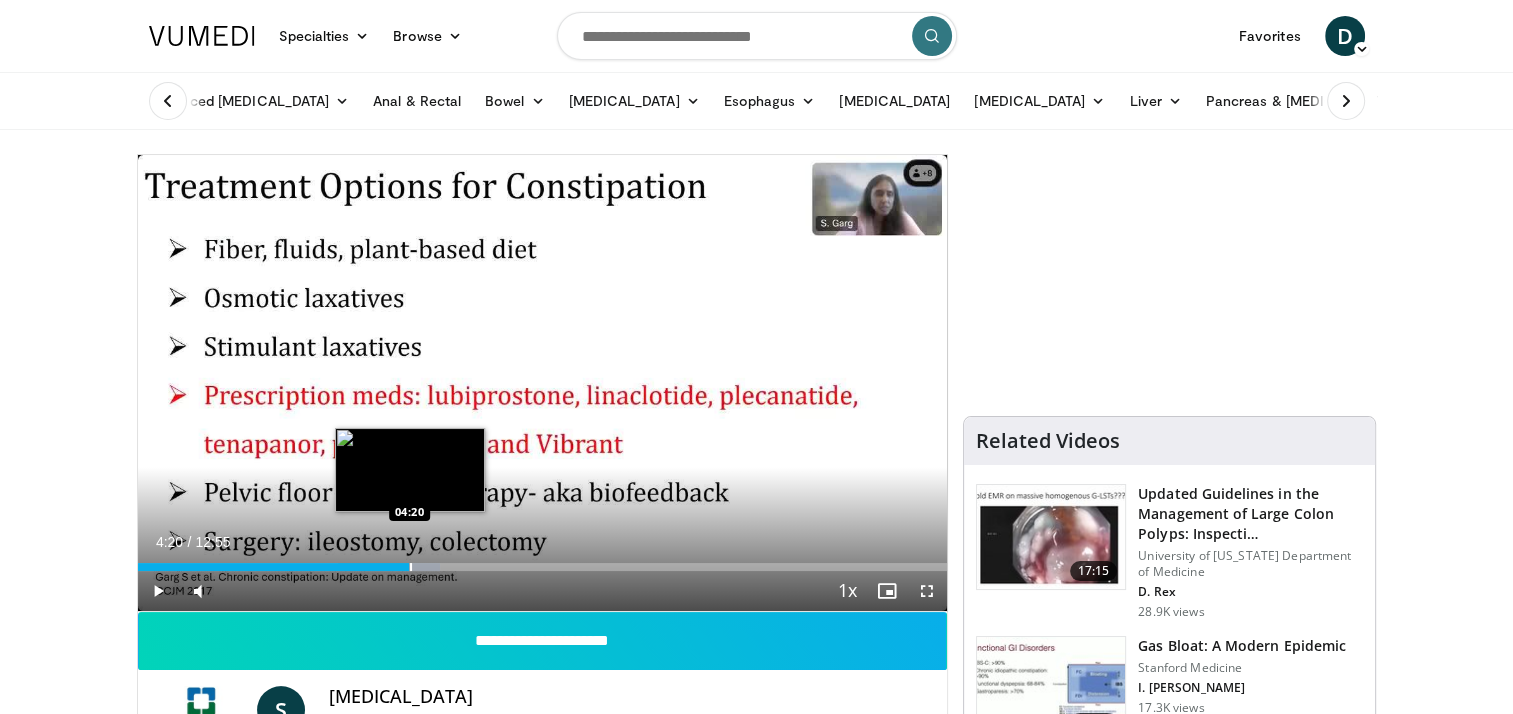 click on "Loaded :  37.35% 04:20 04:20" at bounding box center [543, 561] 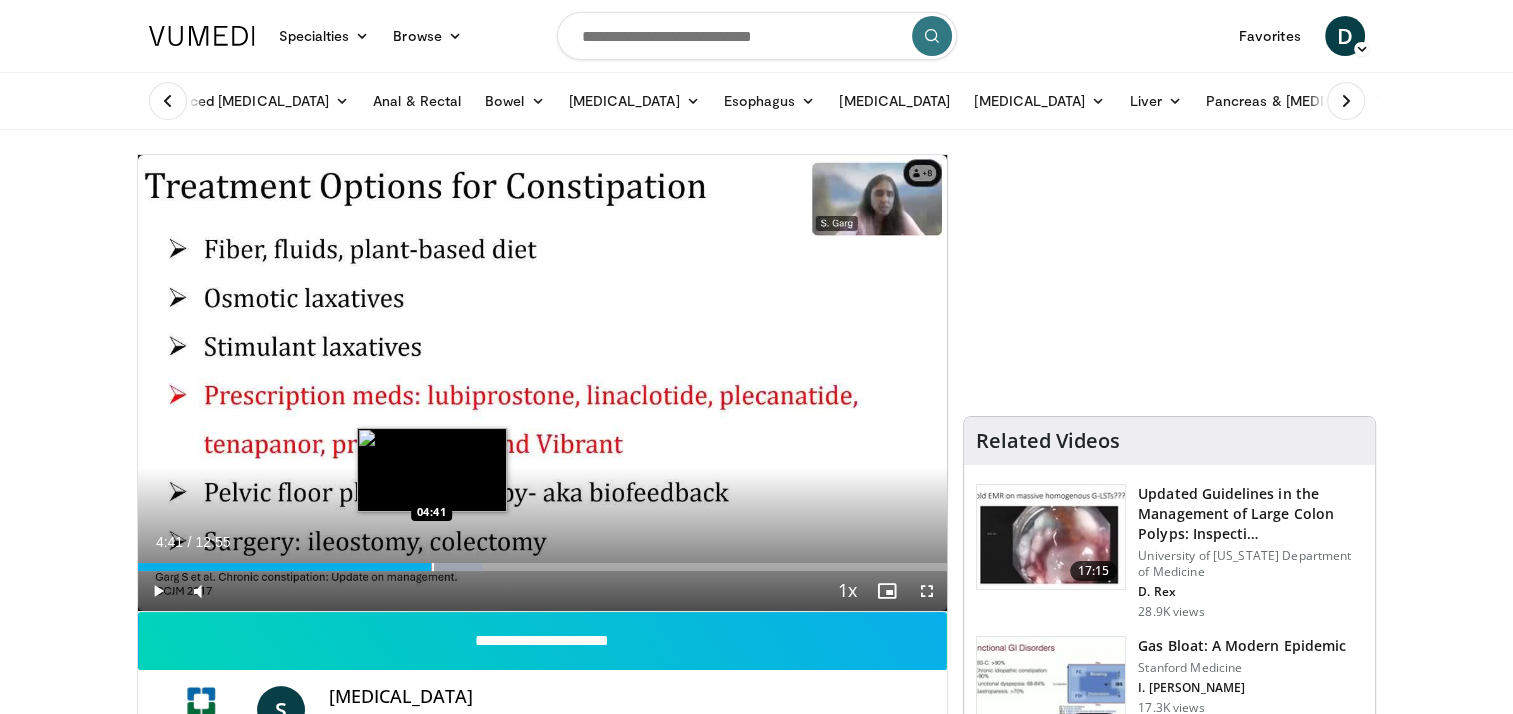 click at bounding box center (433, 567) 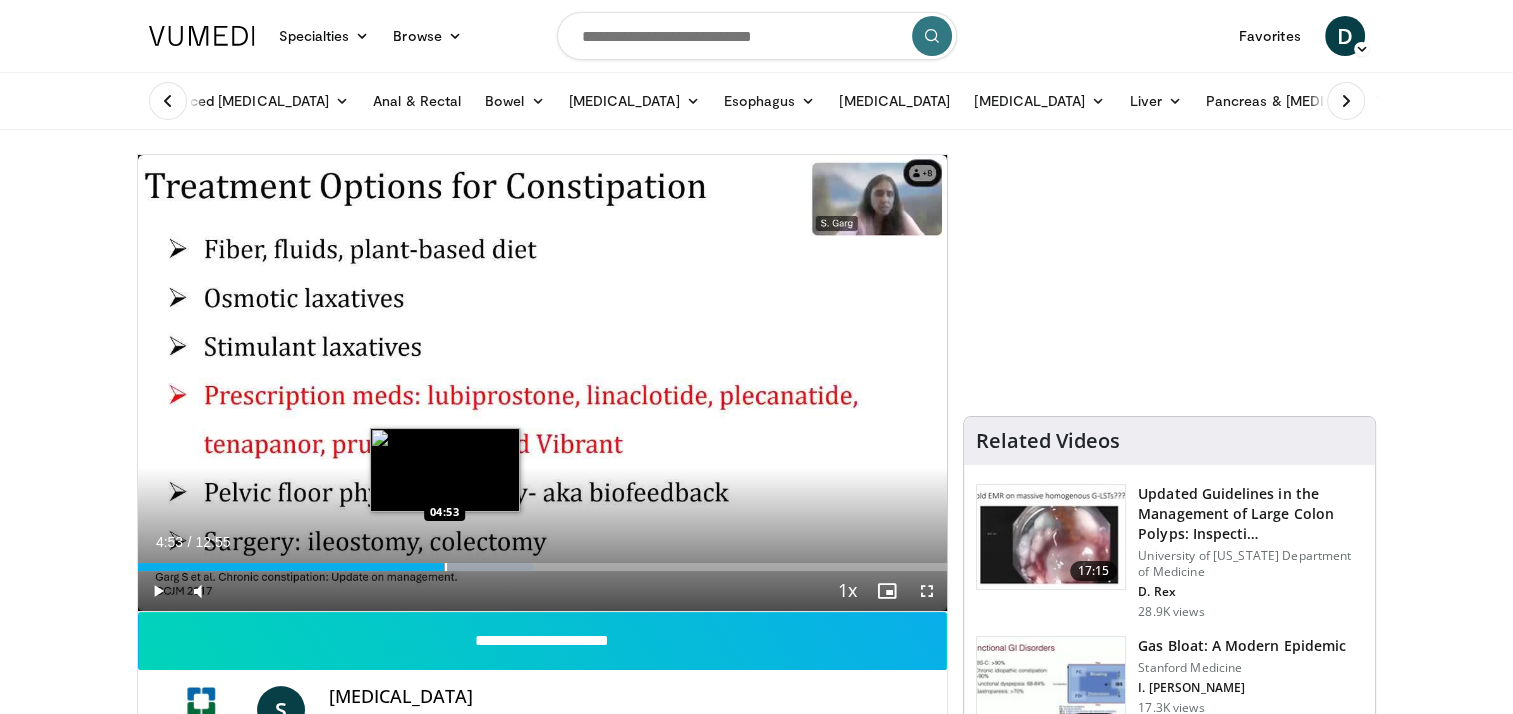 click on "Loaded :  48.95% 05:17 04:53" at bounding box center [543, 561] 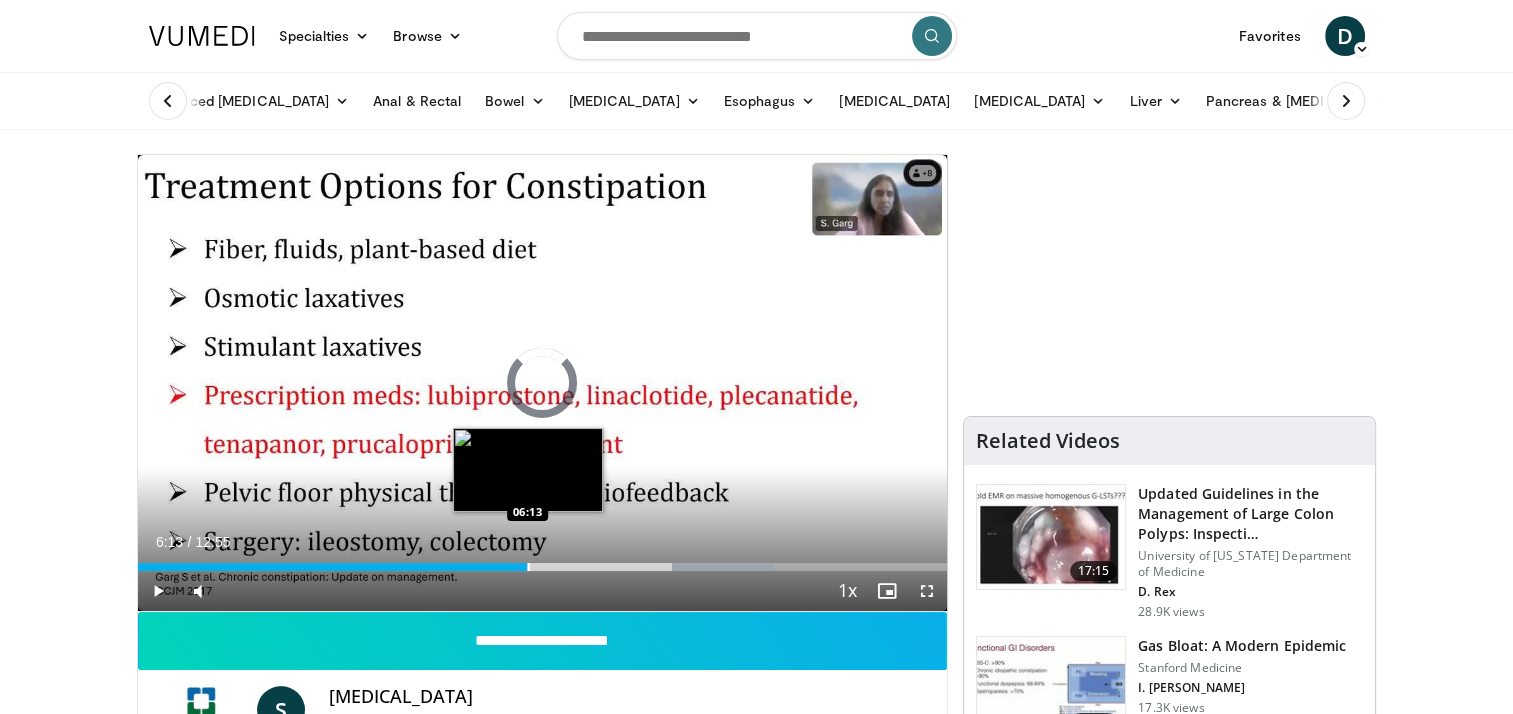 click at bounding box center (529, 567) 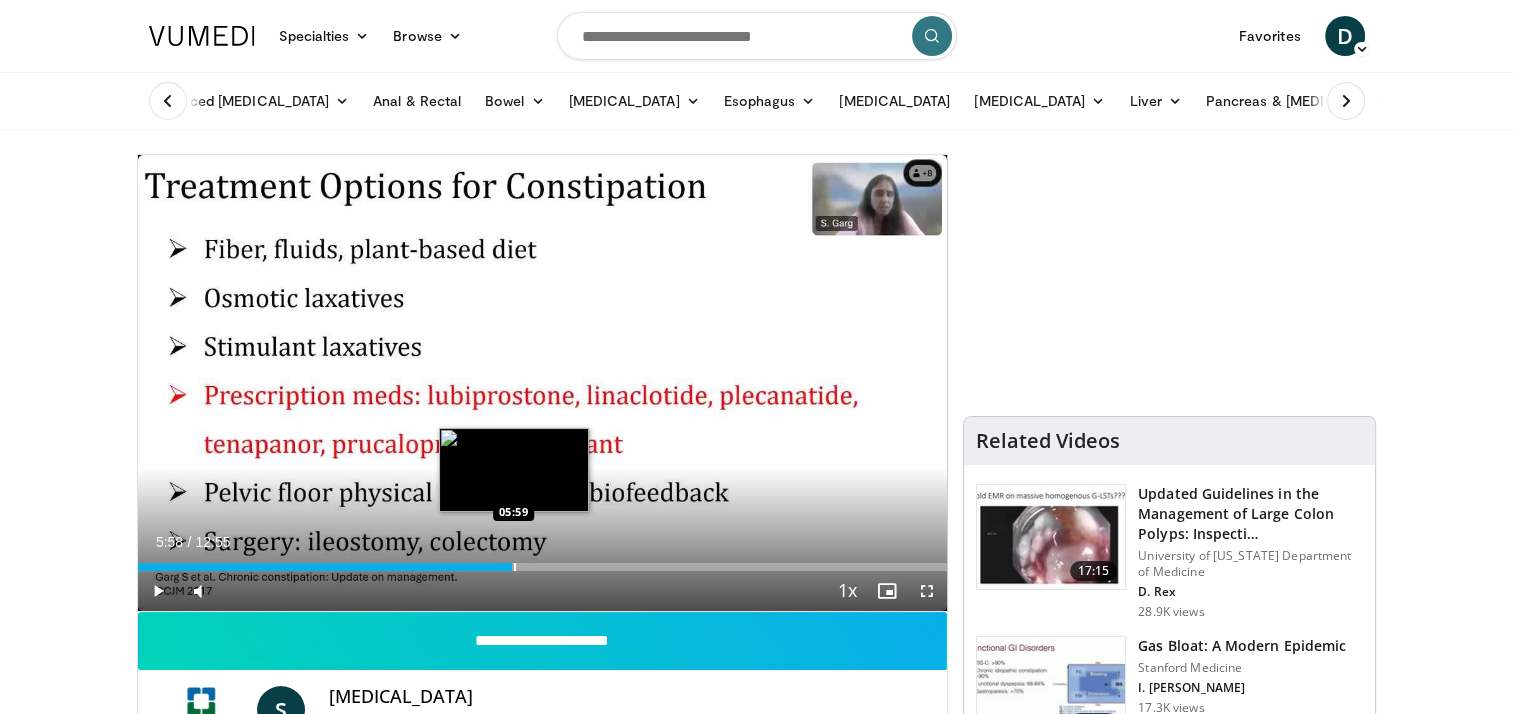 click on "05:58" at bounding box center (325, 567) 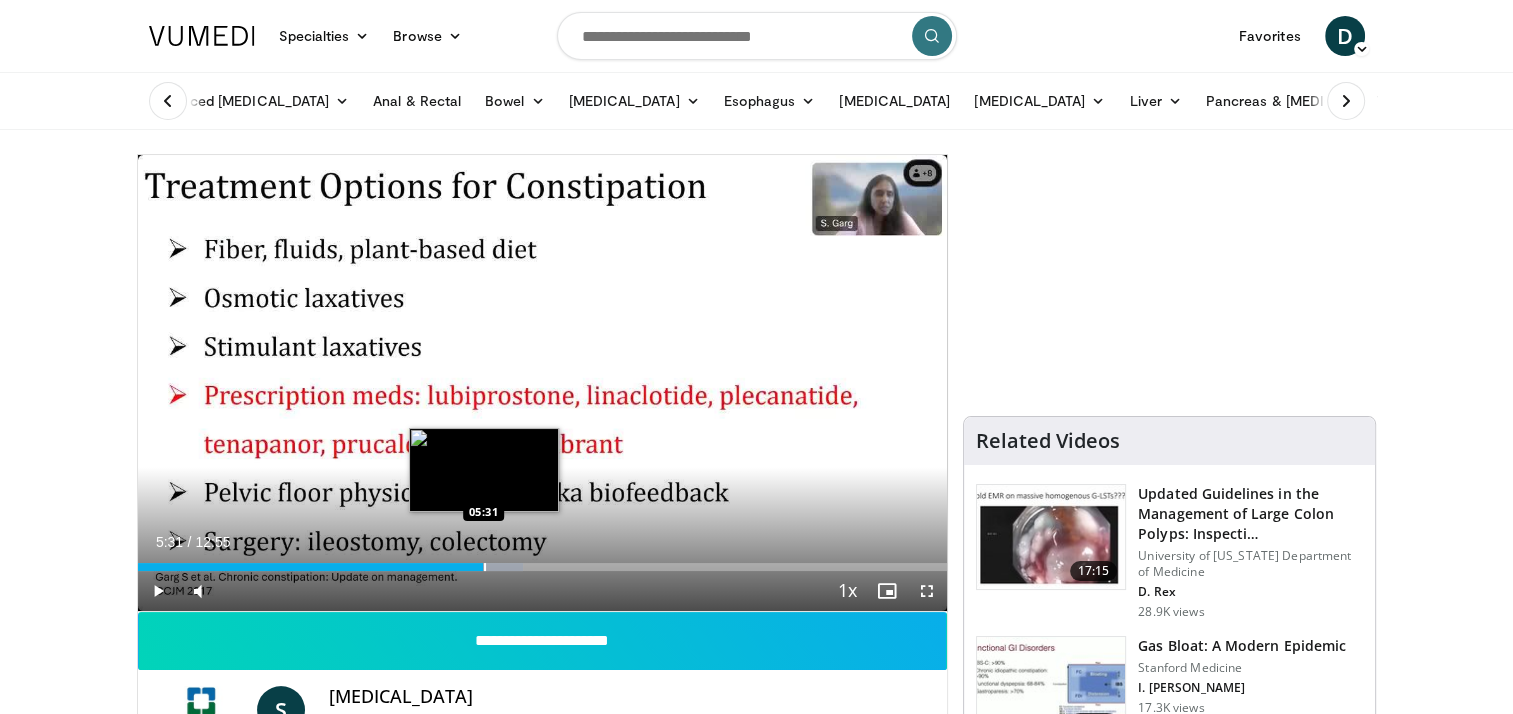 click at bounding box center [485, 567] 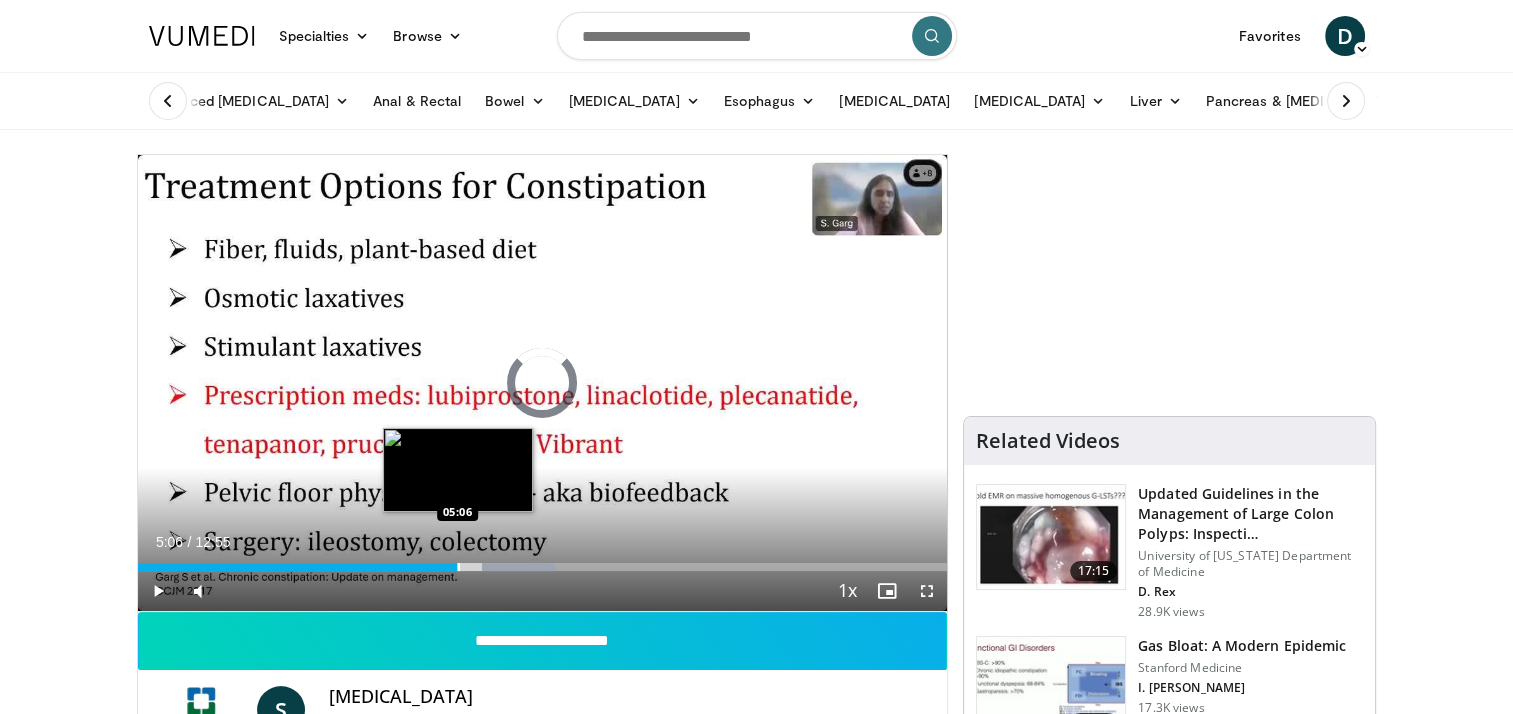 click at bounding box center [459, 567] 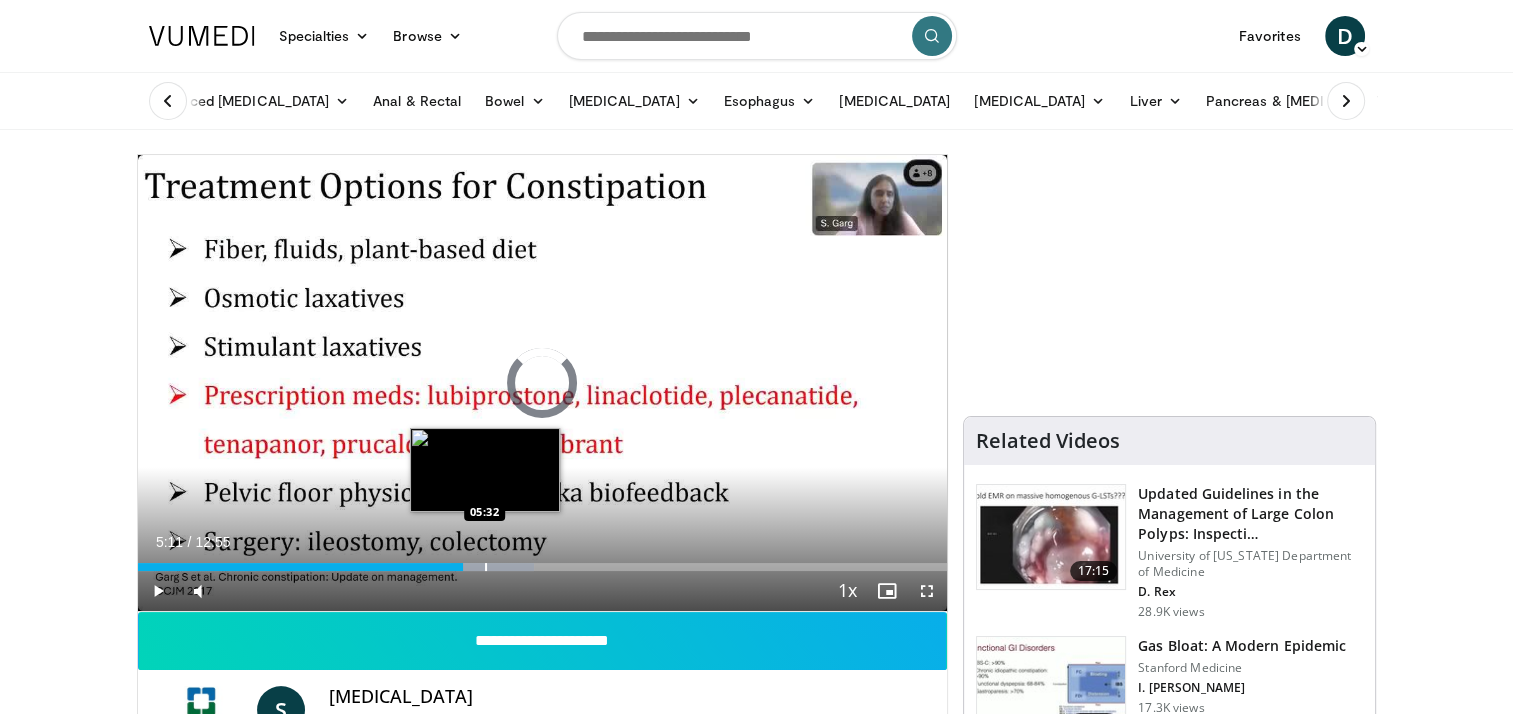 click at bounding box center (486, 567) 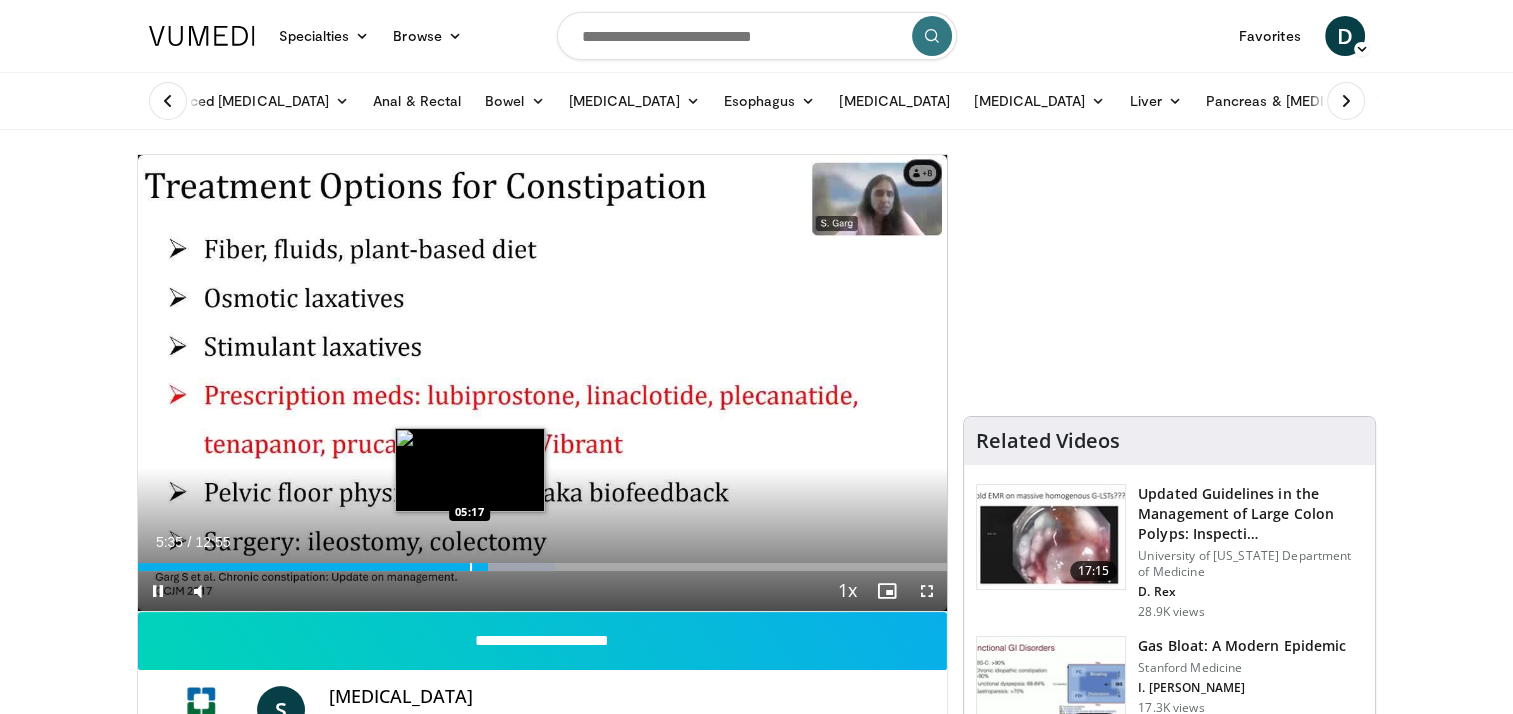 click on "05:35" at bounding box center [313, 567] 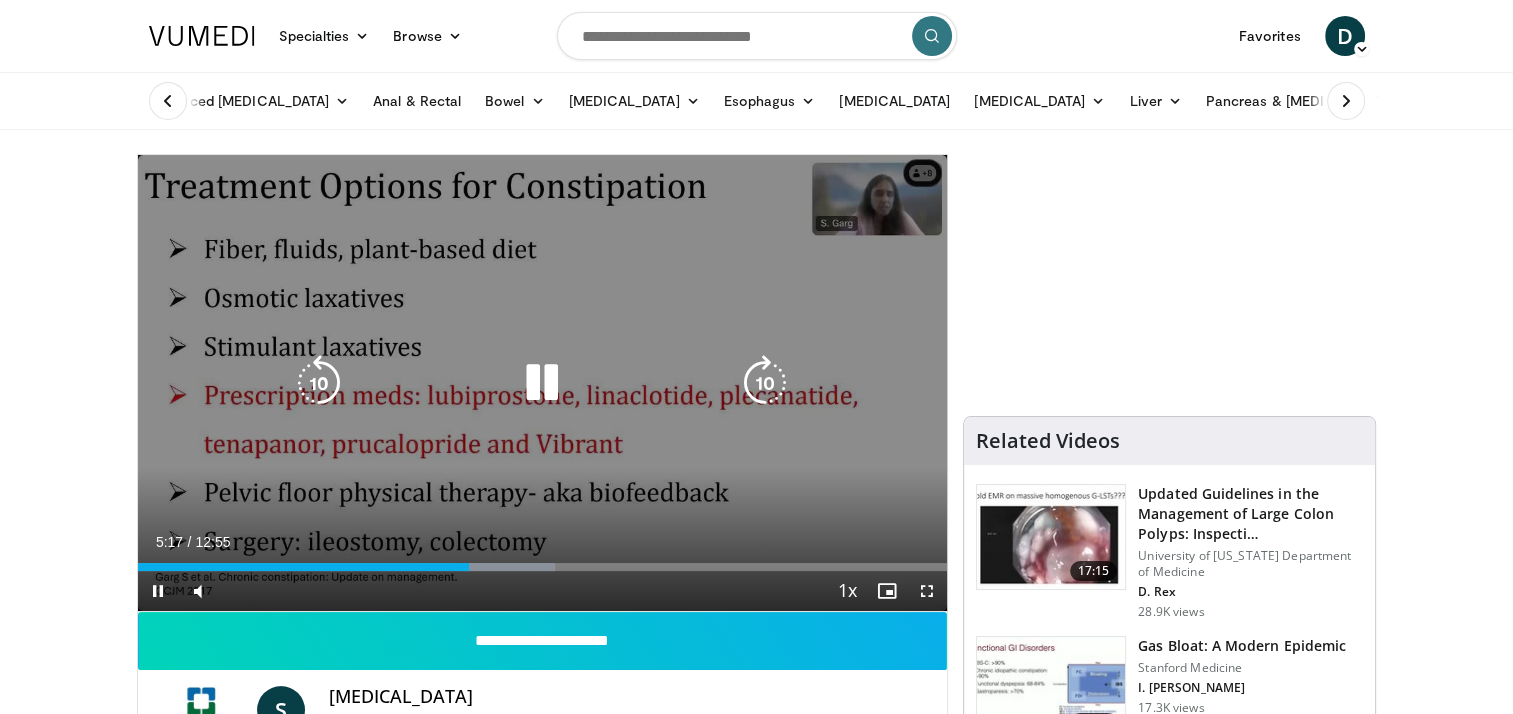 click on "10 seconds
Tap to unmute" at bounding box center (543, 383) 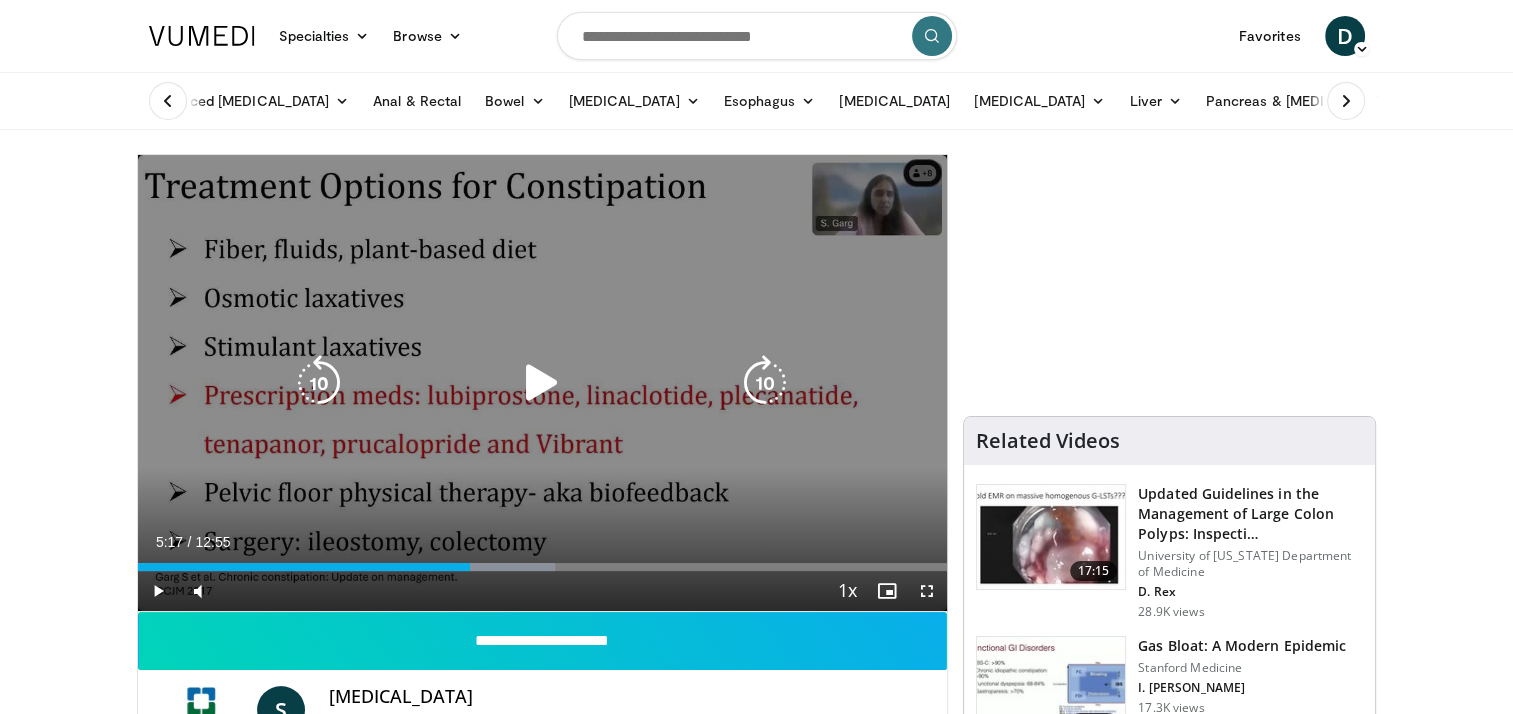 click on "10 seconds
Tap to unmute" at bounding box center (543, 383) 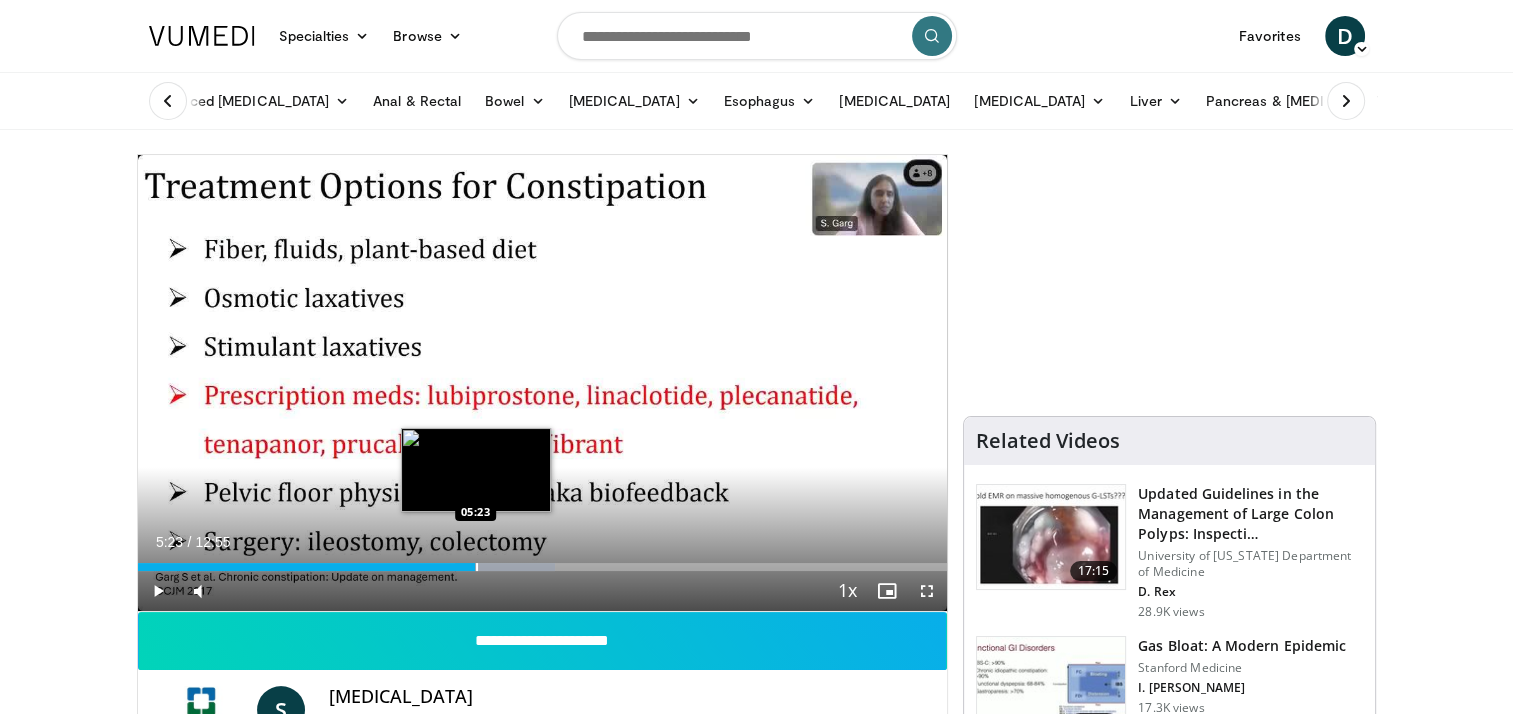 click at bounding box center [477, 567] 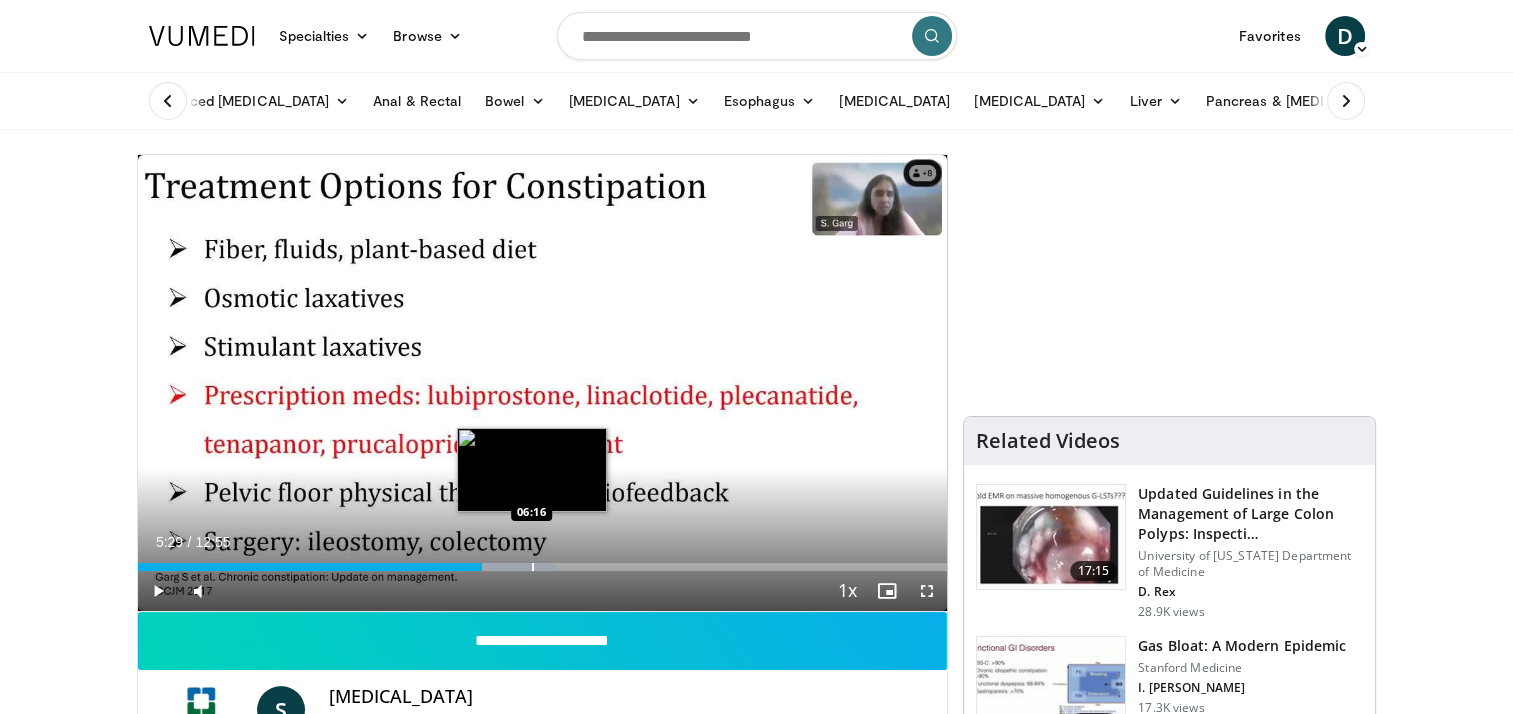 click at bounding box center (533, 567) 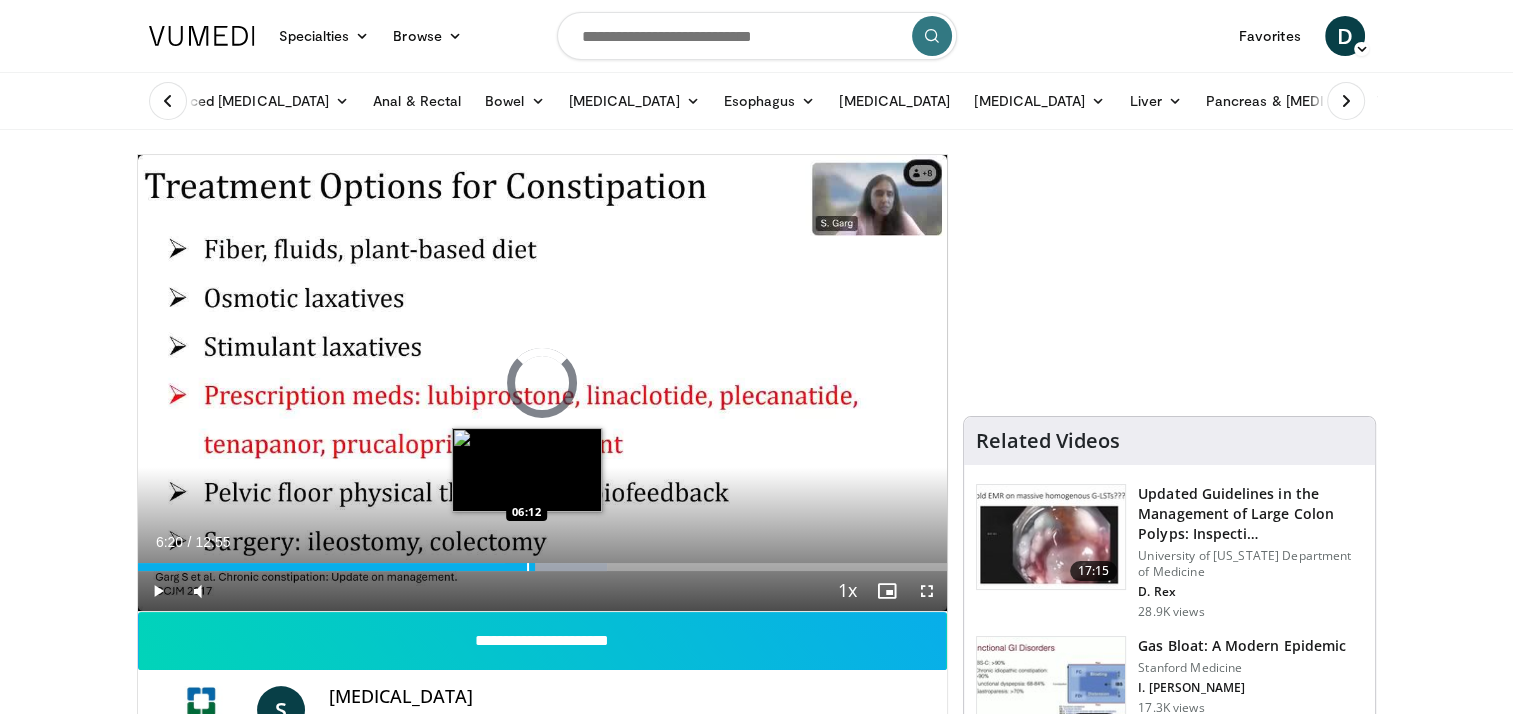 click at bounding box center [528, 567] 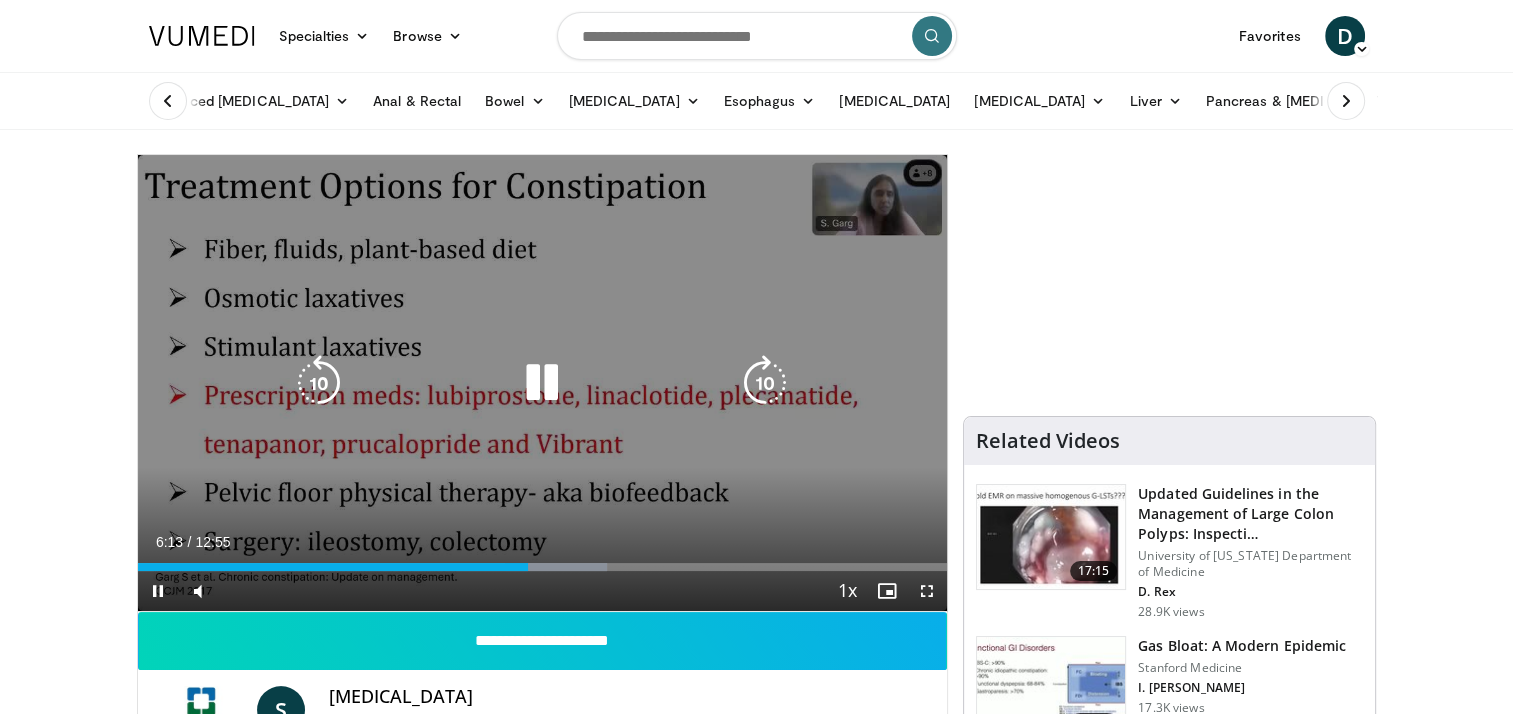 click on "10 seconds
Tap to unmute" at bounding box center (543, 383) 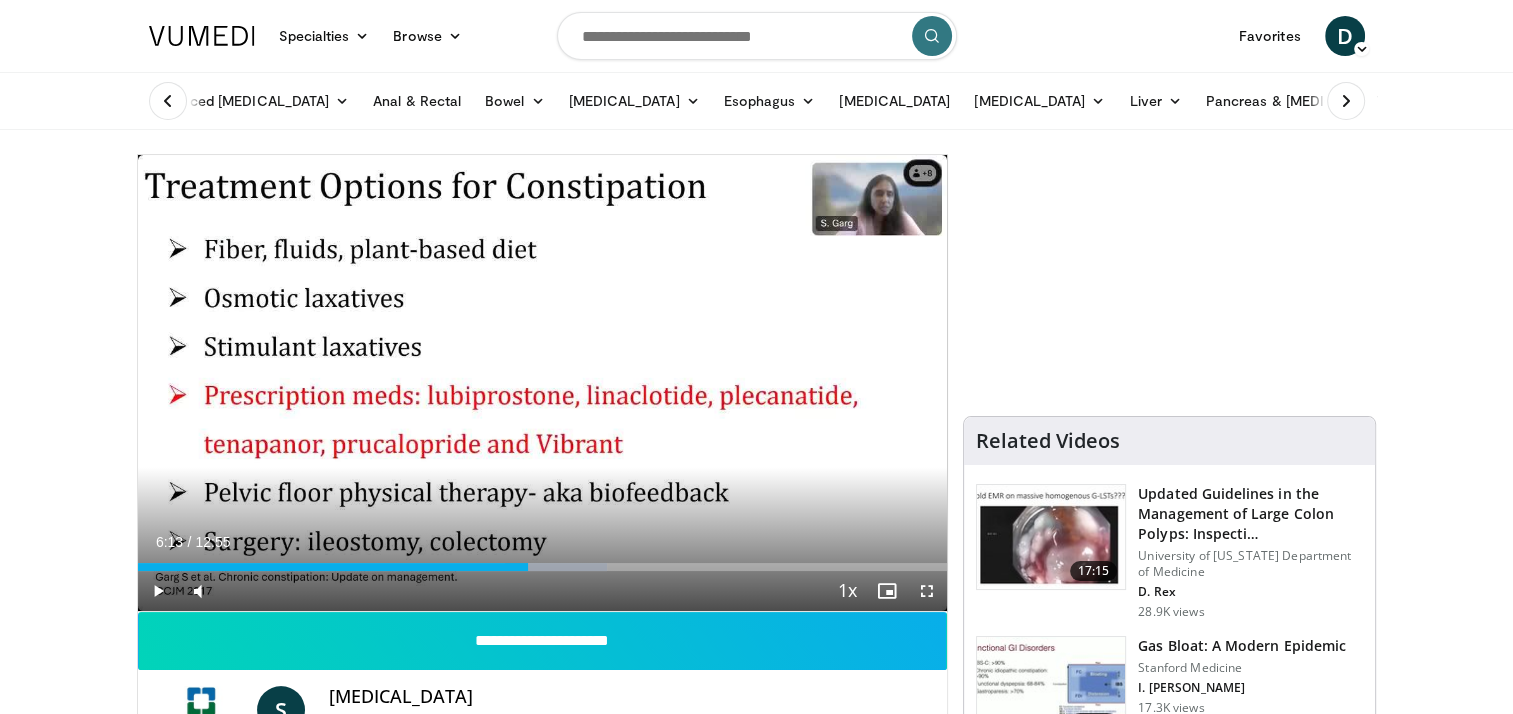 click on "10 seconds
Tap to unmute" at bounding box center (543, 383) 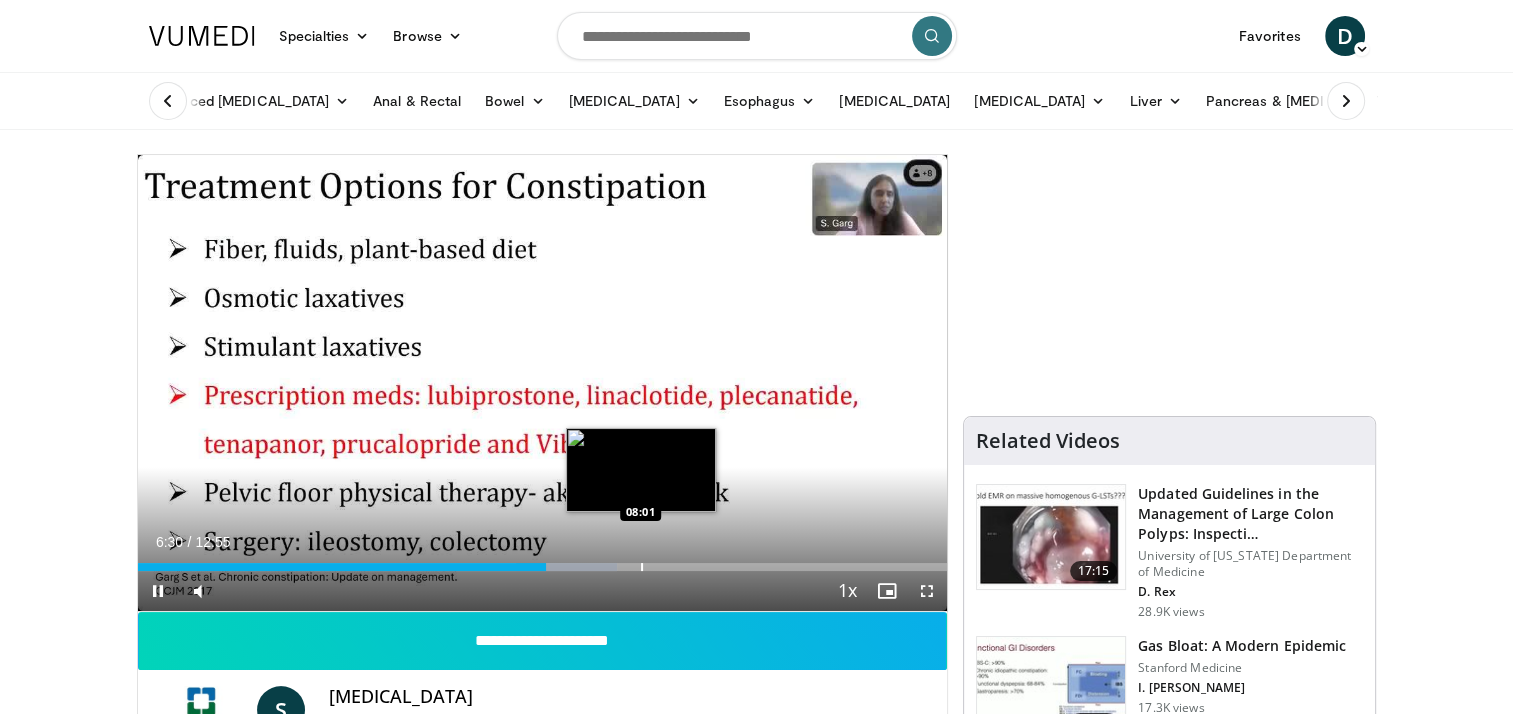 click at bounding box center (642, 567) 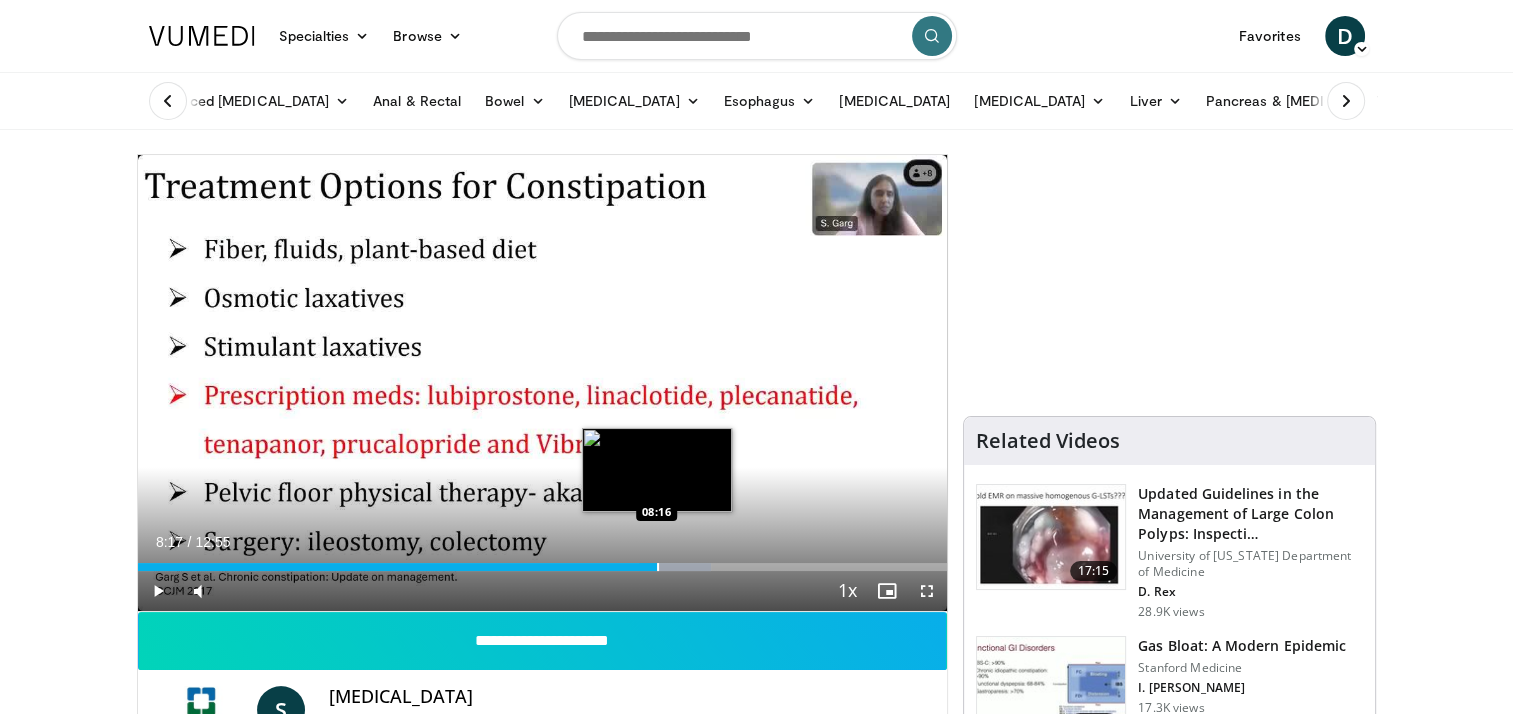 click at bounding box center (658, 567) 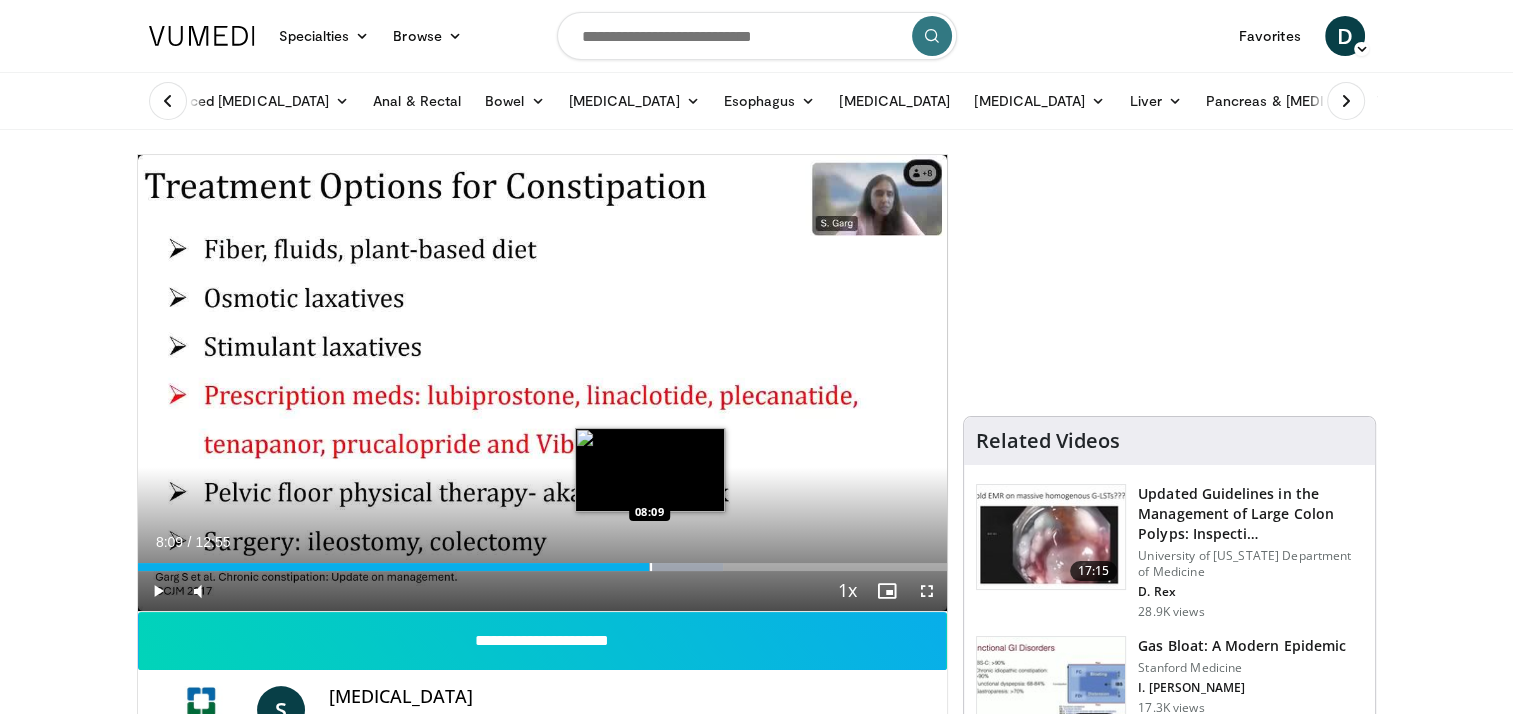 click at bounding box center (651, 567) 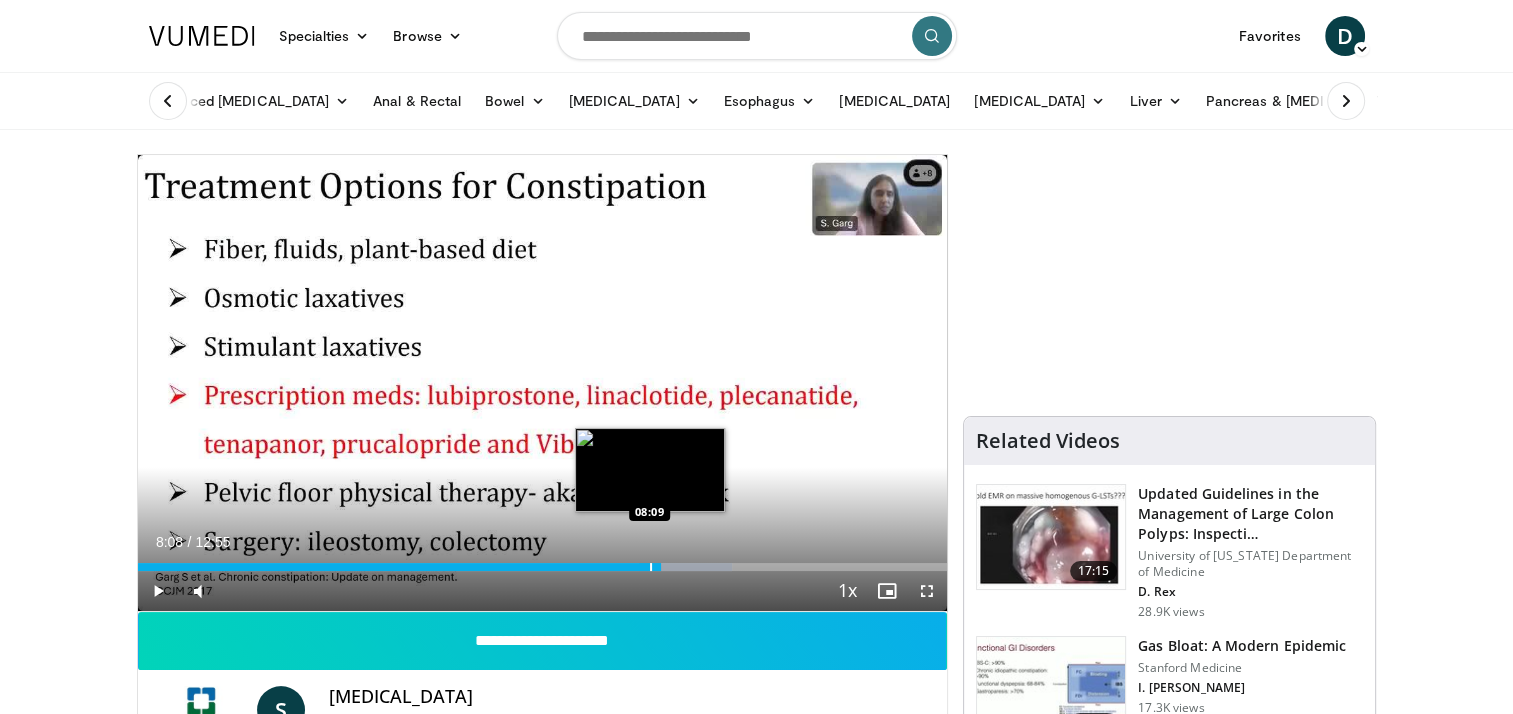 click on "08:20" at bounding box center (399, 567) 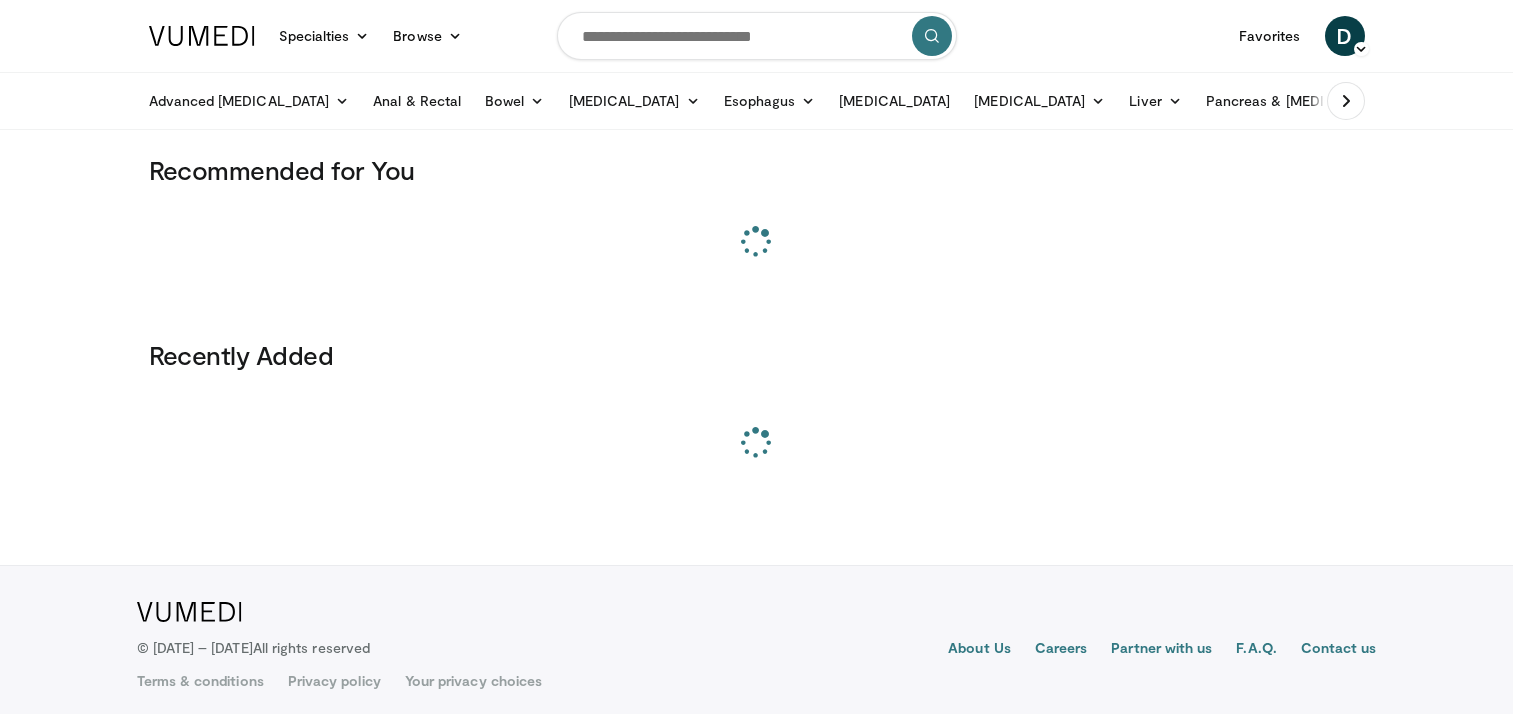 scroll, scrollTop: 0, scrollLeft: 0, axis: both 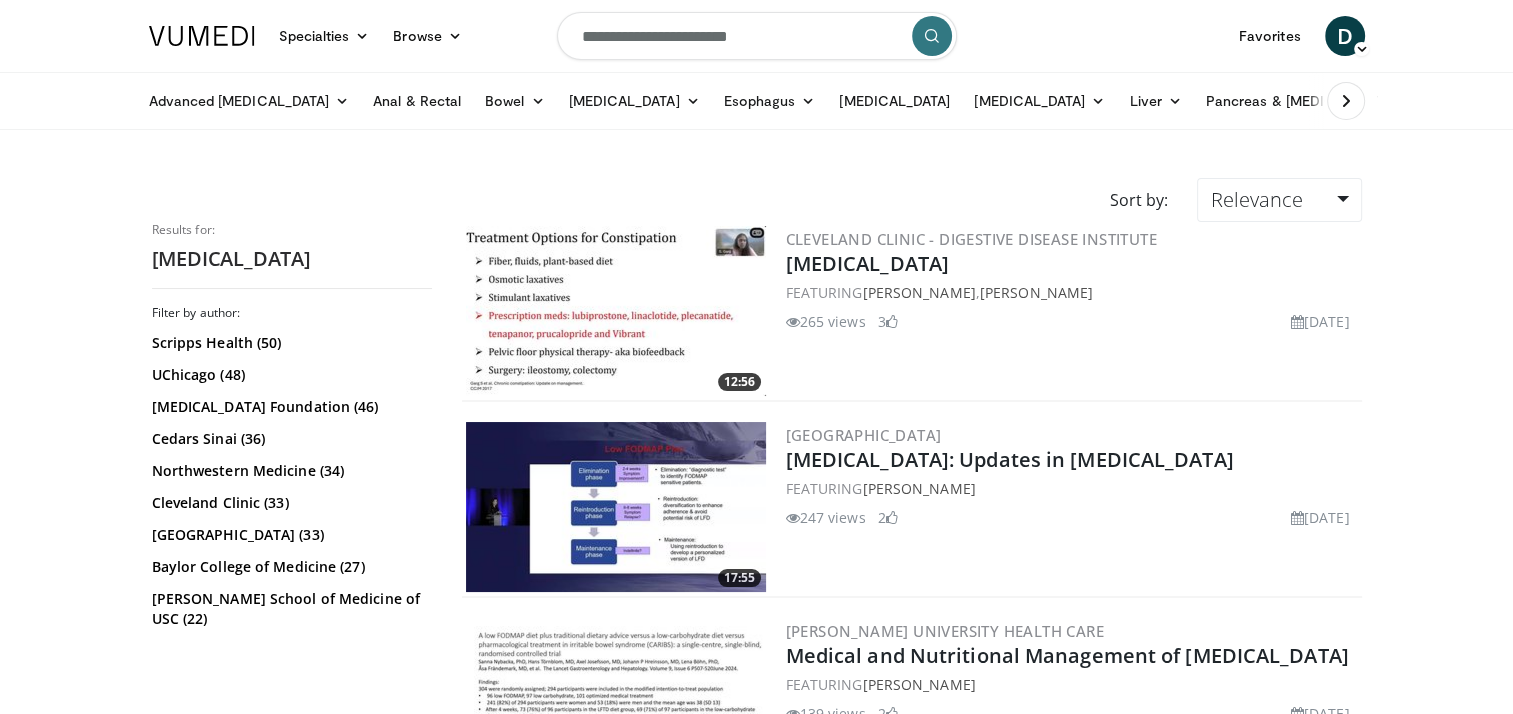 click on "FEATURING
Samita Garg
,
Anthony Lembo" at bounding box center [1072, 292] 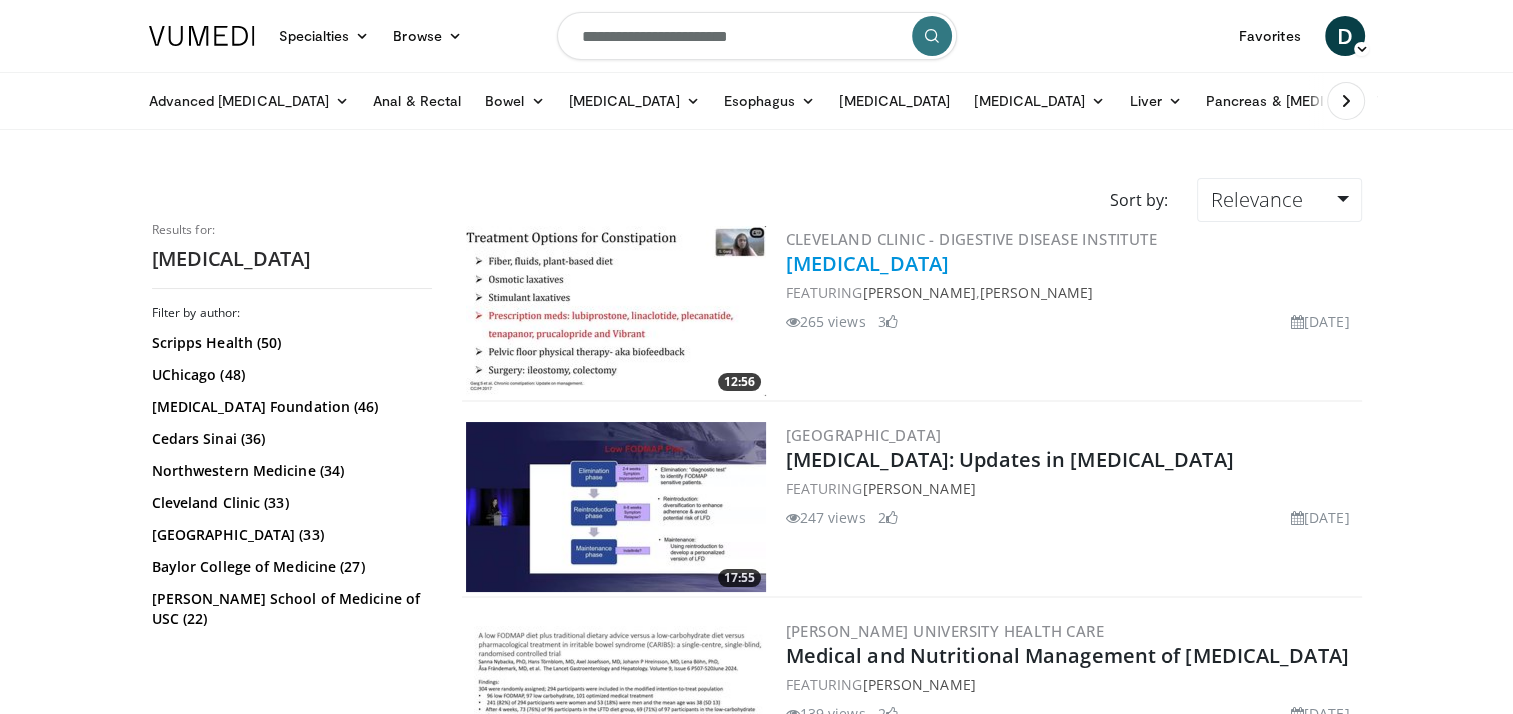click on "[MEDICAL_DATA]" at bounding box center [867, 263] 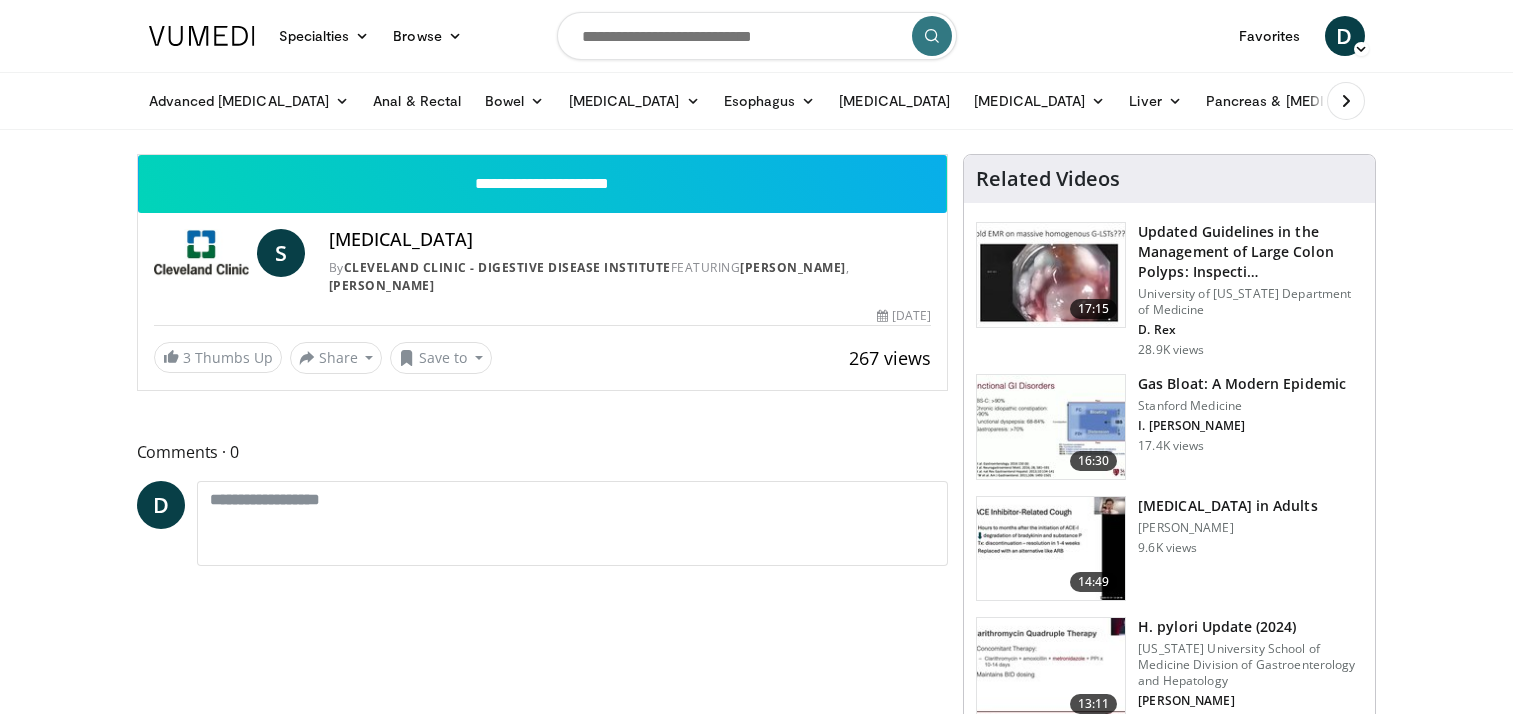 scroll, scrollTop: 0, scrollLeft: 0, axis: both 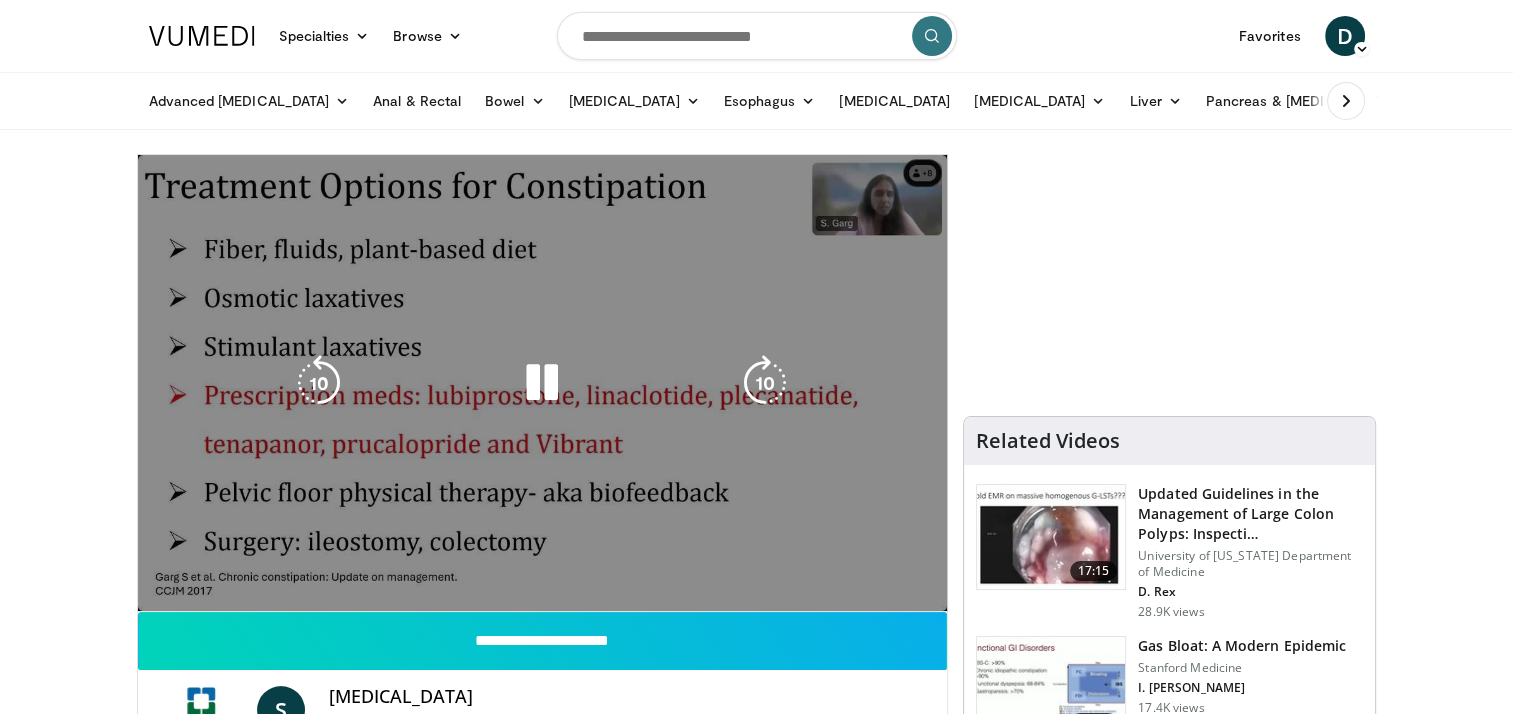 click on "**********" at bounding box center [543, 383] 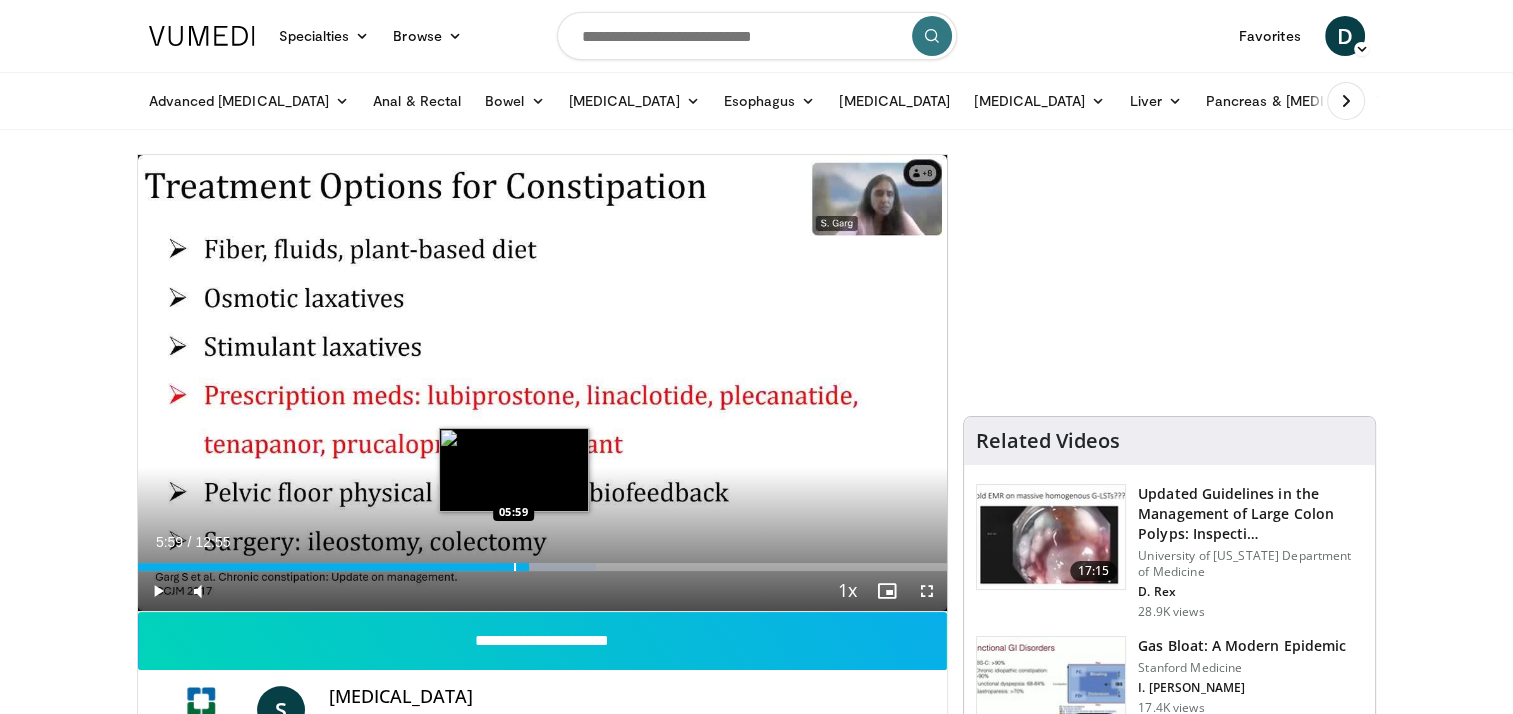 click at bounding box center (515, 567) 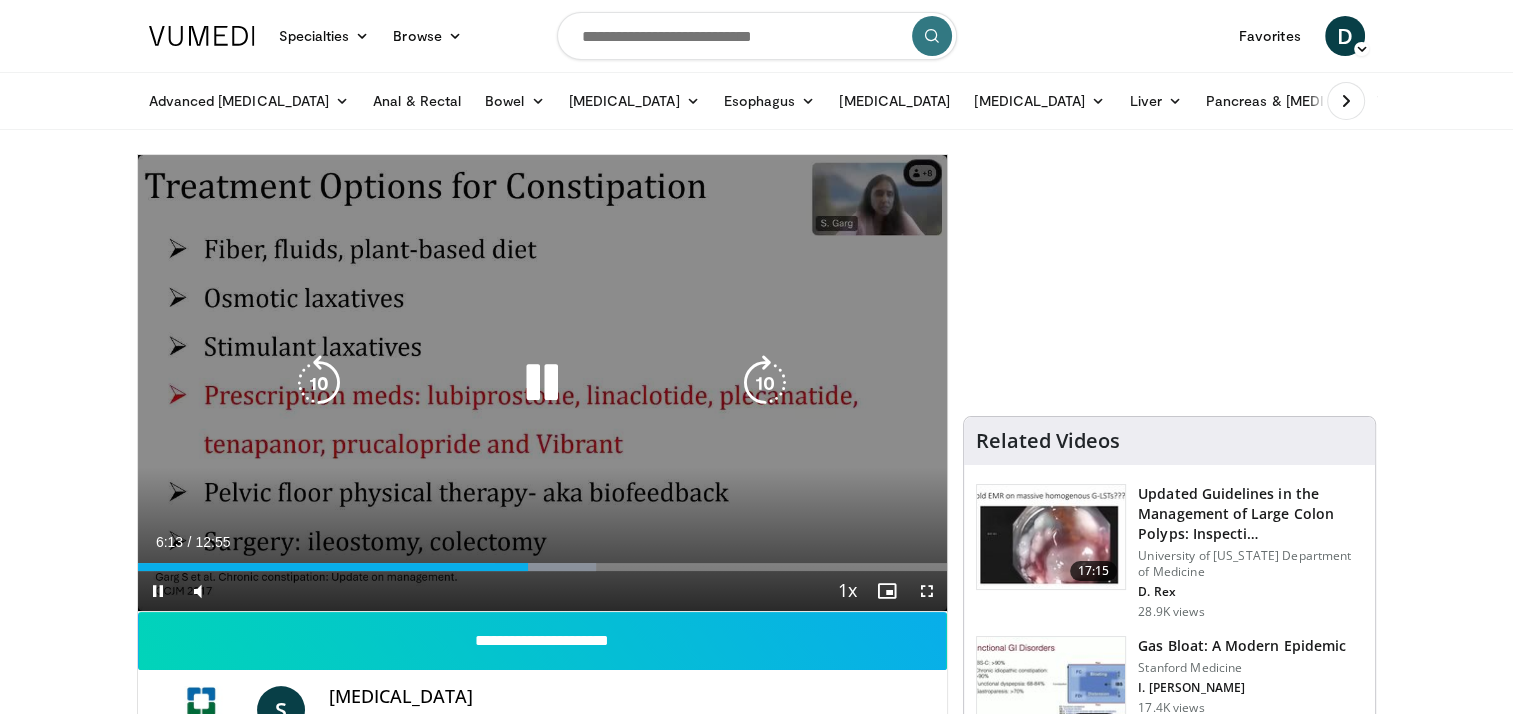 click on "10 seconds
Tap to unmute" at bounding box center [543, 383] 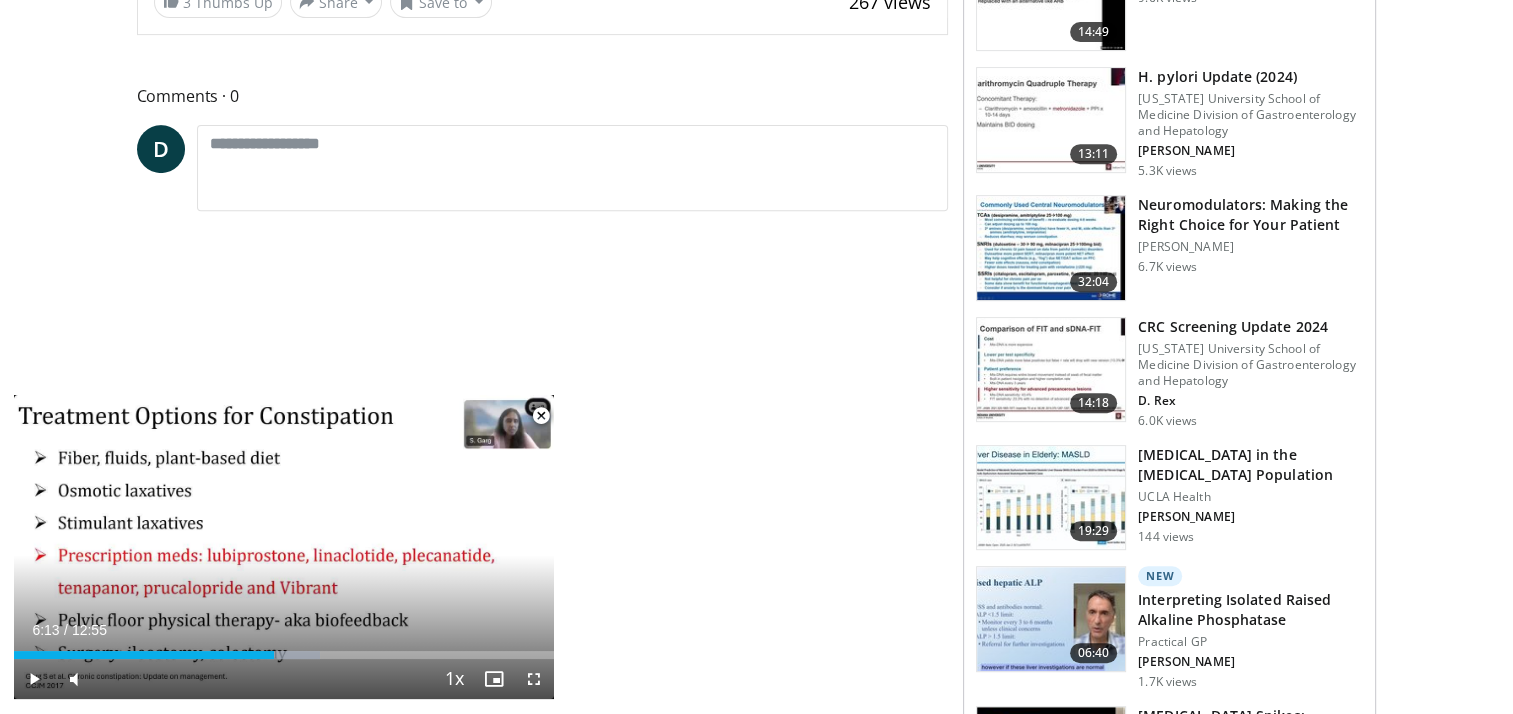 scroll, scrollTop: 814, scrollLeft: 0, axis: vertical 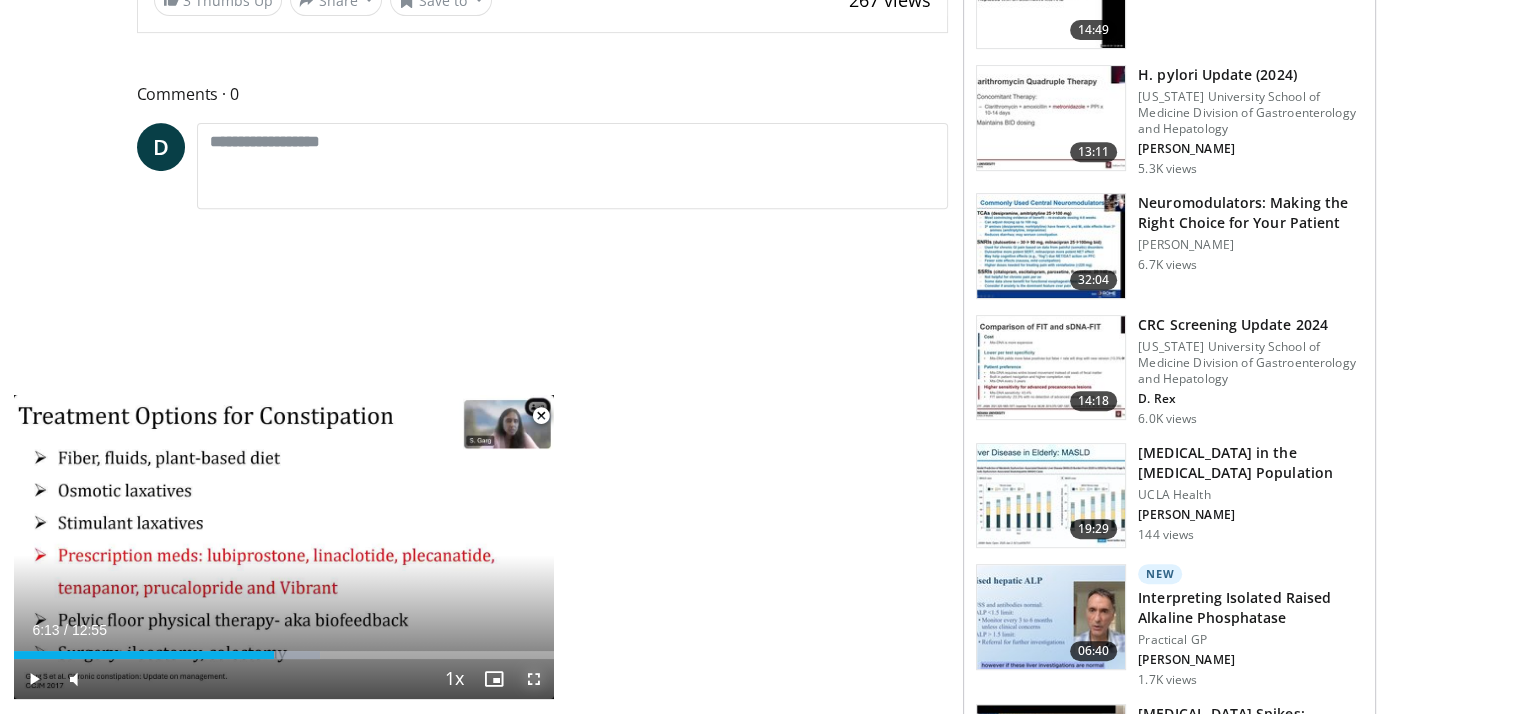 click at bounding box center [534, 679] 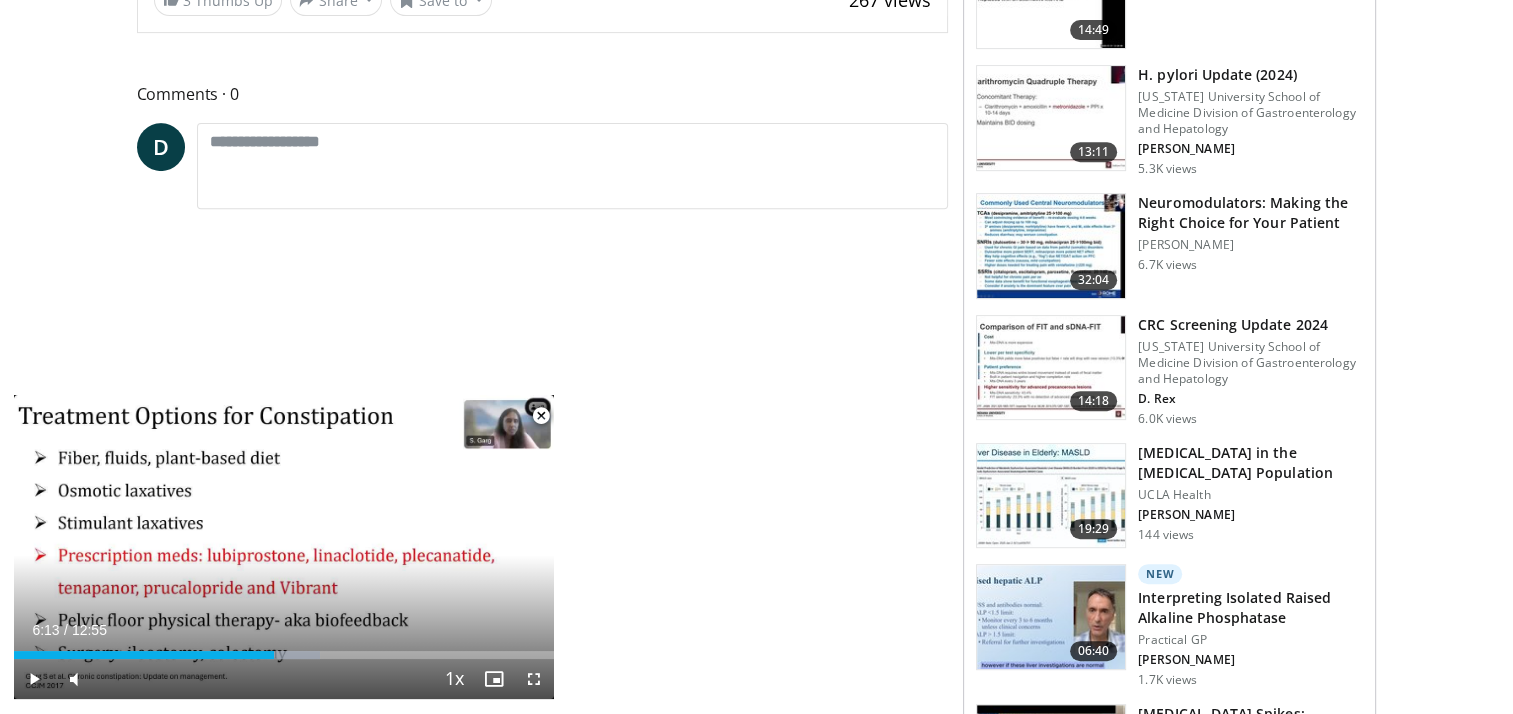 scroll, scrollTop: 357, scrollLeft: 0, axis: vertical 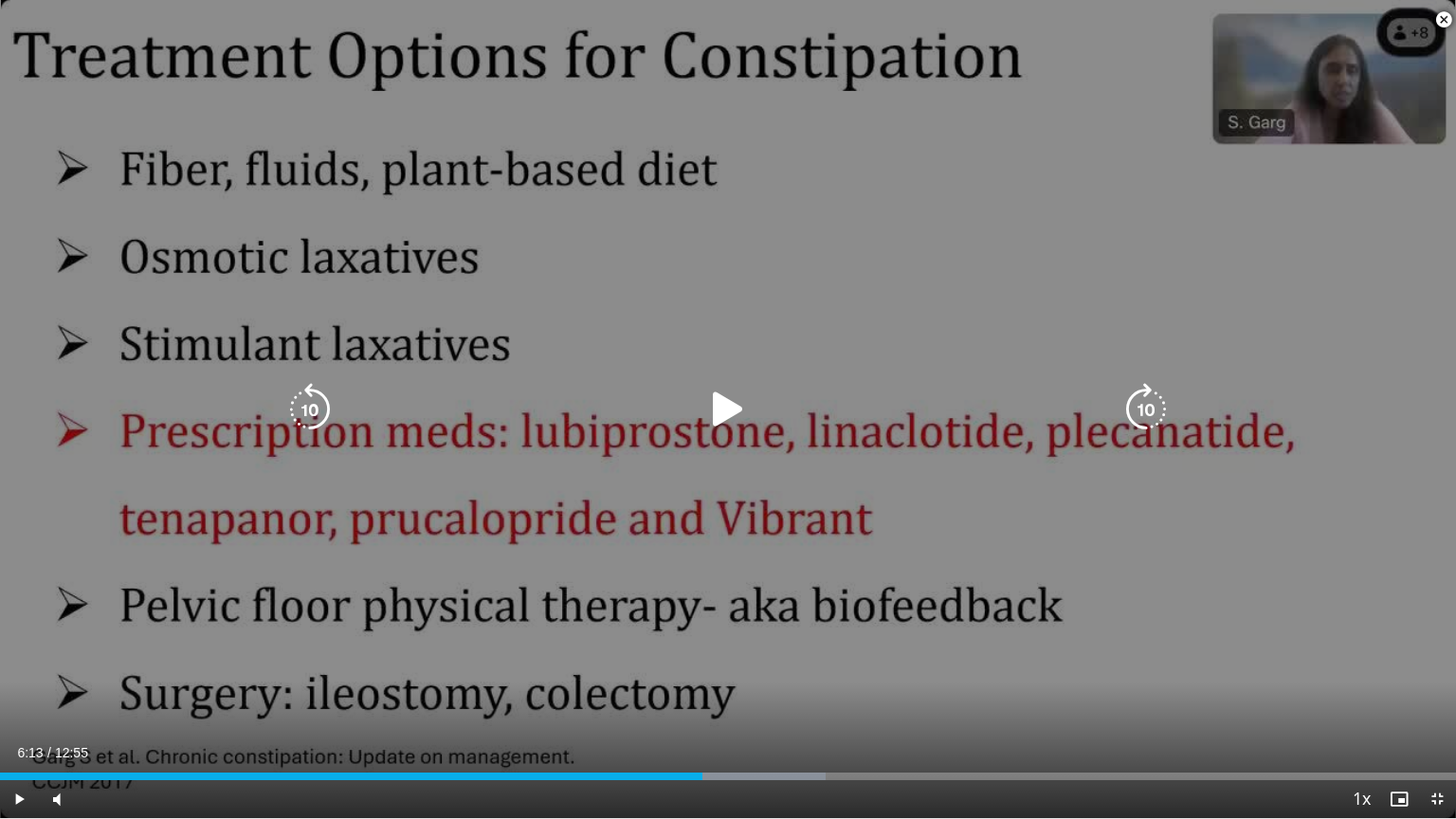 click on "10 seconds
Tap to unmute" at bounding box center [728, 409] 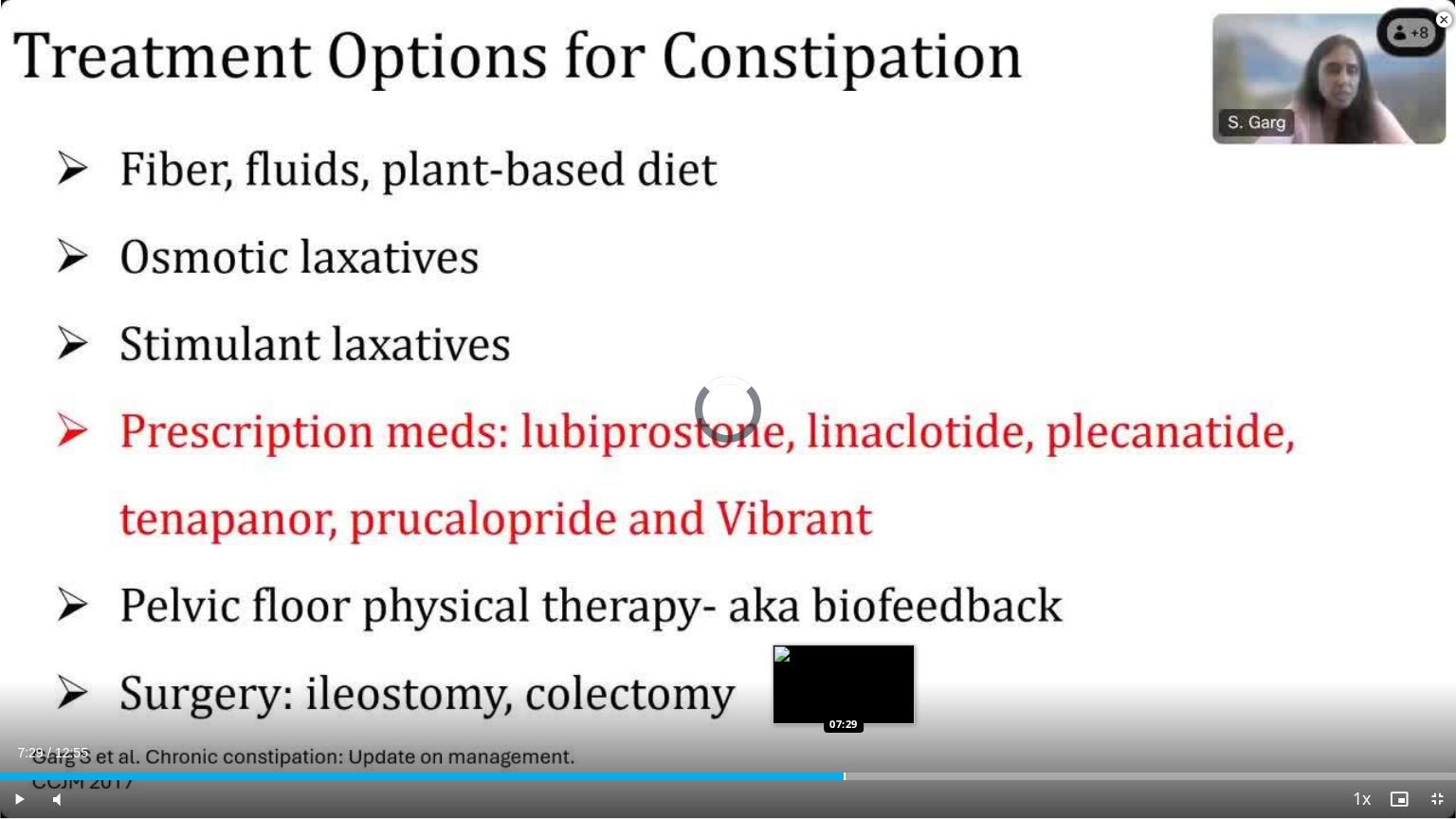 click at bounding box center (845, 776) 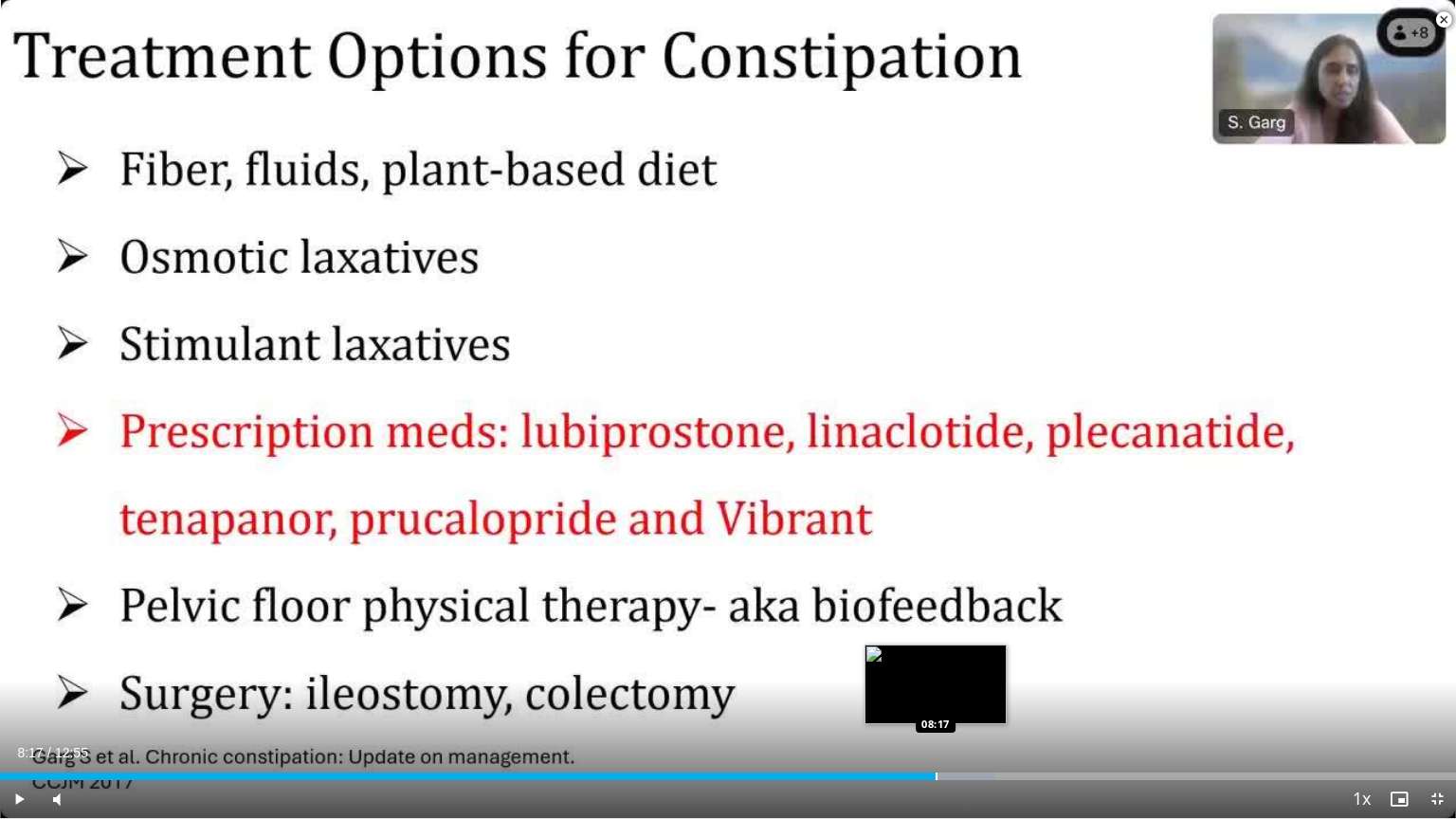 click on "Loaded :  68.39% 07:32 08:17" at bounding box center [728, 771] 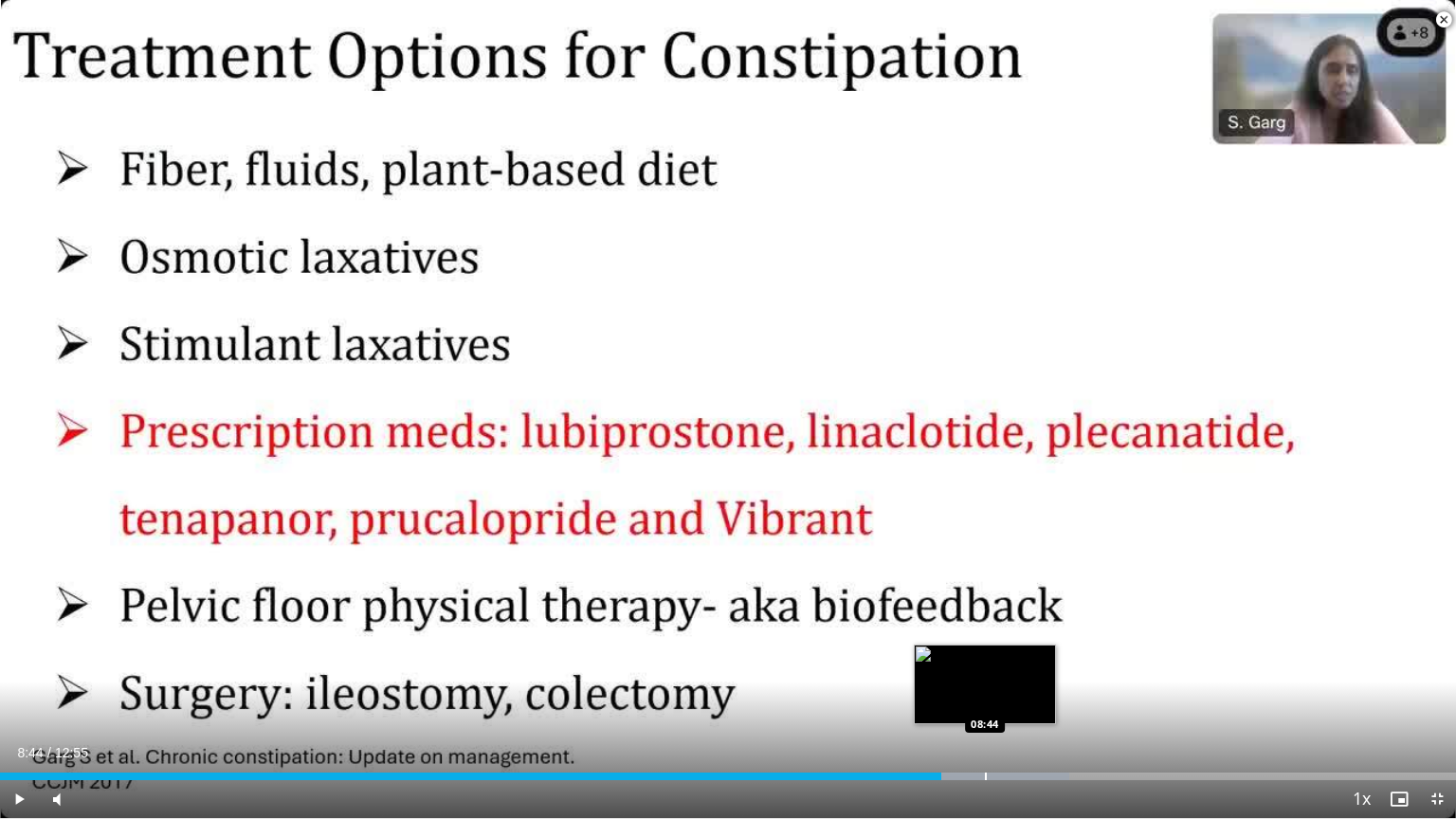 click at bounding box center [986, 776] 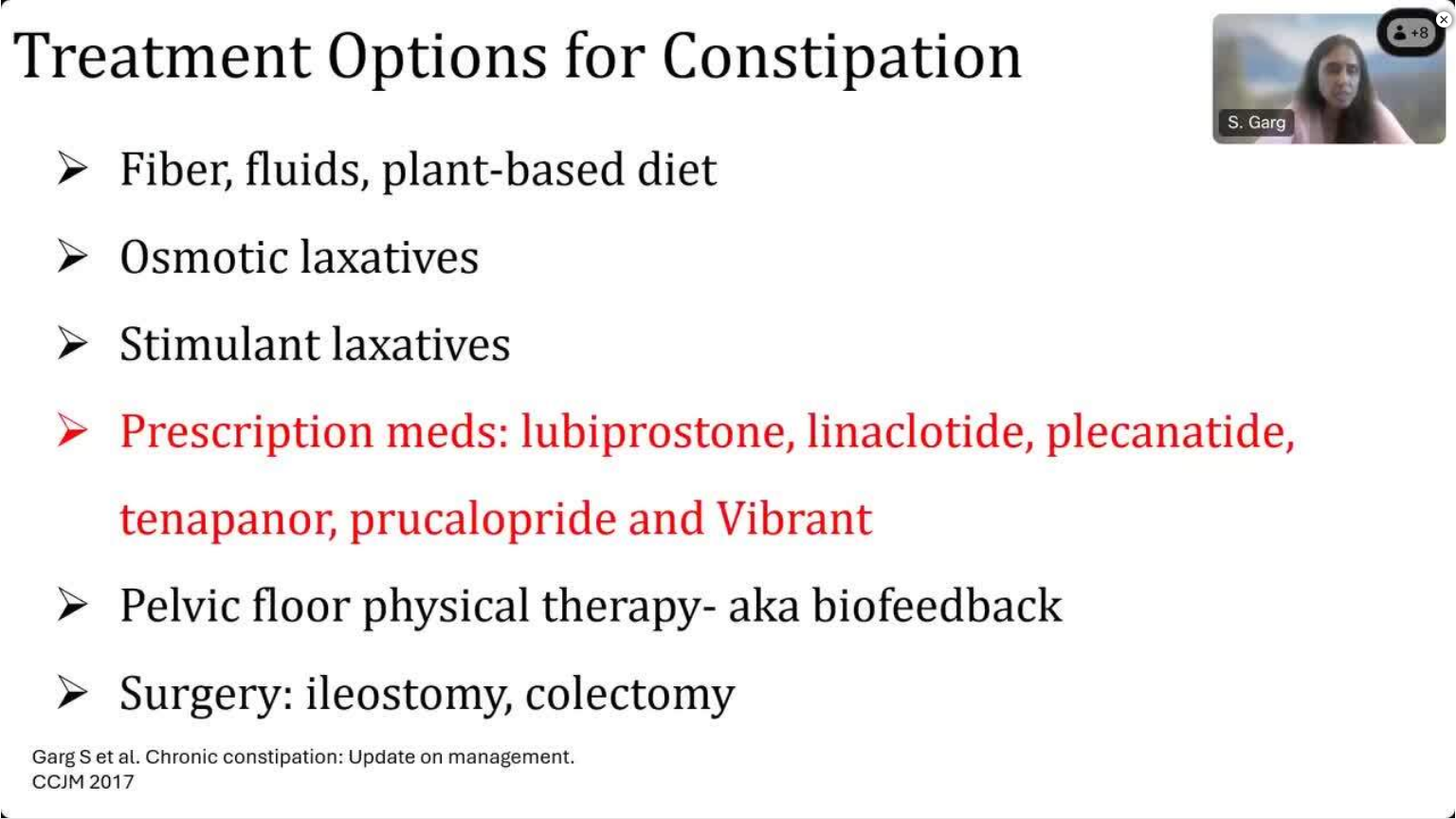 drag, startPoint x: 764, startPoint y: 583, endPoint x: 760, endPoint y: 488, distance: 95.08417 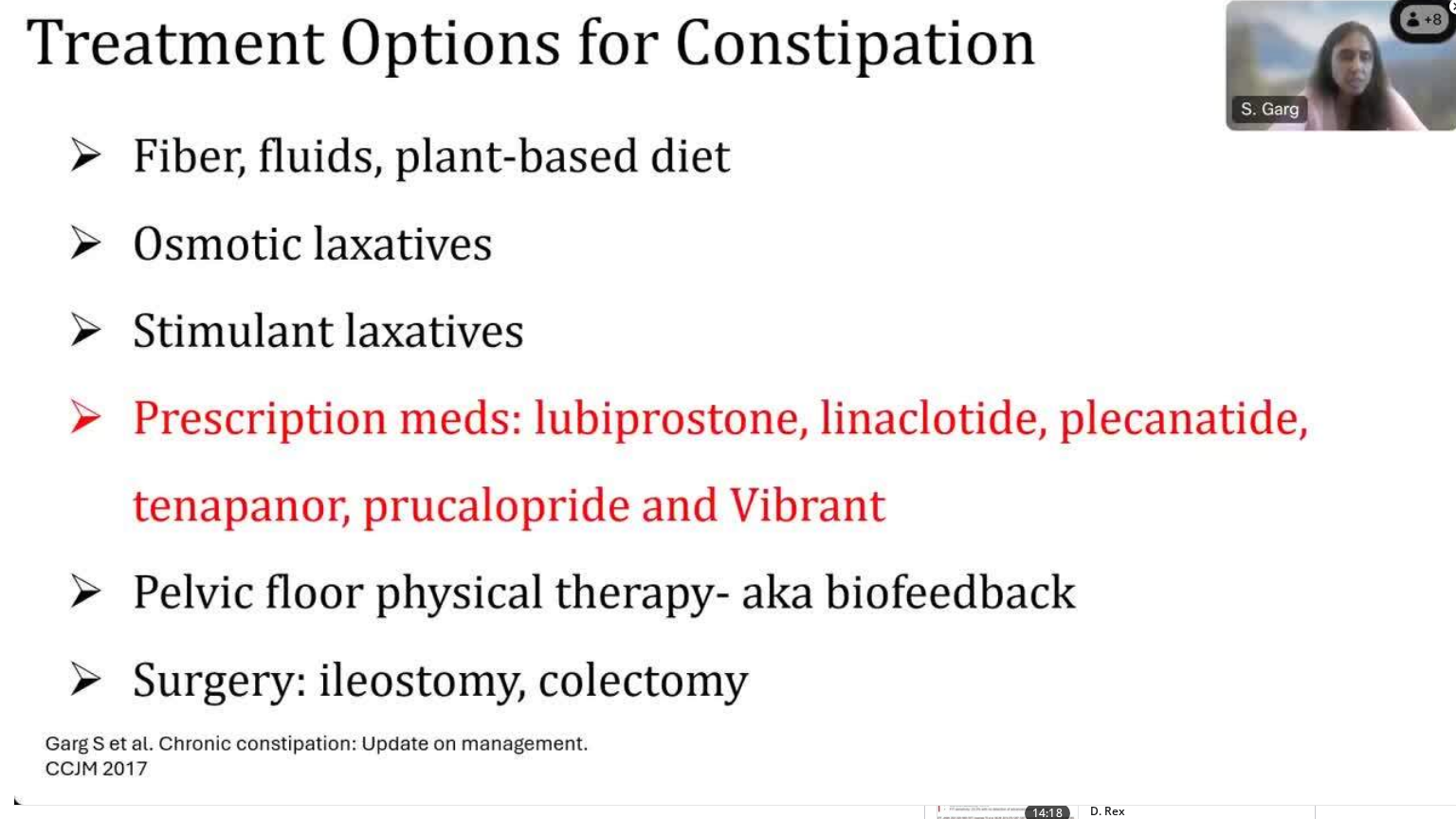 click on "**********" at bounding box center [532, 1199] 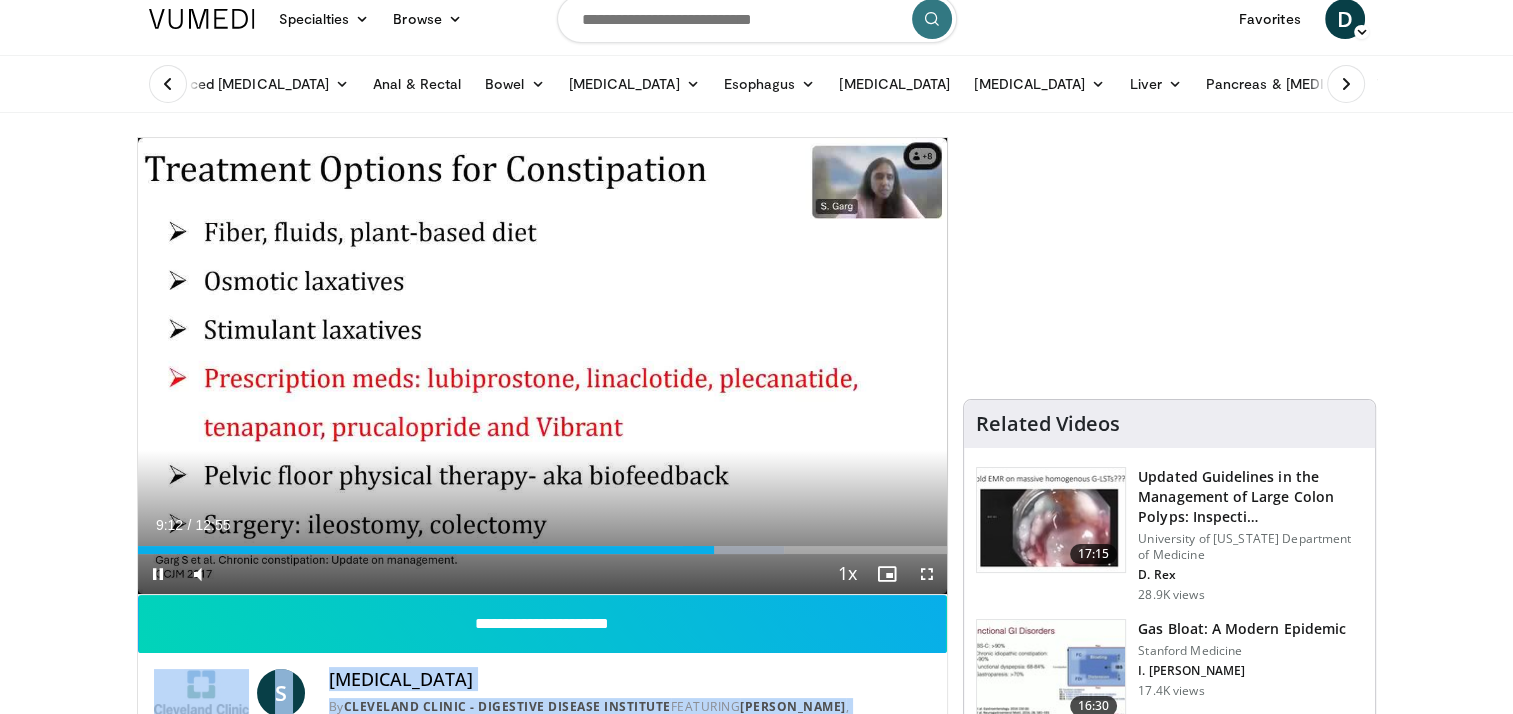 scroll, scrollTop: 0, scrollLeft: 0, axis: both 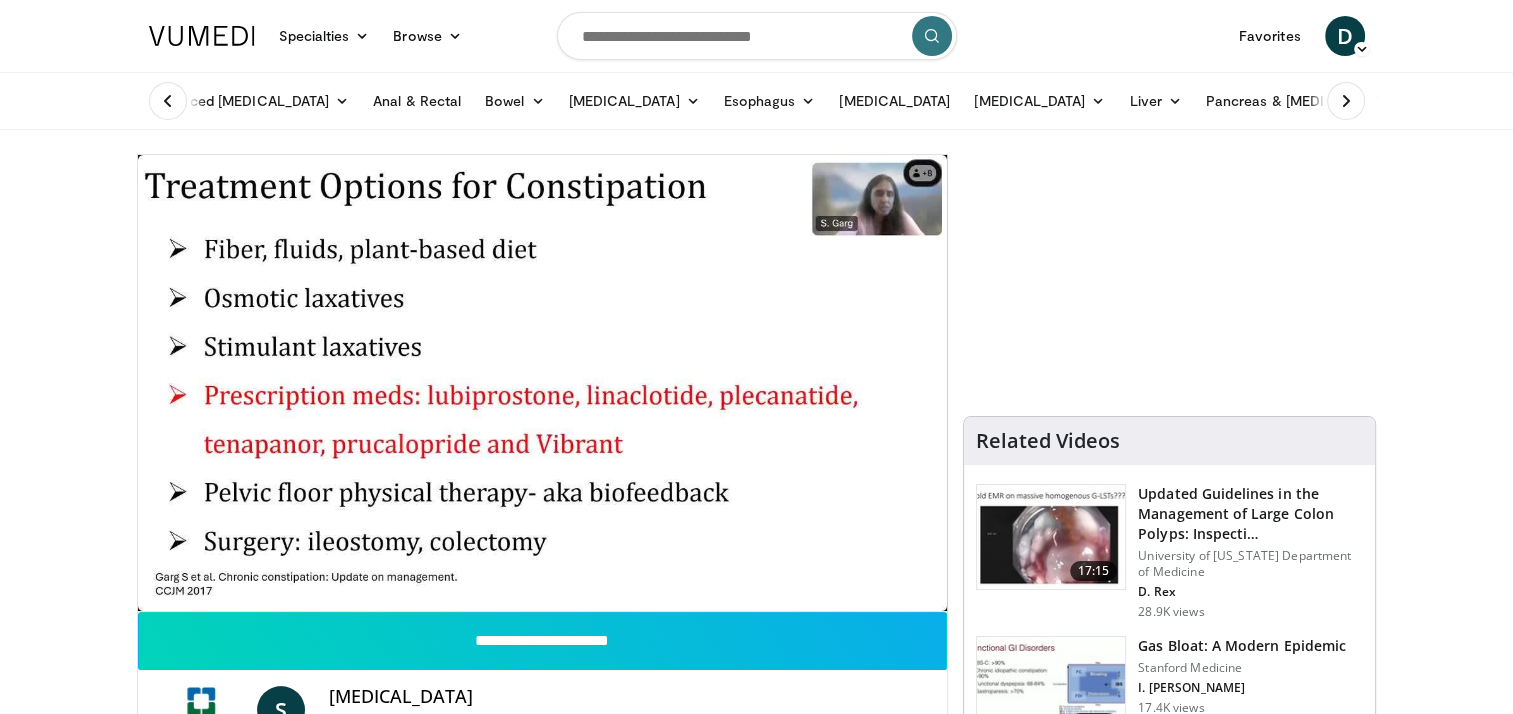 click at bounding box center (757, 36) 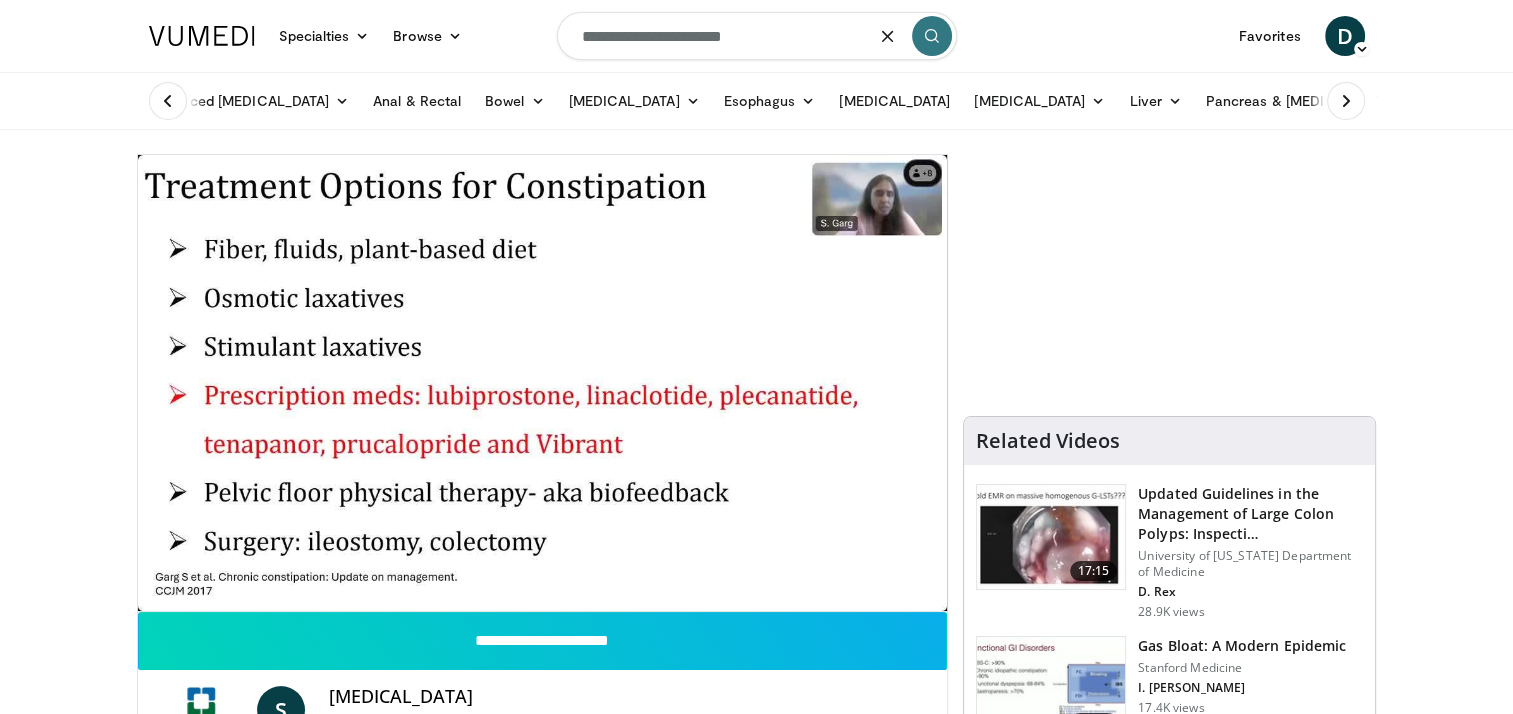 type on "**********" 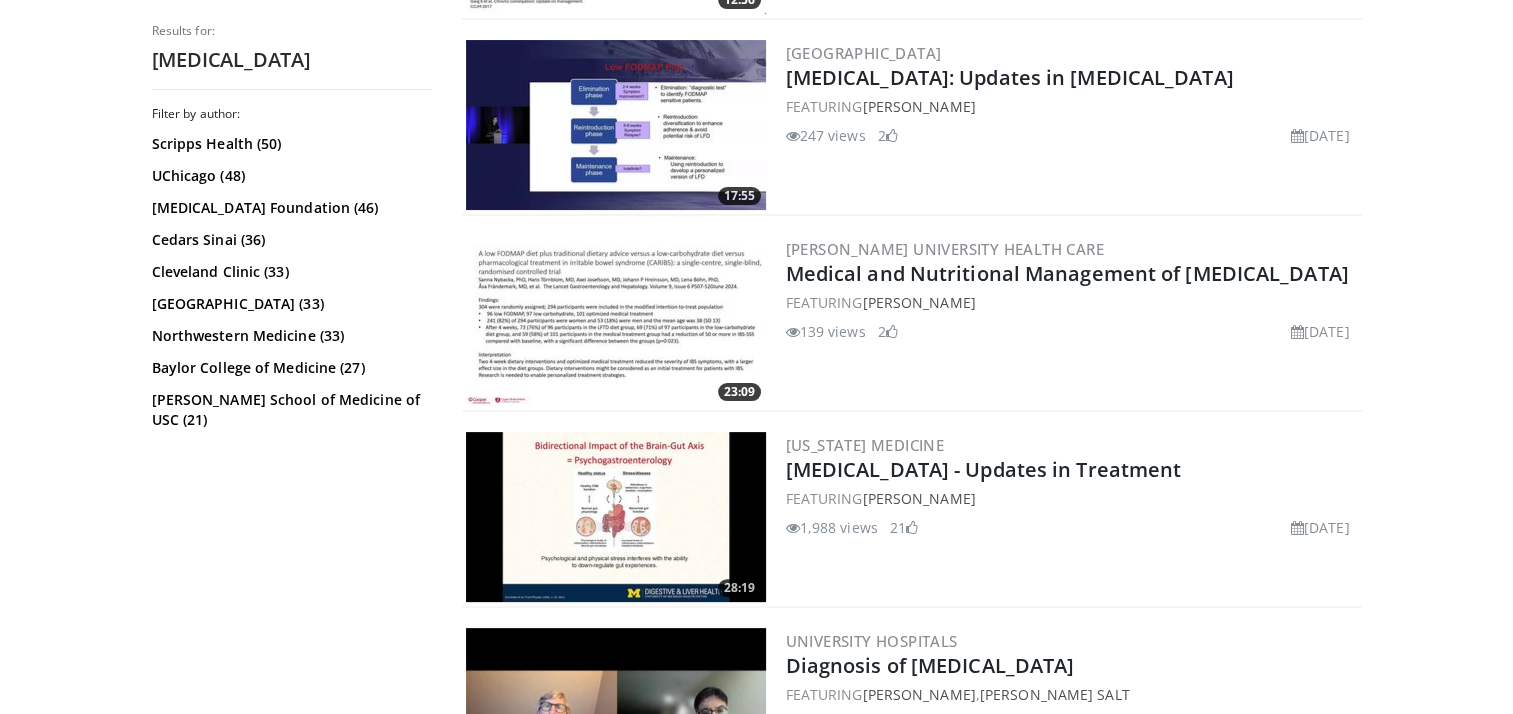 scroll, scrollTop: 383, scrollLeft: 0, axis: vertical 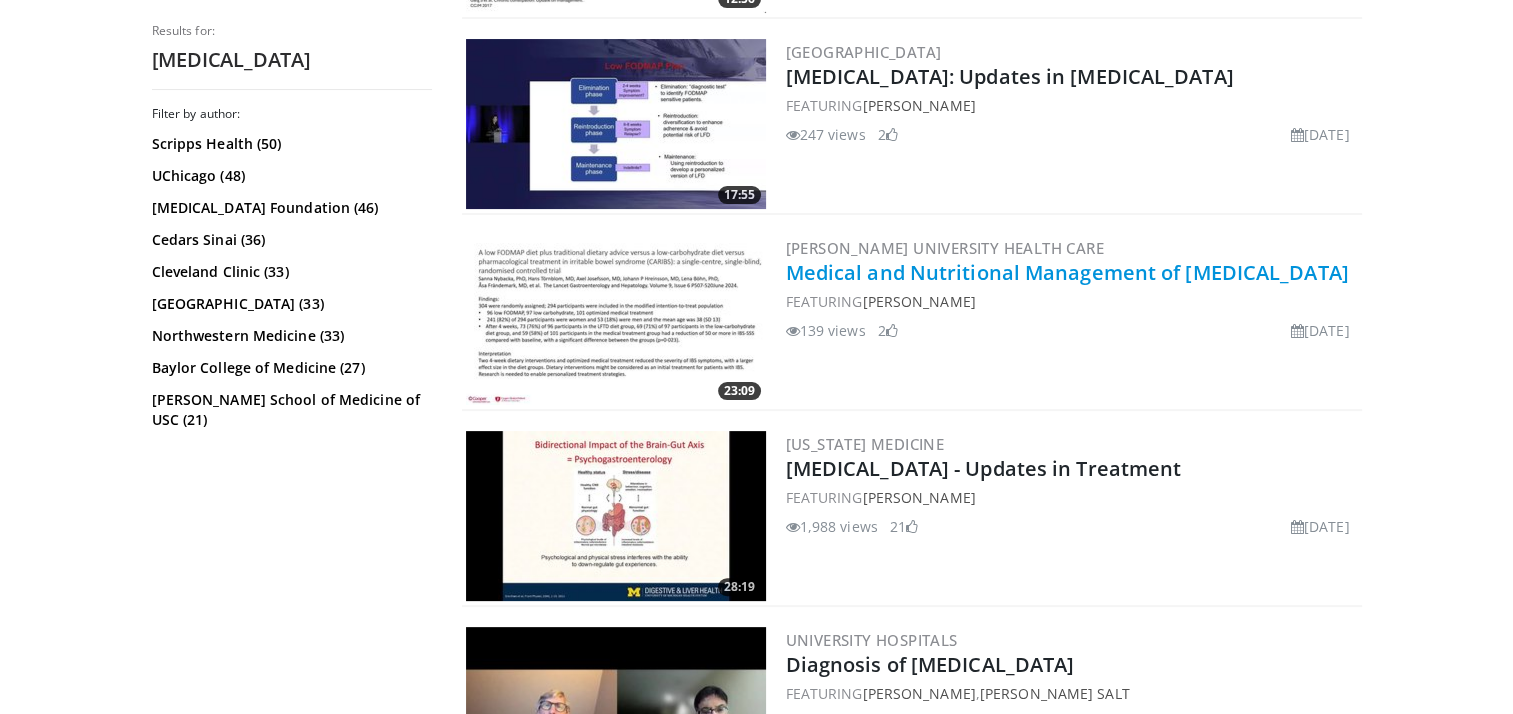 click on "Medical and Nutritional Management of Irritable Bowel Syndrome" at bounding box center (1067, 272) 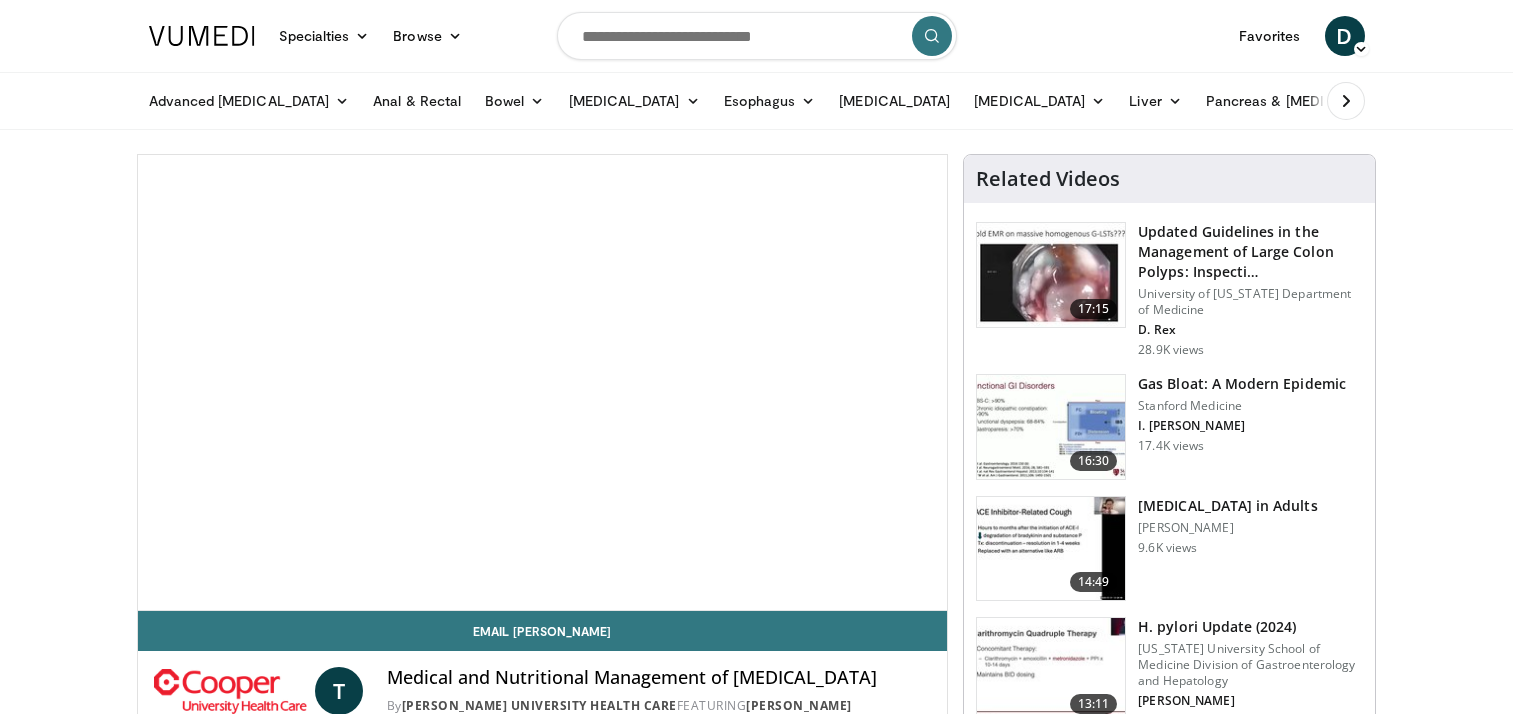 scroll, scrollTop: 0, scrollLeft: 0, axis: both 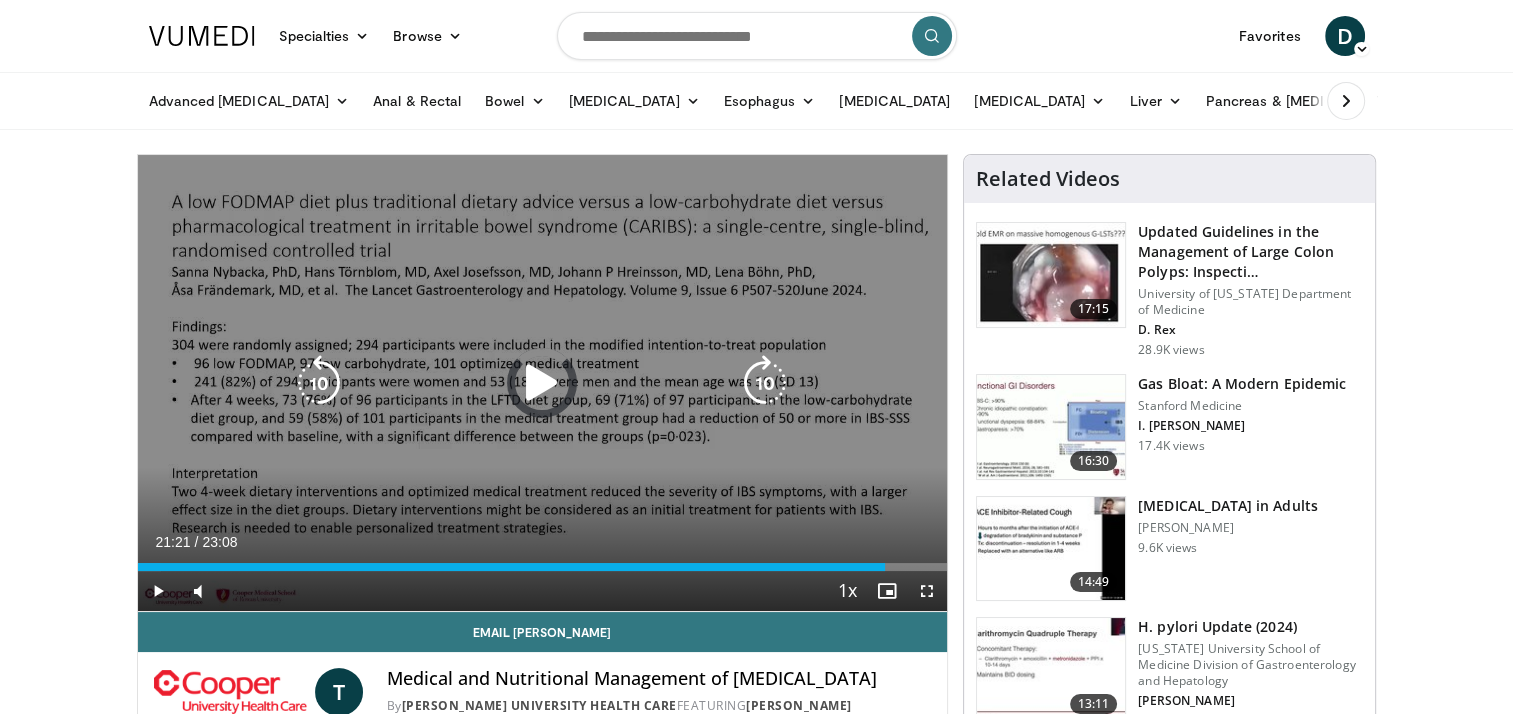 click on "Loaded :  2.86% 21:21 21:04" at bounding box center [543, 567] 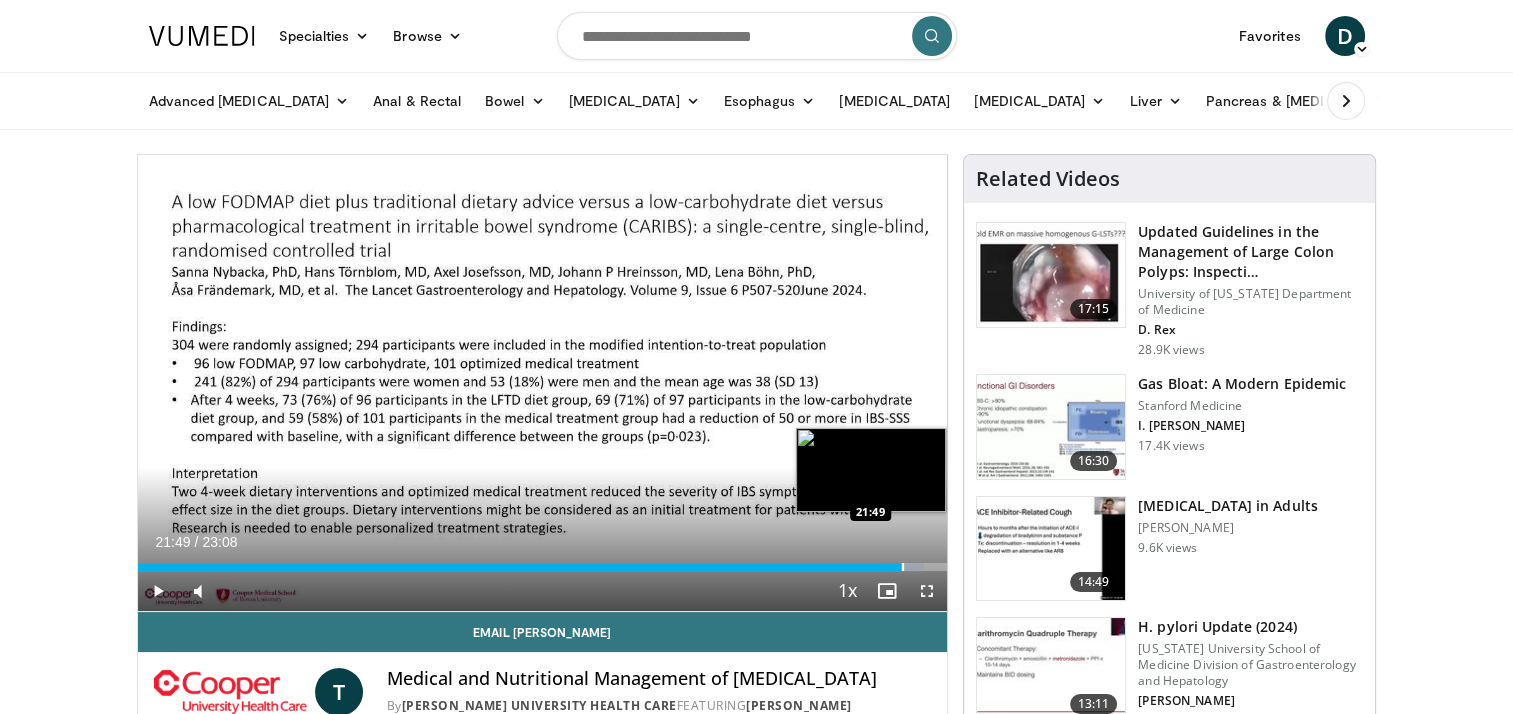 click at bounding box center (903, 567) 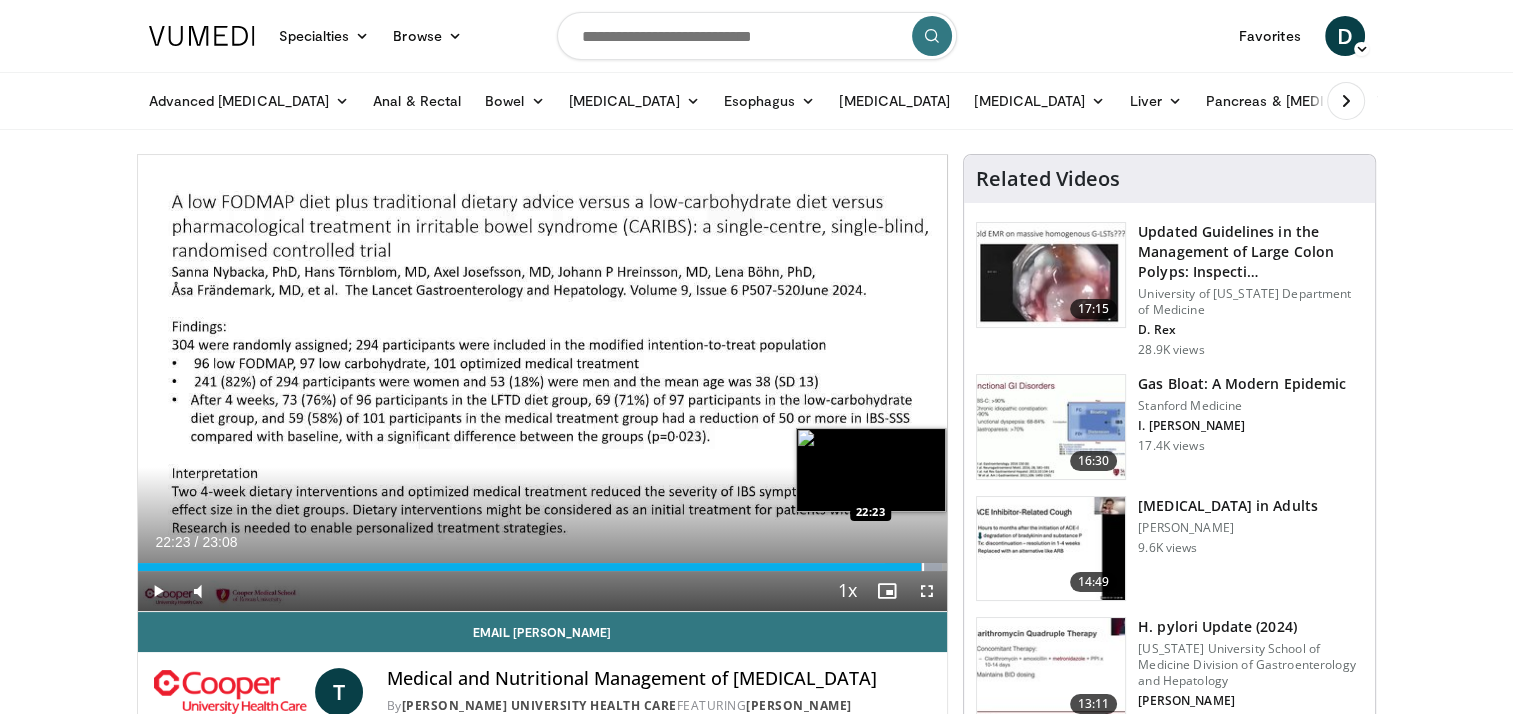 click at bounding box center [923, 567] 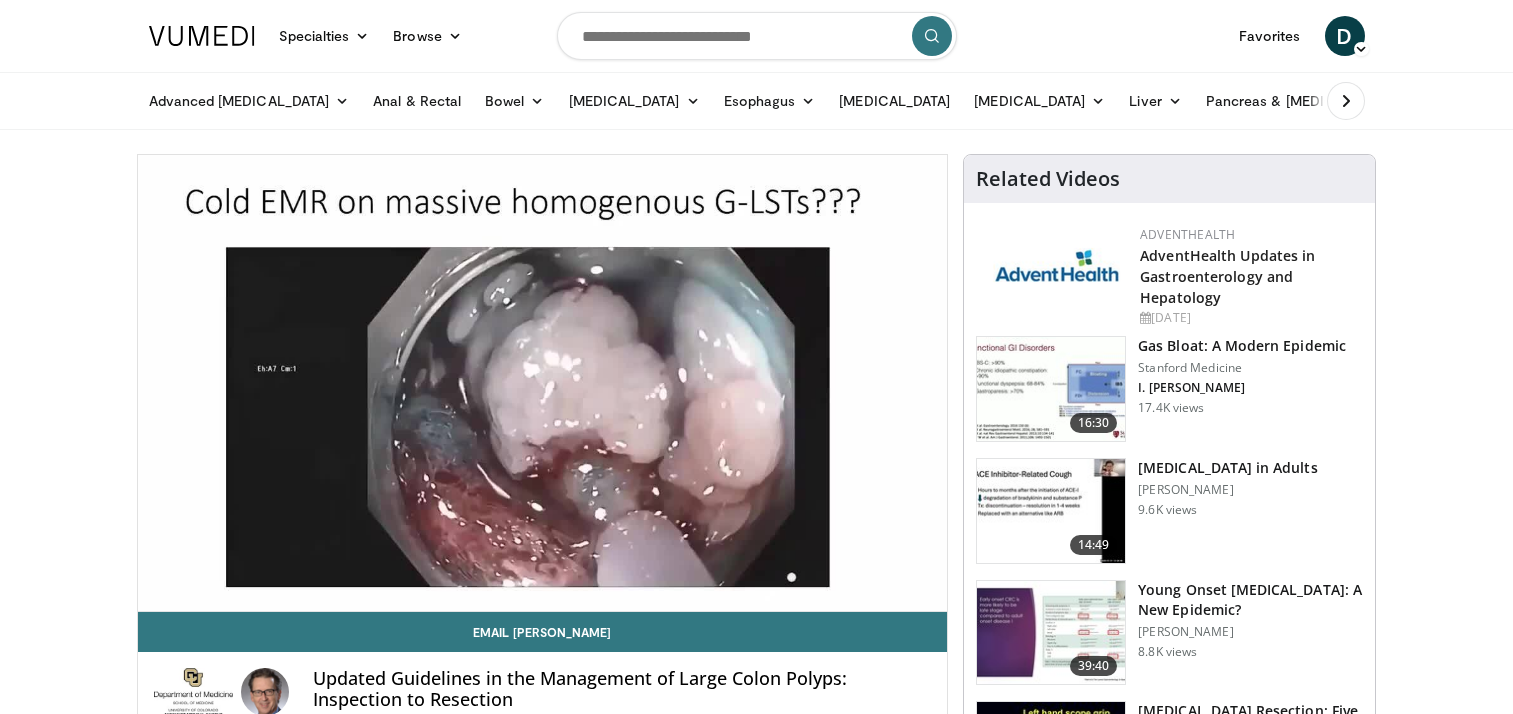 scroll, scrollTop: 0, scrollLeft: 0, axis: both 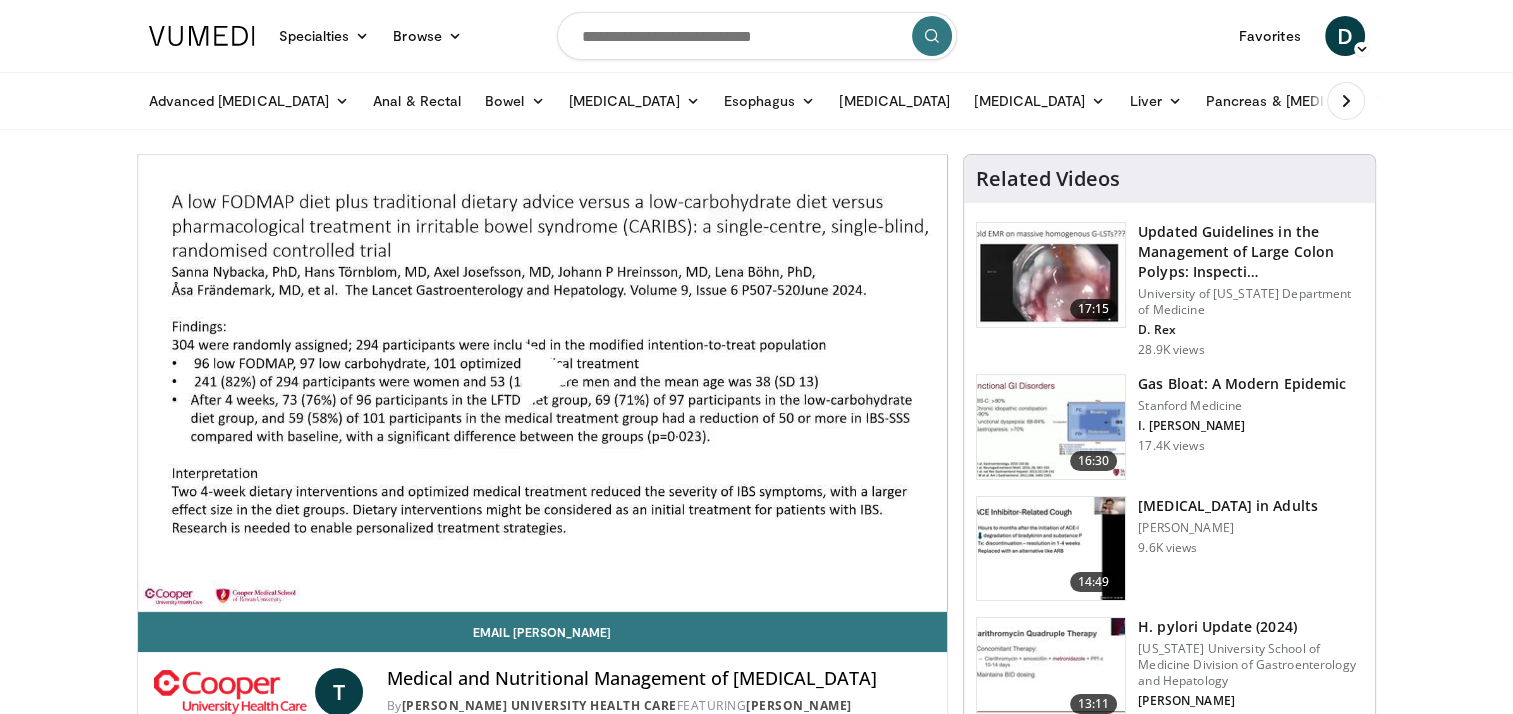click at bounding box center (542, 383) 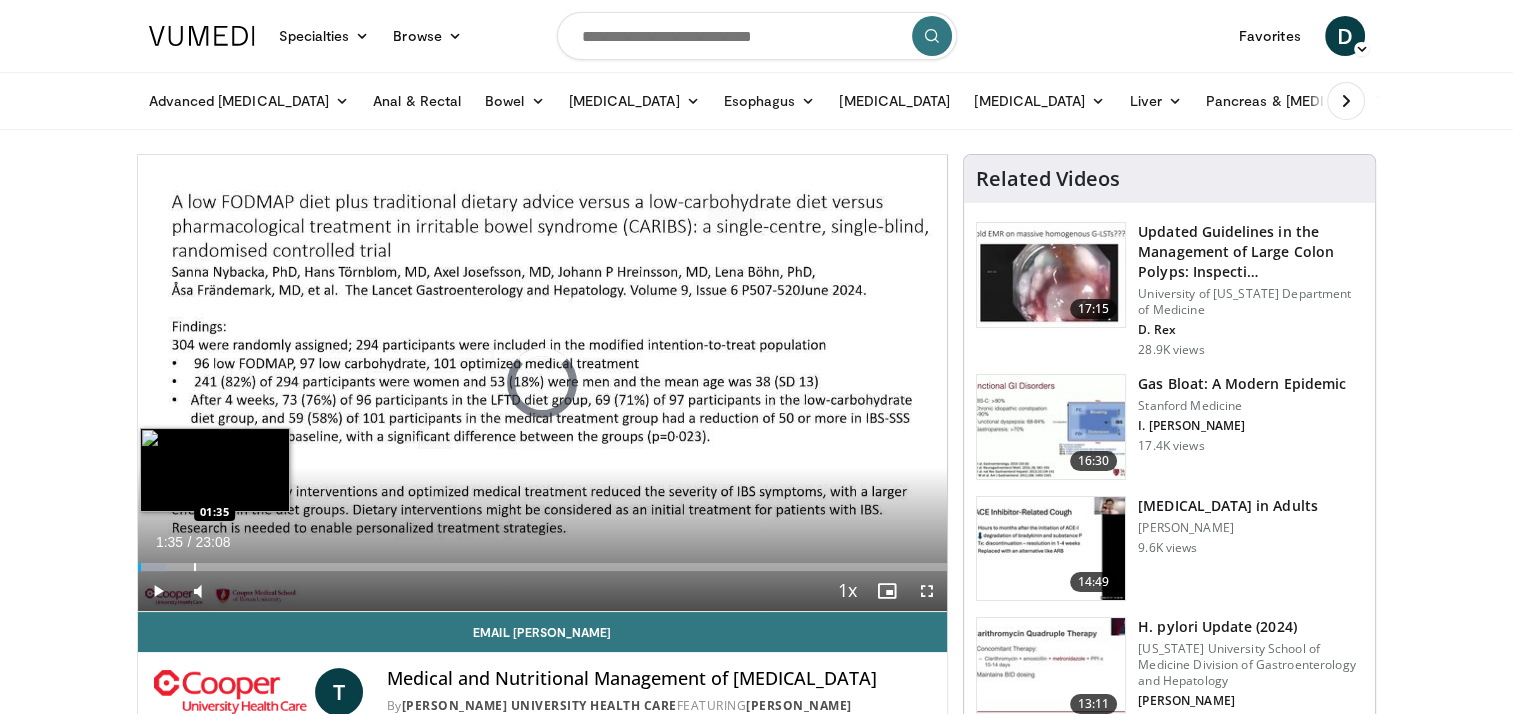 click at bounding box center [195, 567] 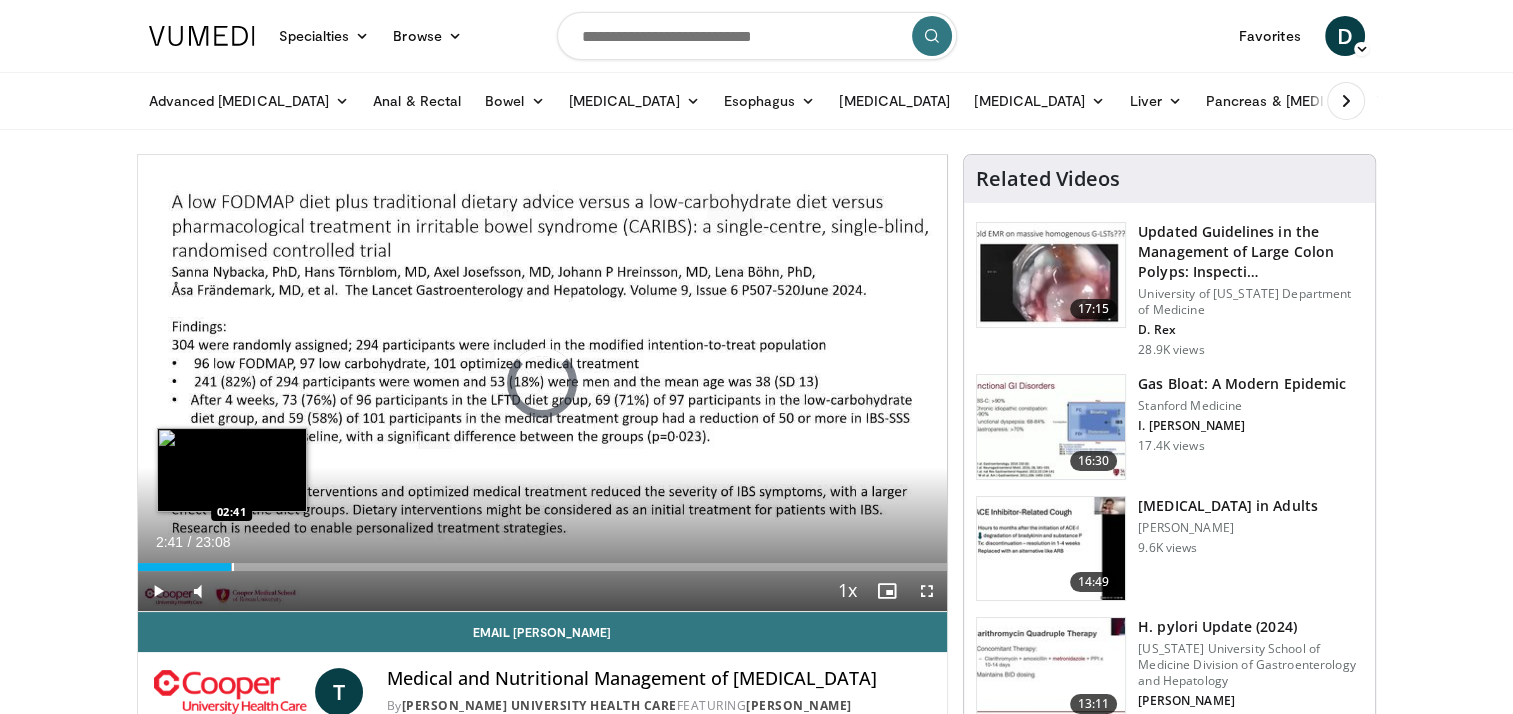 click at bounding box center (233, 567) 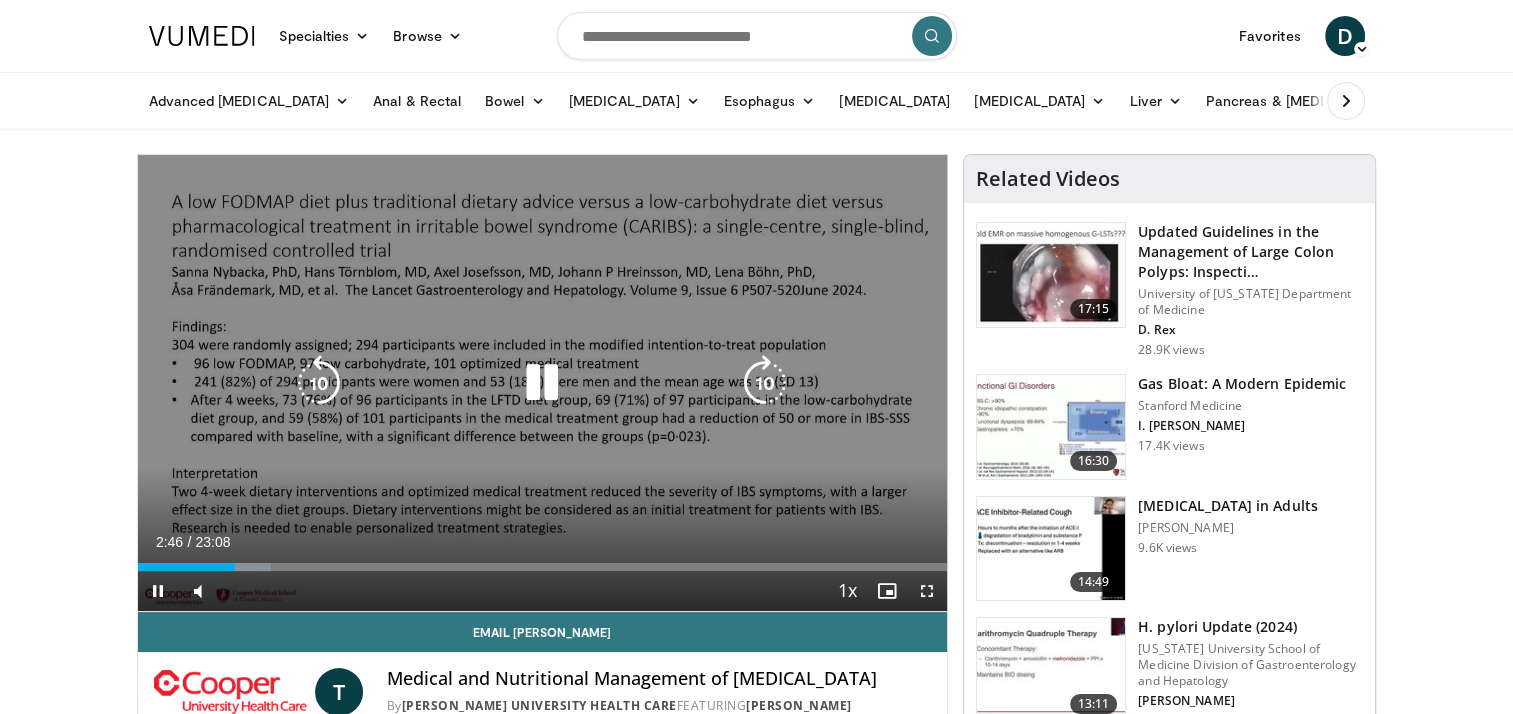 click on "10 seconds
Tap to unmute" at bounding box center [543, 383] 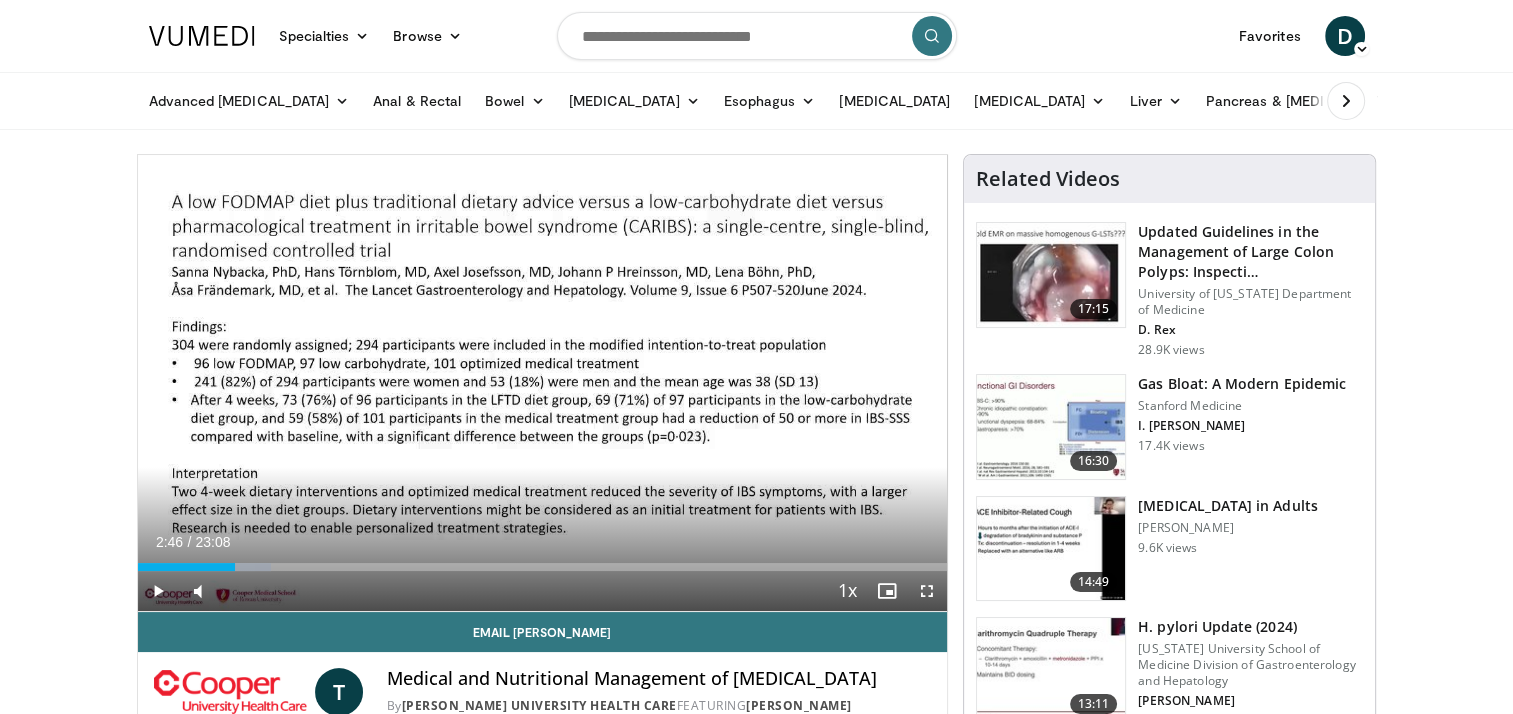 click on "Specialties
Adult & Family Medicine
Allergy, [MEDICAL_DATA], Immunology
Anesthesiology
Cardiology
Dental
Dermatology
Endocrinology
Gastroenterology & Hepatology
[MEDICAL_DATA]
Hematology & Oncology
[MEDICAL_DATA]
Nephrology
Neurology
[GEOGRAPHIC_DATA]
Obstetrics & Gynecology
Ophthalmology
Oral Maxillofacial
Orthopaedics
Otolaryngology
Pediatrics
Plastic Surgery
[GEOGRAPHIC_DATA]
Psychiatry
Pulmonology
Radiation Oncology
[MEDICAL_DATA]
Rheumatology
Urology" at bounding box center [756, 1513] 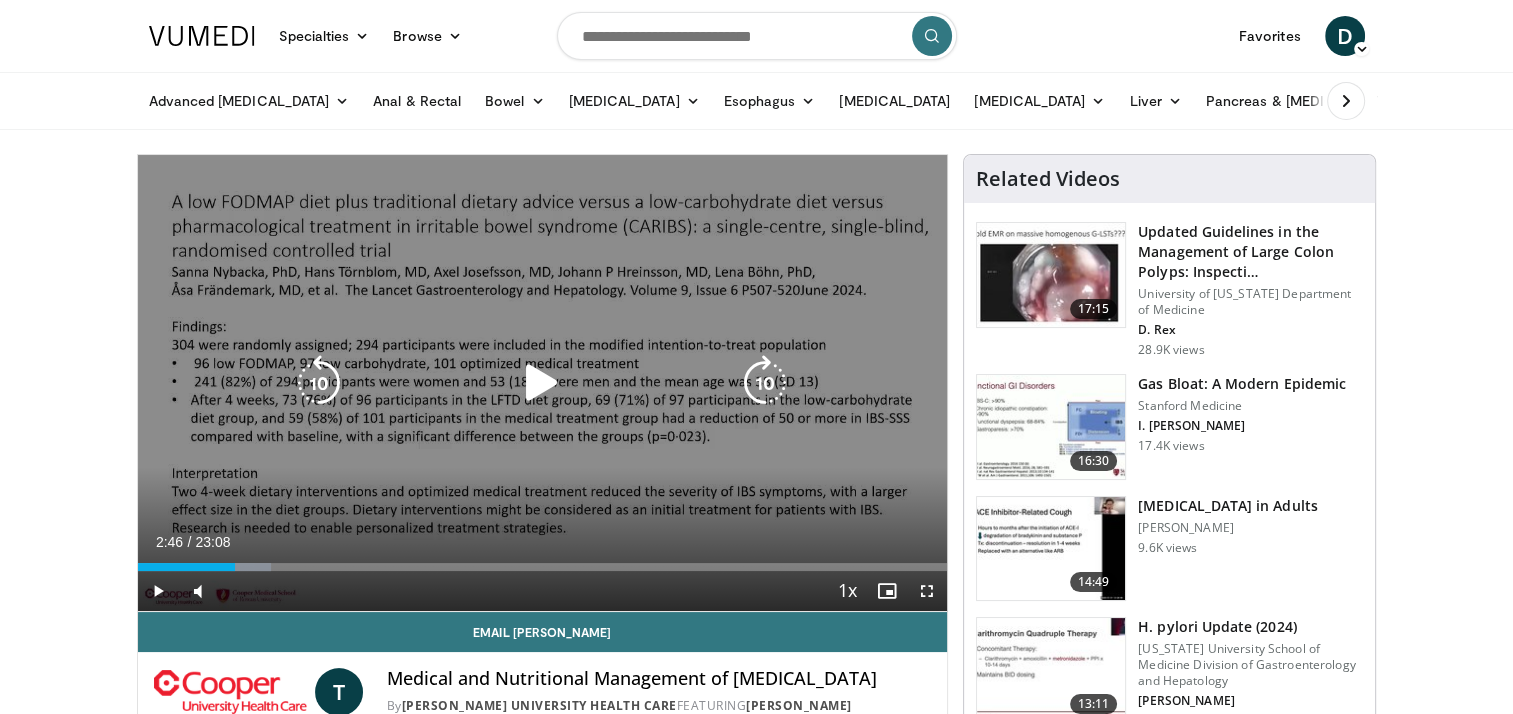 click on "10 seconds
Tap to unmute" at bounding box center [543, 383] 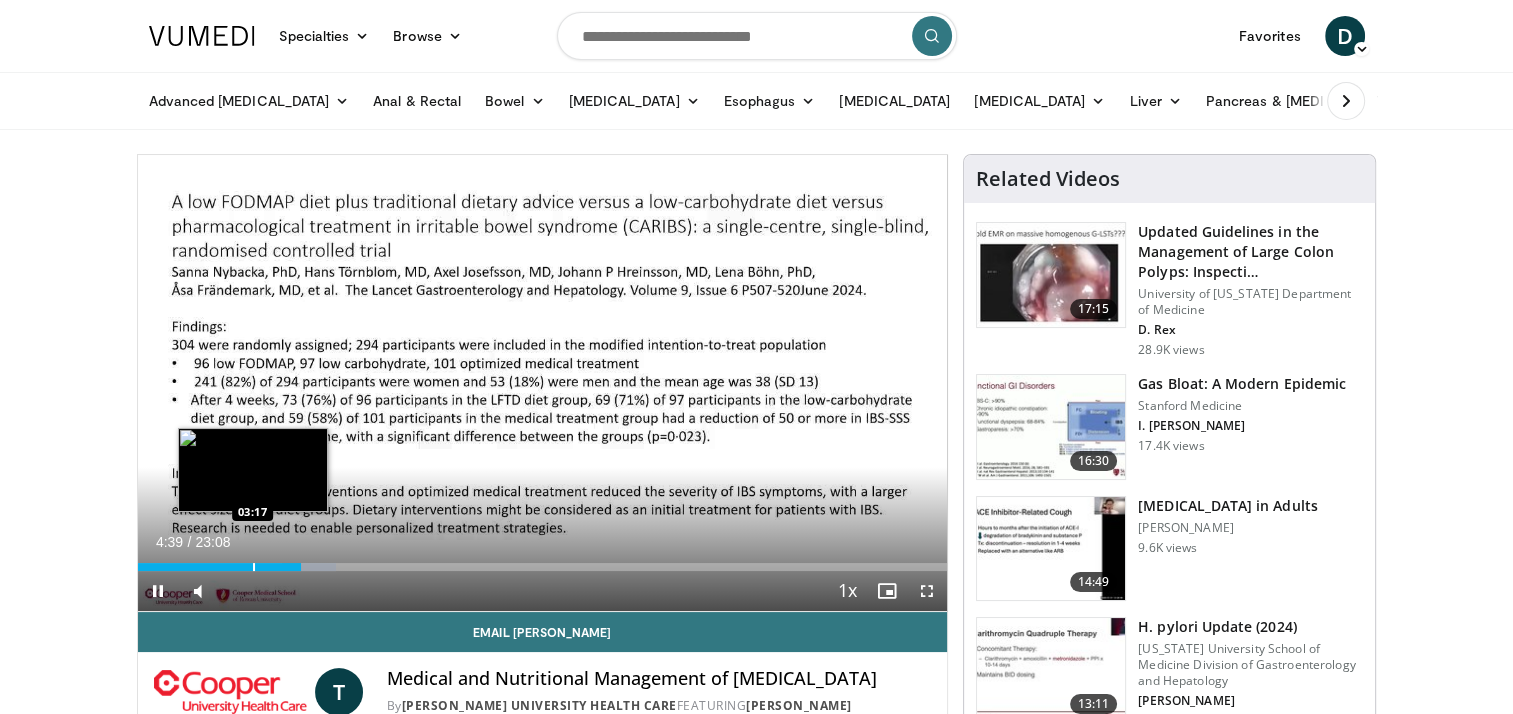 click at bounding box center (254, 567) 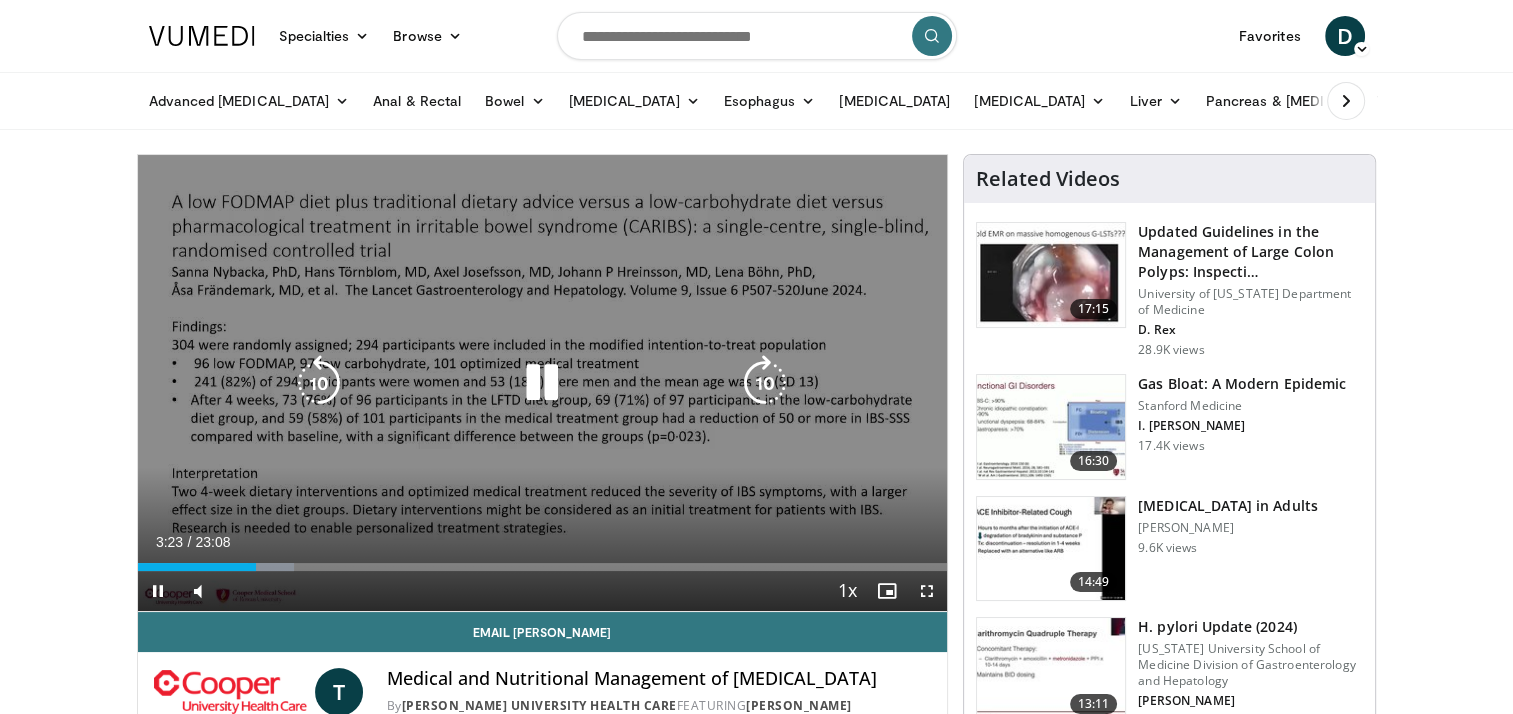 drag, startPoint x: 189, startPoint y: 259, endPoint x: 250, endPoint y: 395, distance: 149.05368 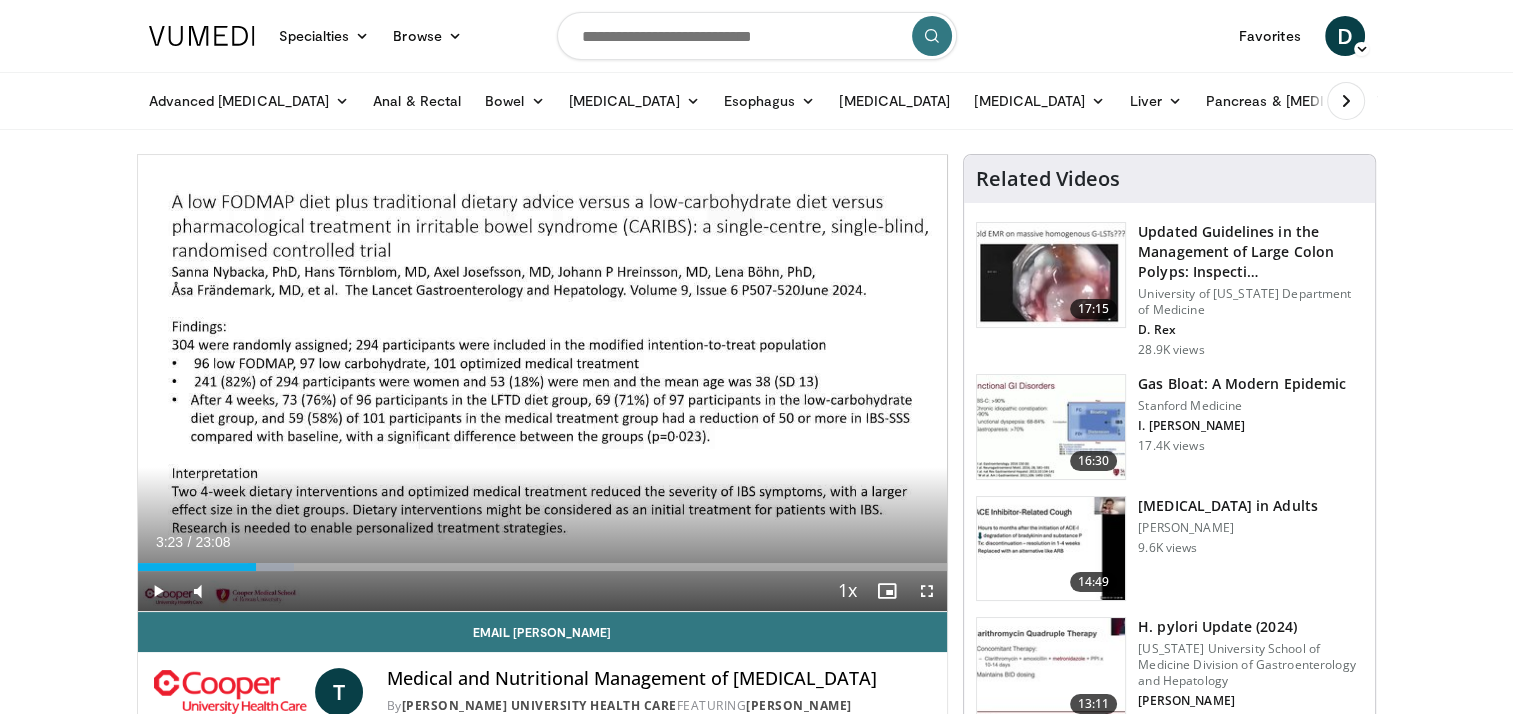 click on "Specialties
Adult & Family Medicine
Allergy, [MEDICAL_DATA], Immunology
Anesthesiology
Cardiology
Dental
Dermatology
Endocrinology
Gastroenterology & Hepatology
[MEDICAL_DATA]
Hematology & Oncology
[MEDICAL_DATA]
Nephrology
Neurology
[GEOGRAPHIC_DATA]
Obstetrics & Gynecology
Ophthalmology
Oral Maxillofacial
Orthopaedics
Otolaryngology
Pediatrics
Plastic Surgery
[GEOGRAPHIC_DATA]
Psychiatry
Pulmonology
Radiation Oncology
[MEDICAL_DATA]
Rheumatology
Urology" at bounding box center (756, 1513) 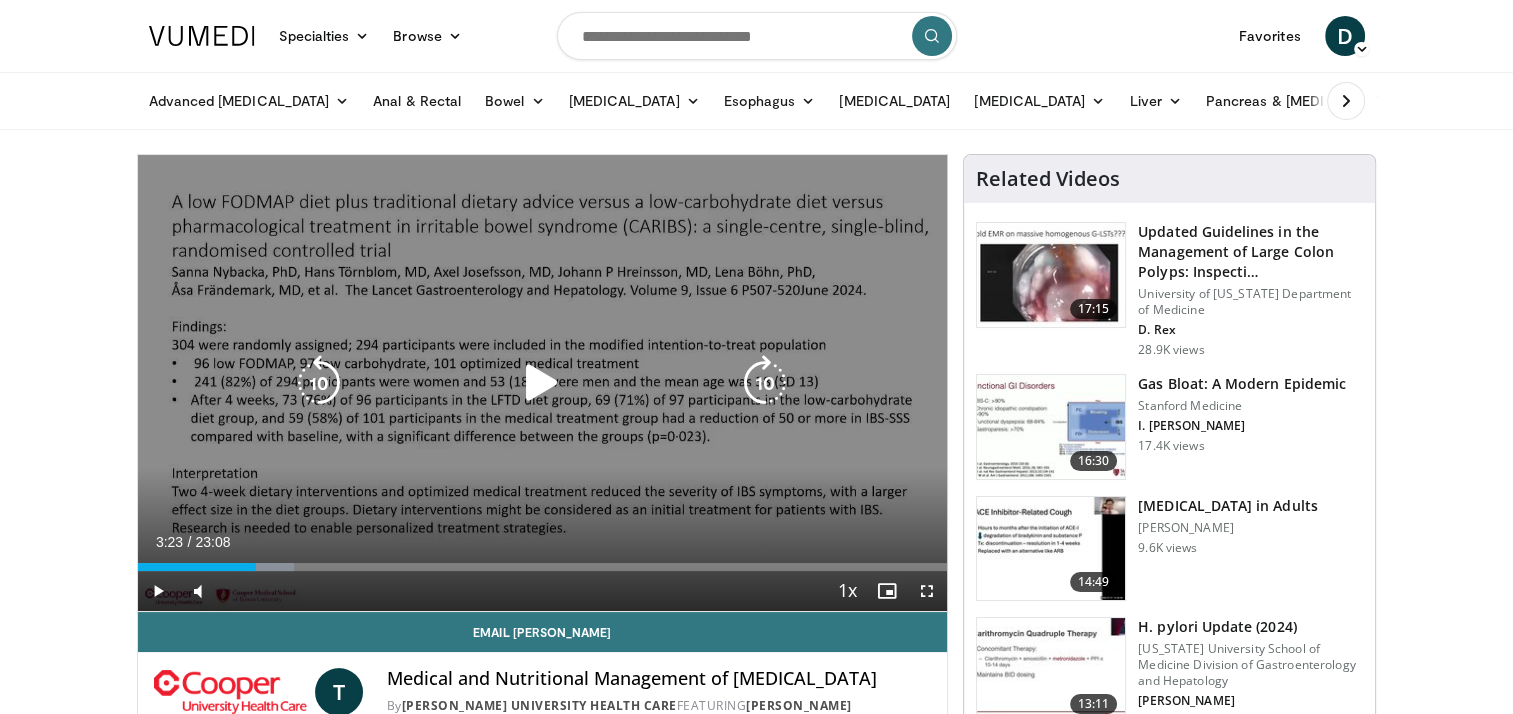click at bounding box center (542, 383) 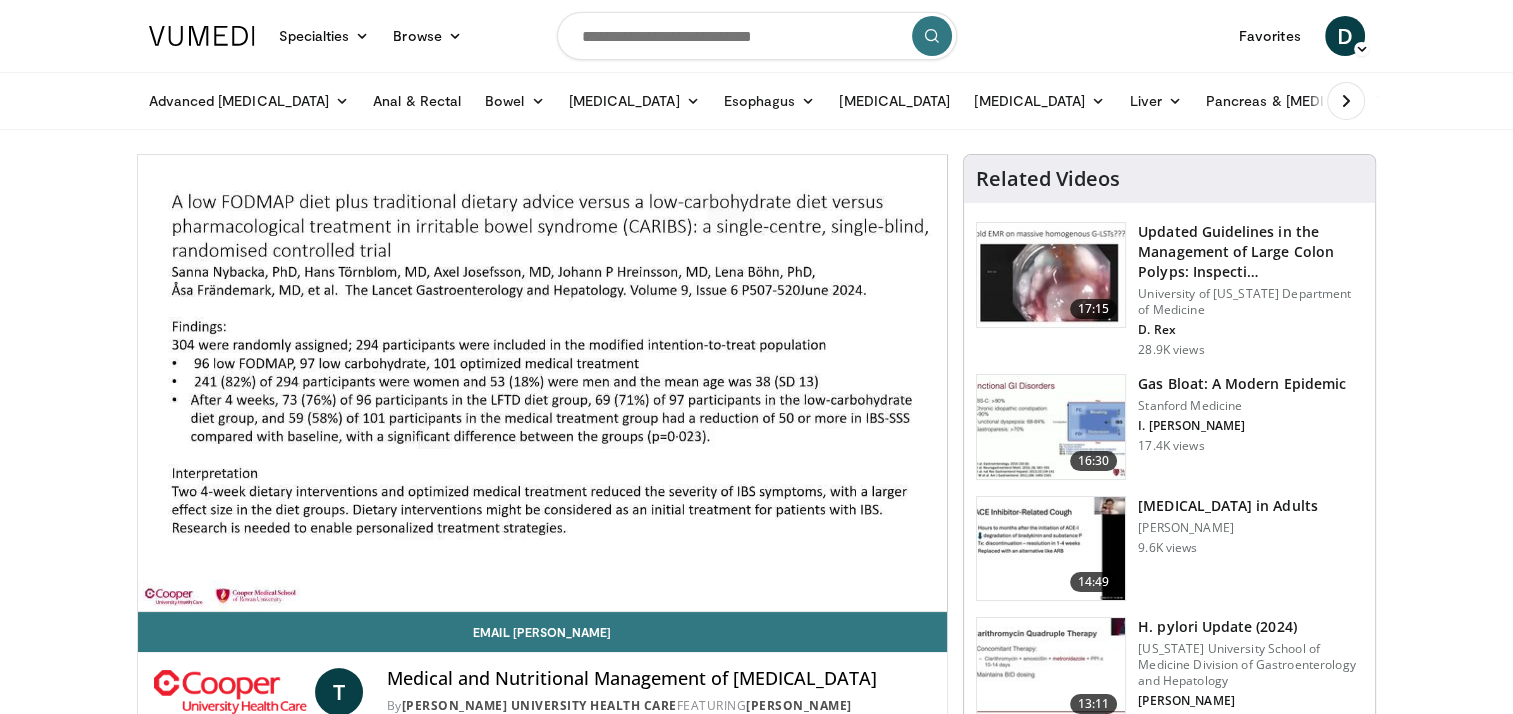 type 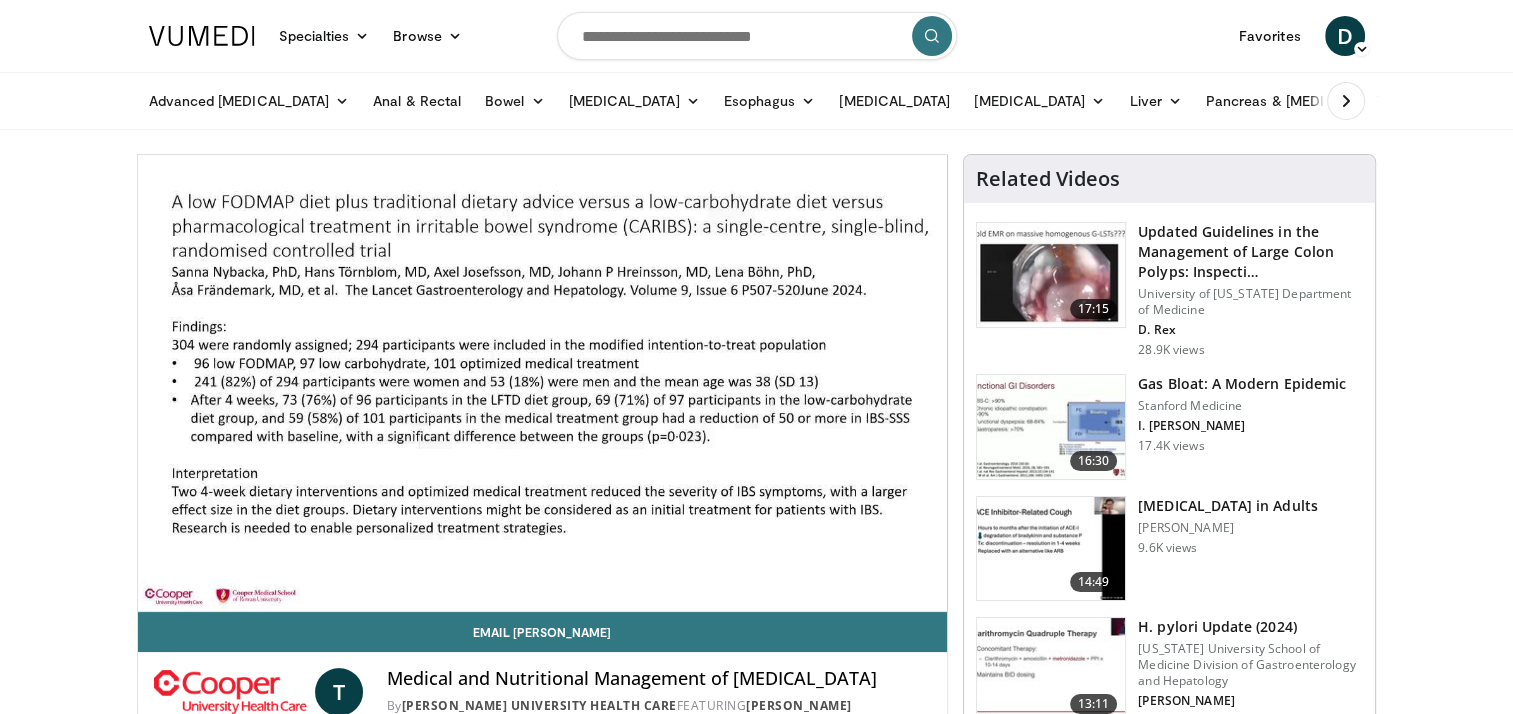 click on "Specialties
Adult & Family Medicine
Allergy, [MEDICAL_DATA], Immunology
Anesthesiology
Cardiology
Dental
Dermatology
Endocrinology
Gastroenterology & Hepatology
[MEDICAL_DATA]
Hematology & Oncology
[MEDICAL_DATA]
Nephrology
Neurology
[GEOGRAPHIC_DATA]
Obstetrics & Gynecology
Ophthalmology
Oral Maxillofacial
Orthopaedics
Otolaryngology
Pediatrics
Plastic Surgery
[GEOGRAPHIC_DATA]
Psychiatry
Pulmonology
Radiation Oncology
[MEDICAL_DATA]
Rheumatology
Urology" at bounding box center [756, 1513] 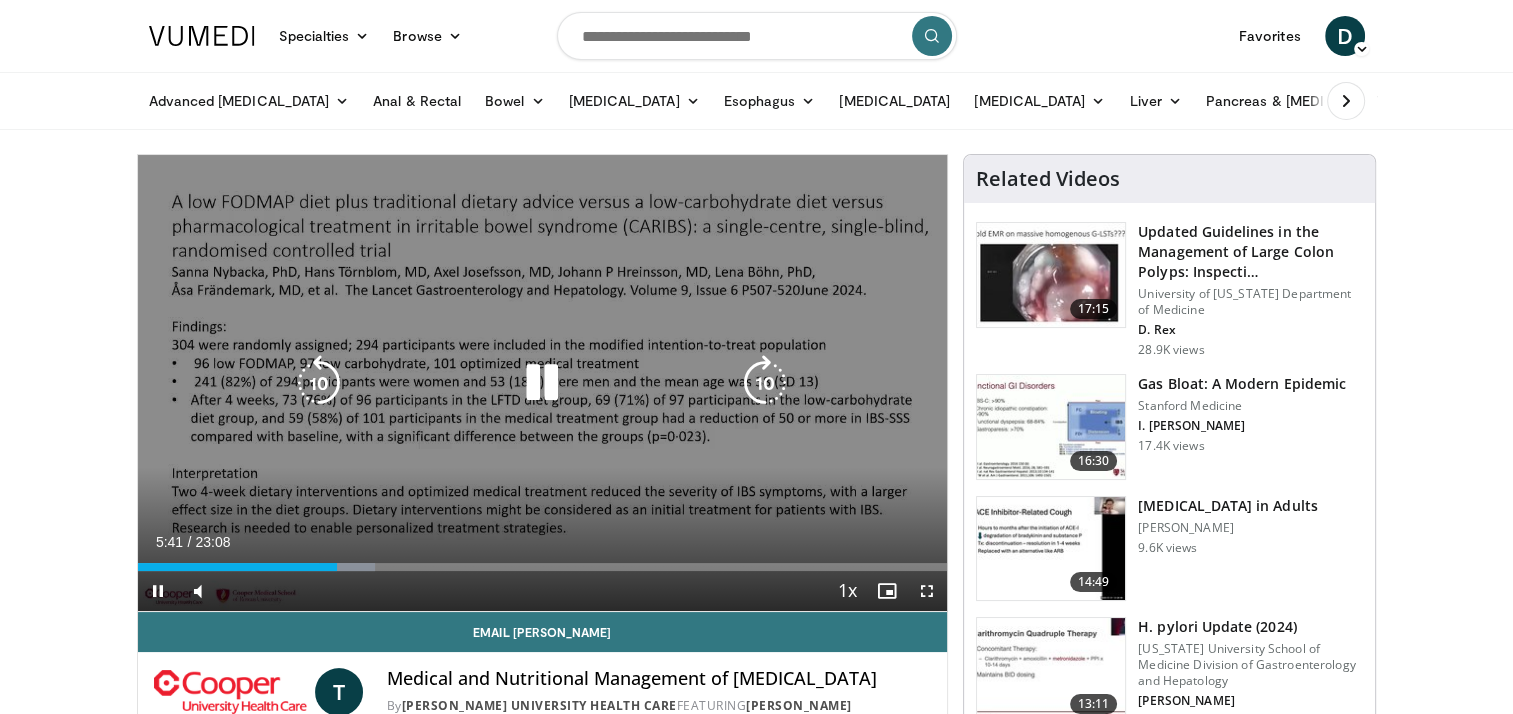 click at bounding box center [542, 383] 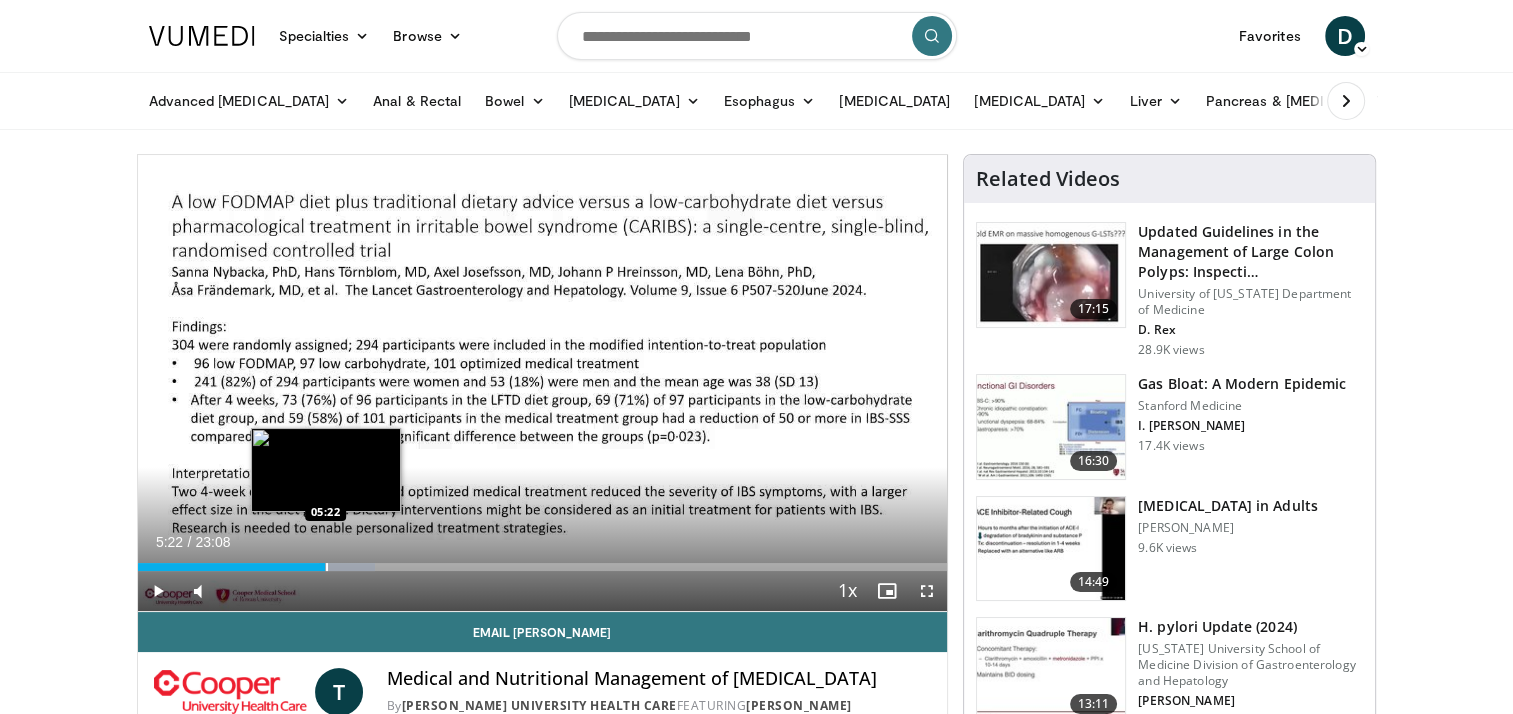 click at bounding box center (327, 567) 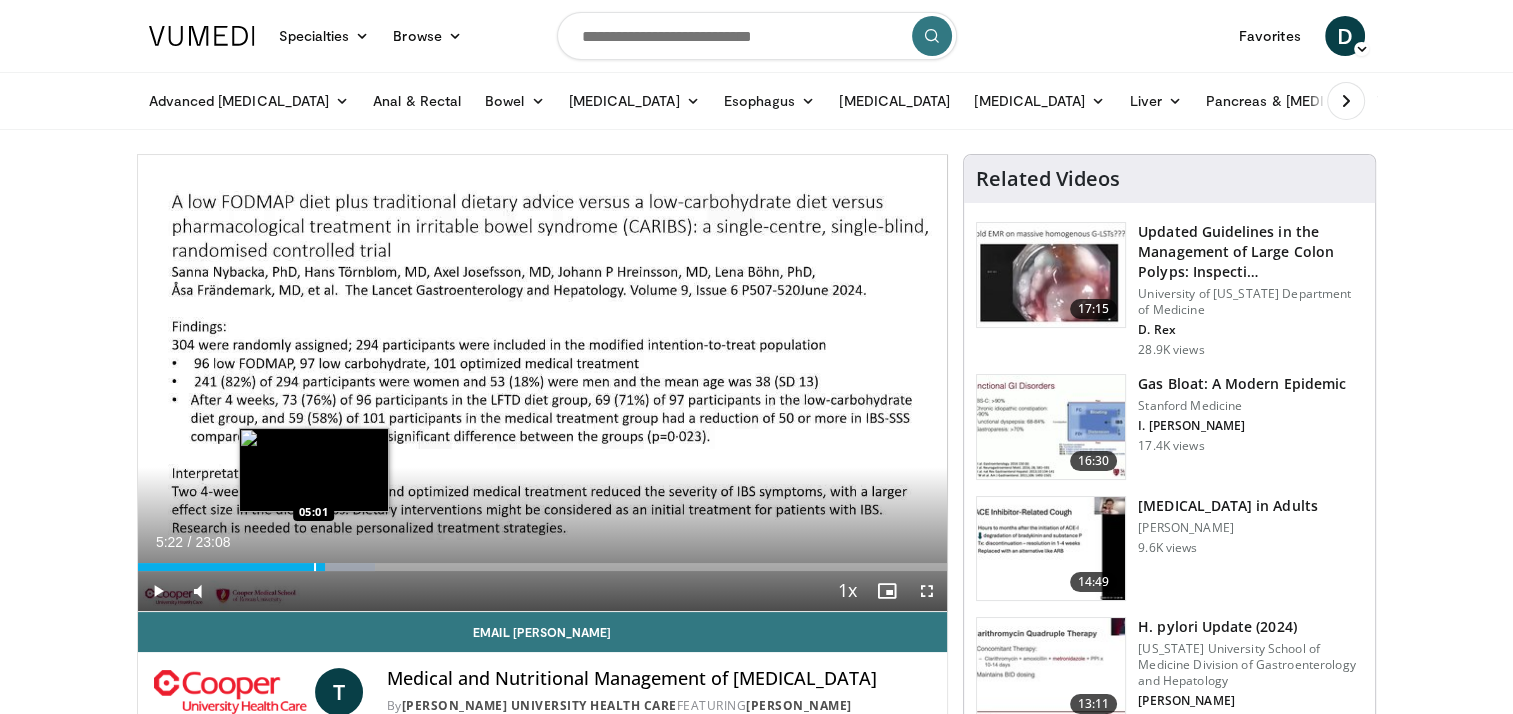 click at bounding box center [315, 567] 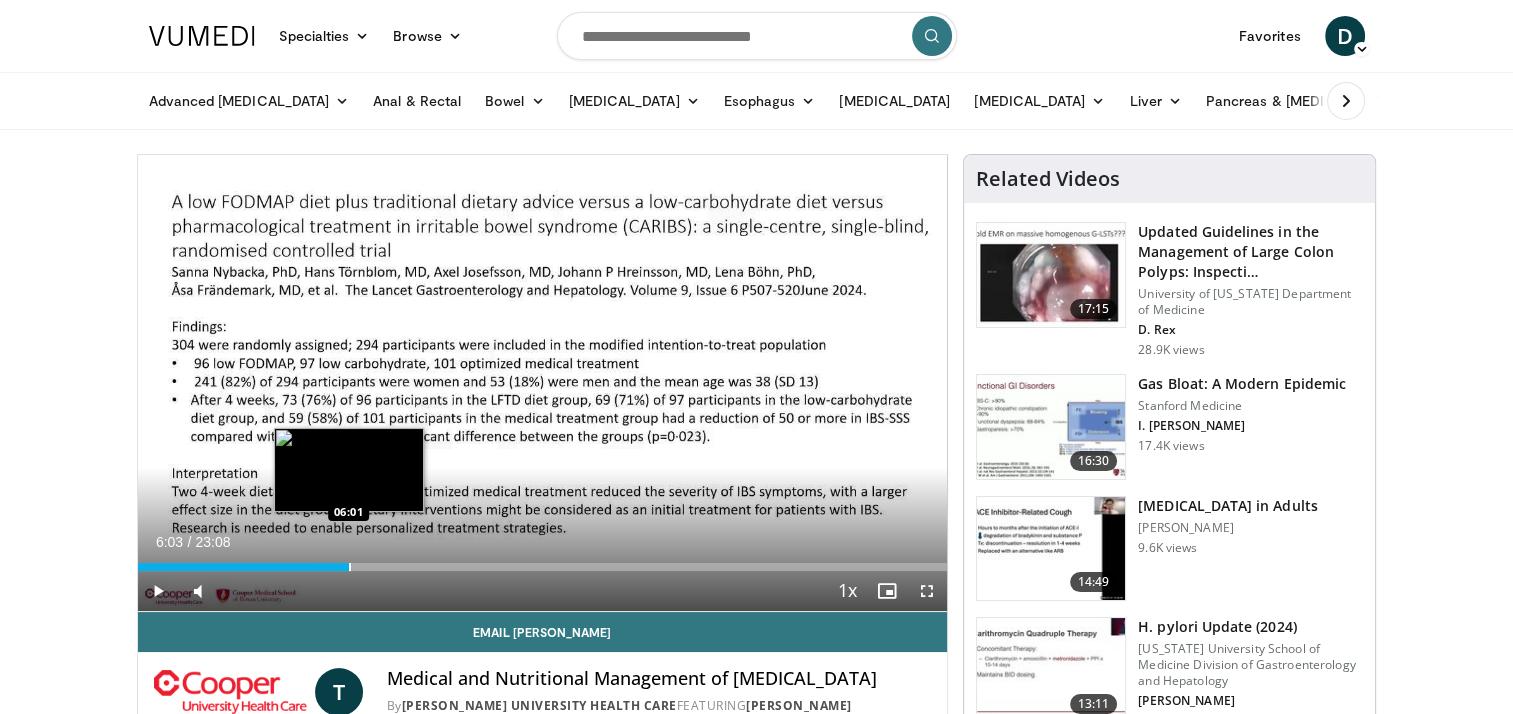 click at bounding box center (350, 567) 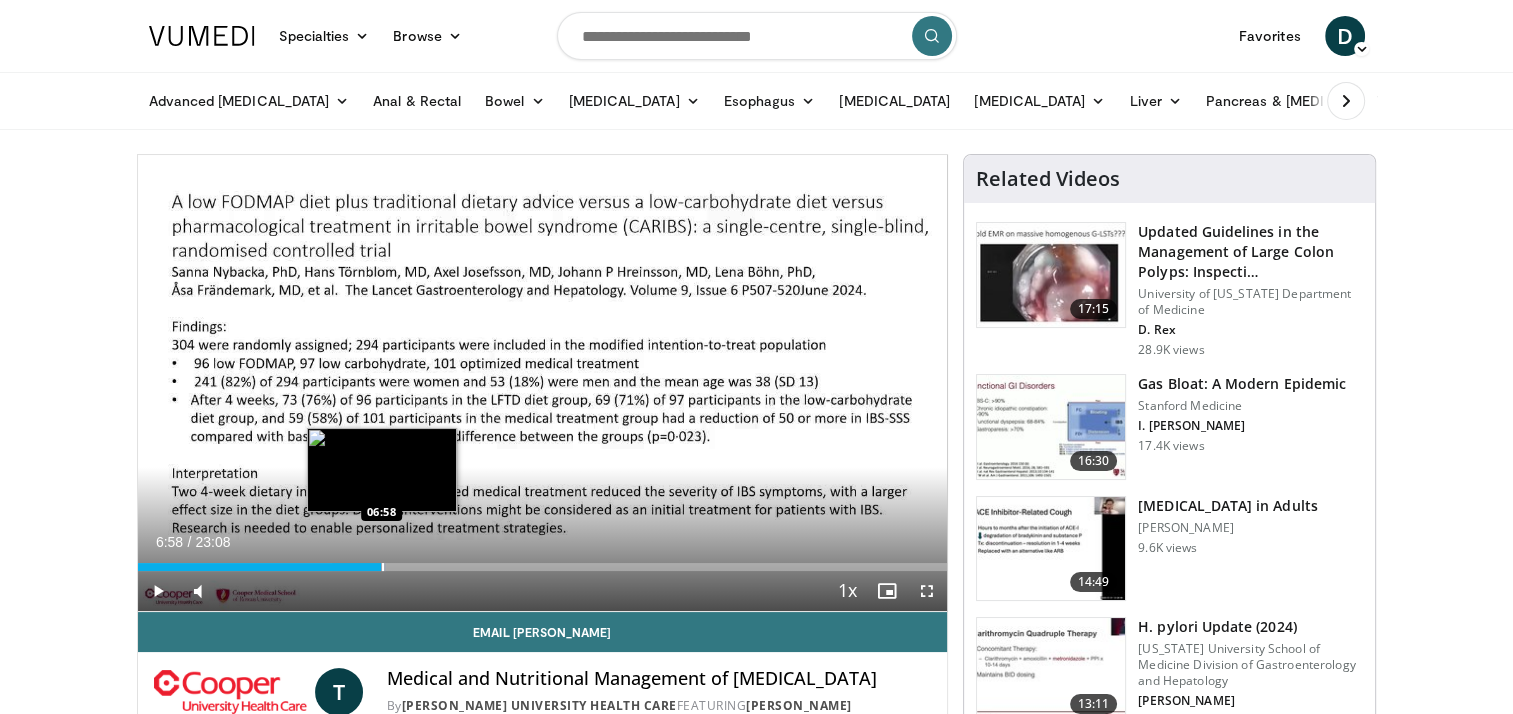 click at bounding box center (383, 567) 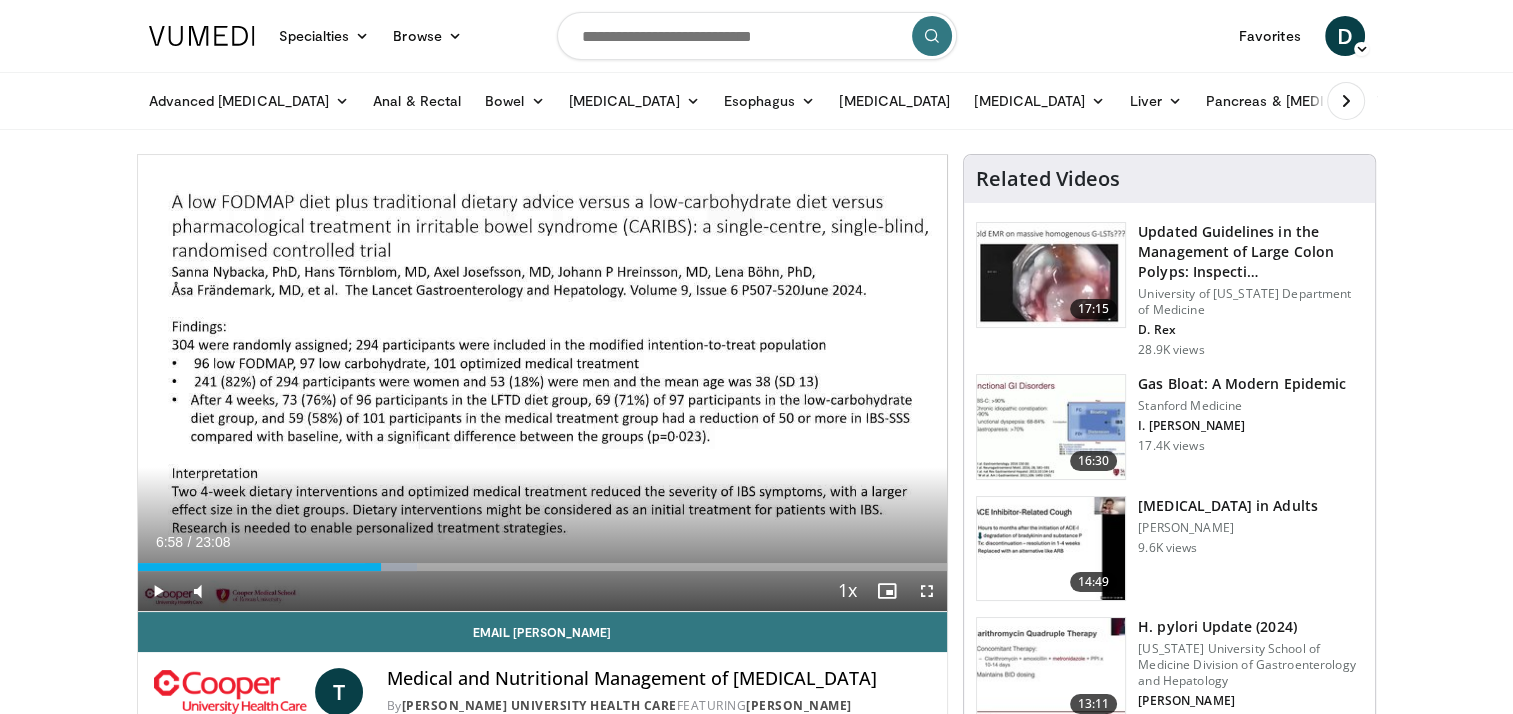 click on "Specialties
Adult & Family Medicine
Allergy, [MEDICAL_DATA], Immunology
Anesthesiology
Cardiology
Dental
Dermatology
Endocrinology
Gastroenterology & Hepatology
[MEDICAL_DATA]
Hematology & Oncology
[MEDICAL_DATA]
Nephrology
Neurology
[GEOGRAPHIC_DATA]
Obstetrics & Gynecology
Ophthalmology
Oral Maxillofacial
Orthopaedics
Otolaryngology
Pediatrics
Plastic Surgery
[GEOGRAPHIC_DATA]
Psychiatry
Pulmonology
Radiation Oncology
[MEDICAL_DATA]
Rheumatology
Urology" at bounding box center [756, 1513] 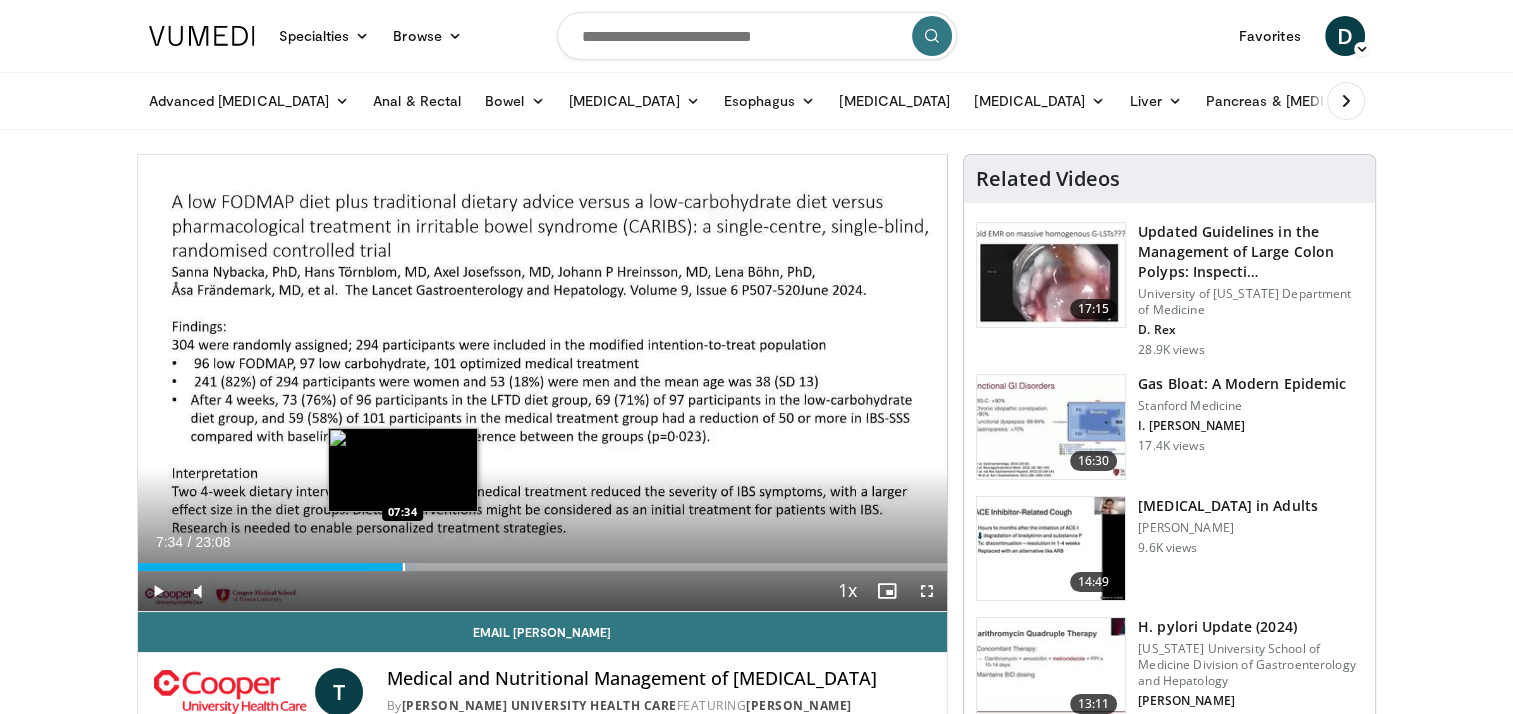 click at bounding box center (404, 567) 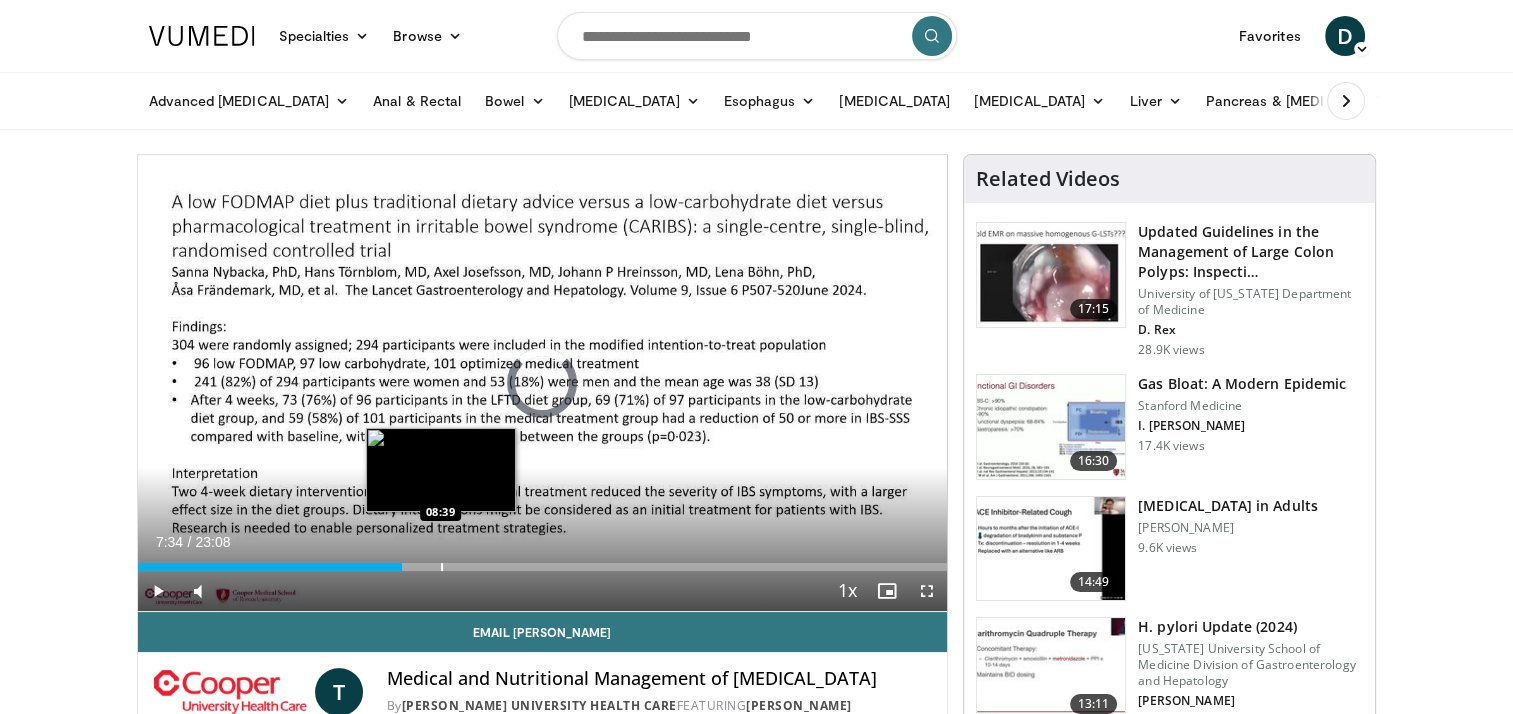 click at bounding box center (442, 567) 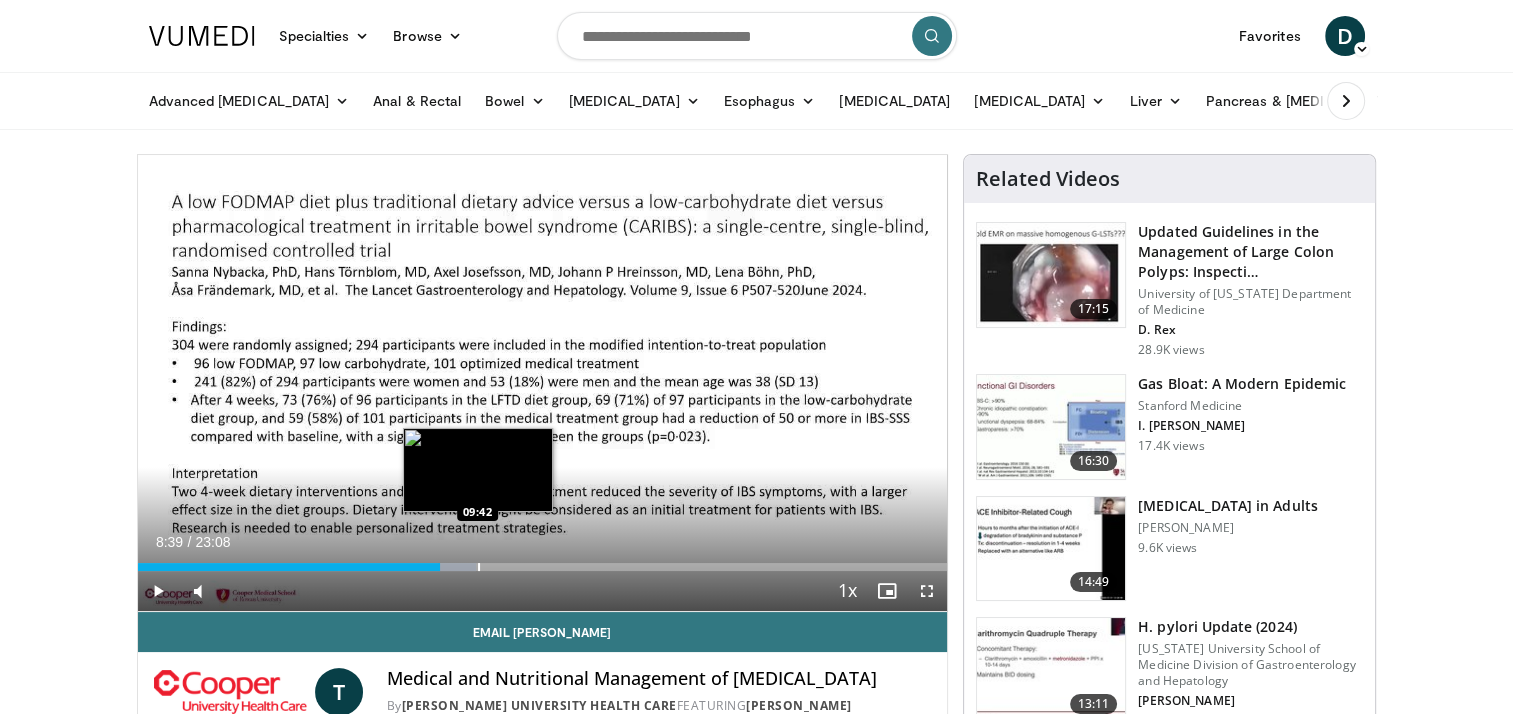 click at bounding box center (479, 567) 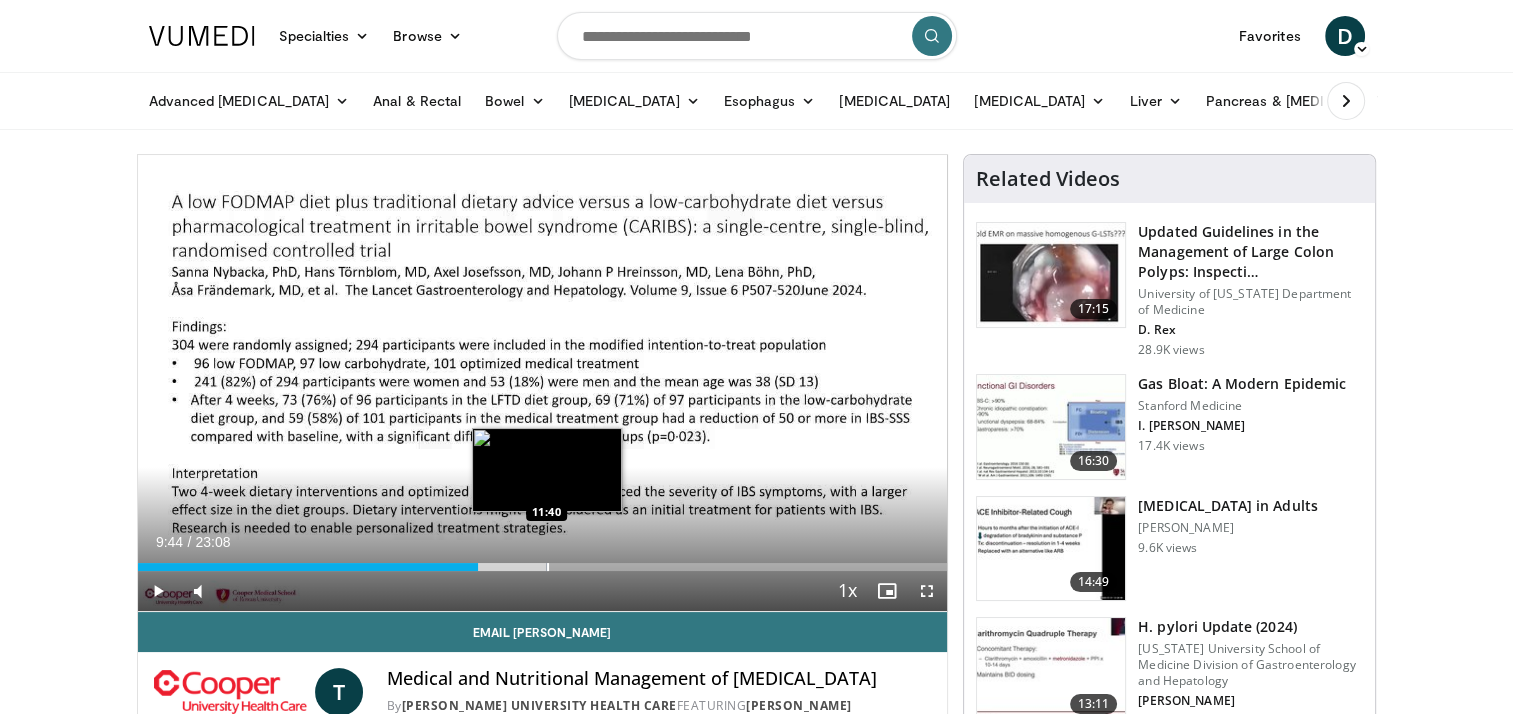 click at bounding box center [548, 567] 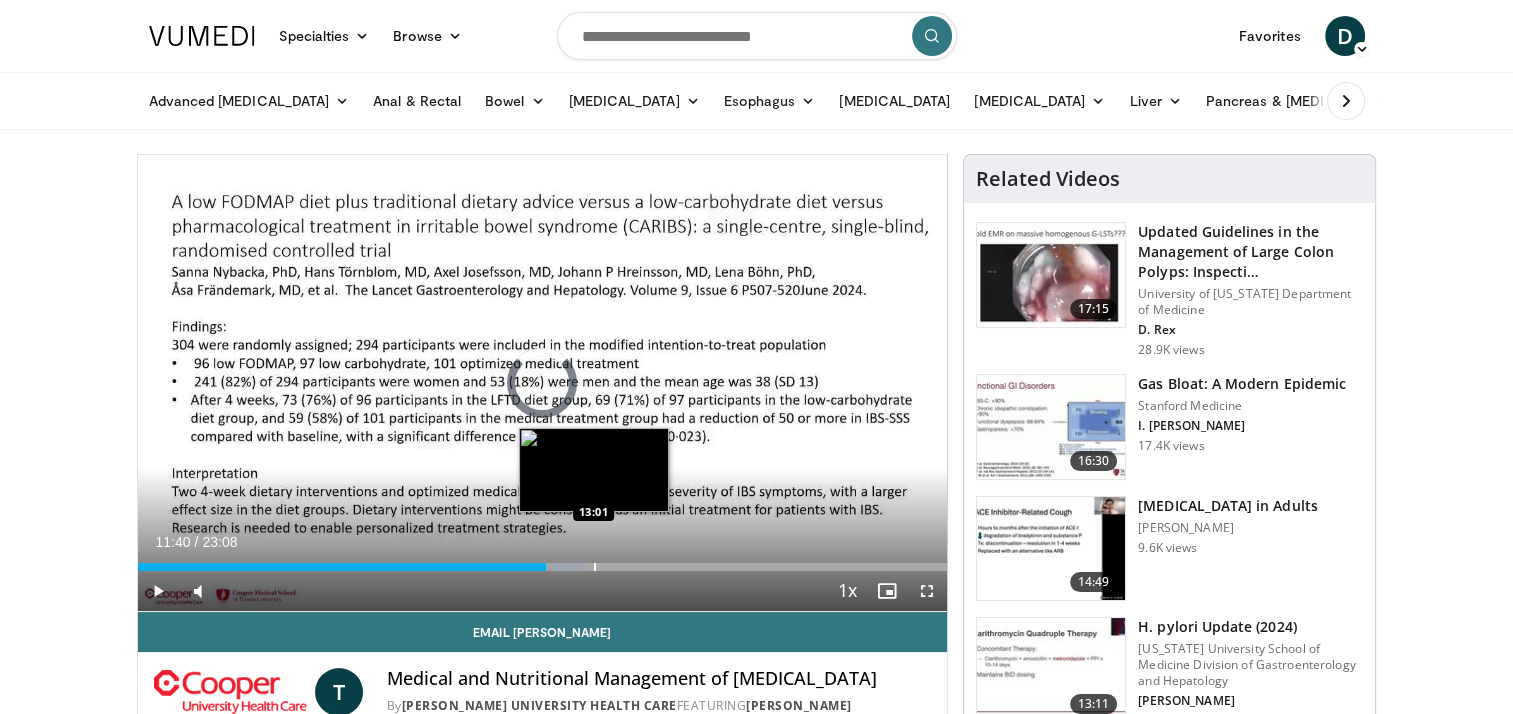 click at bounding box center (595, 567) 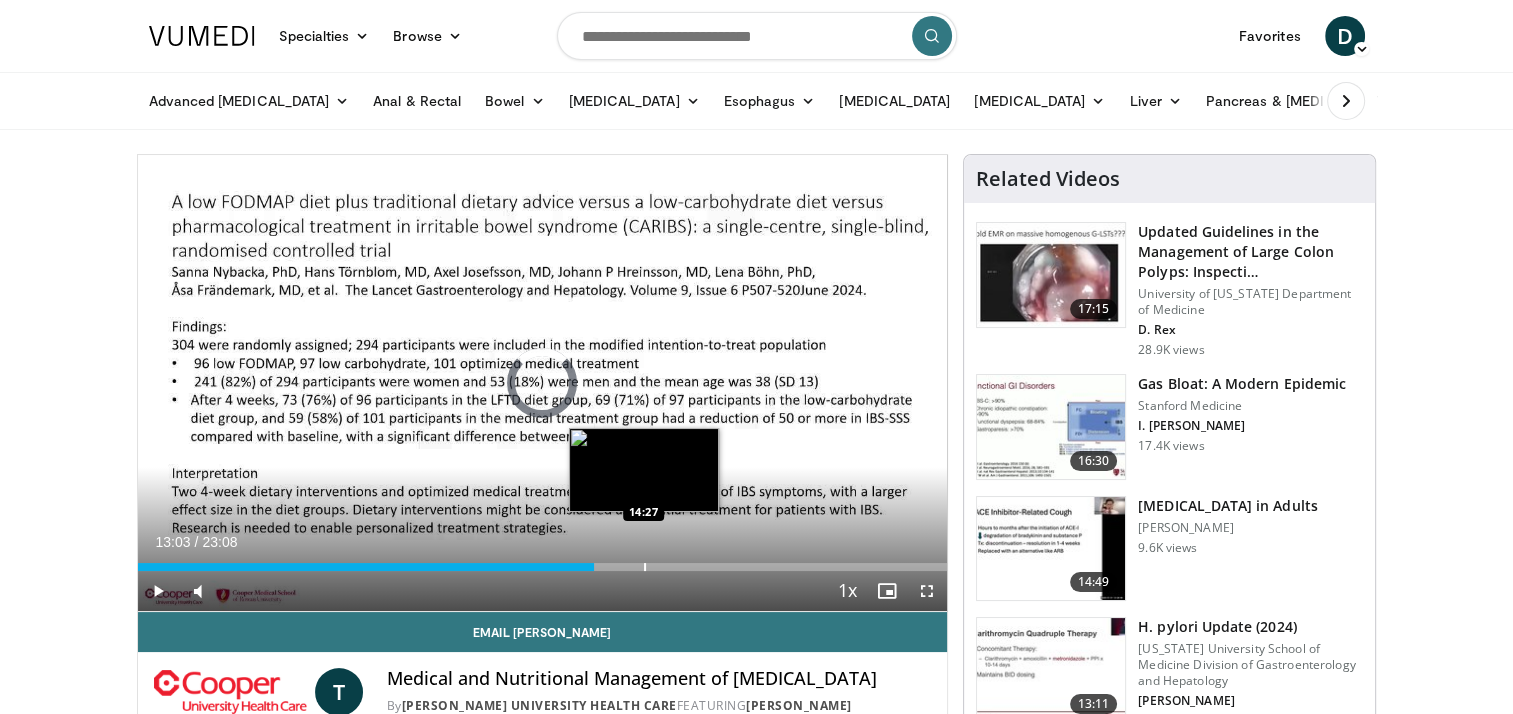 click at bounding box center (645, 567) 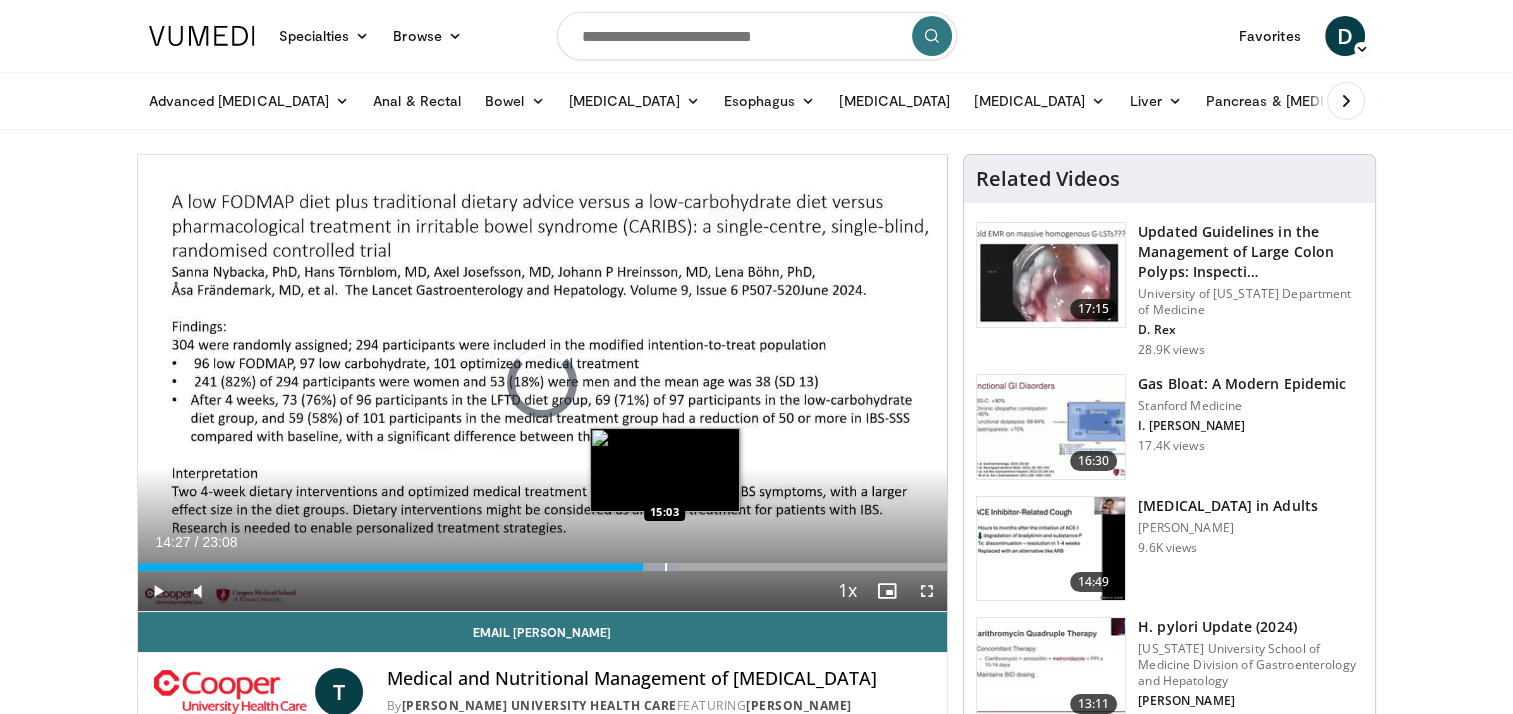 click at bounding box center (666, 567) 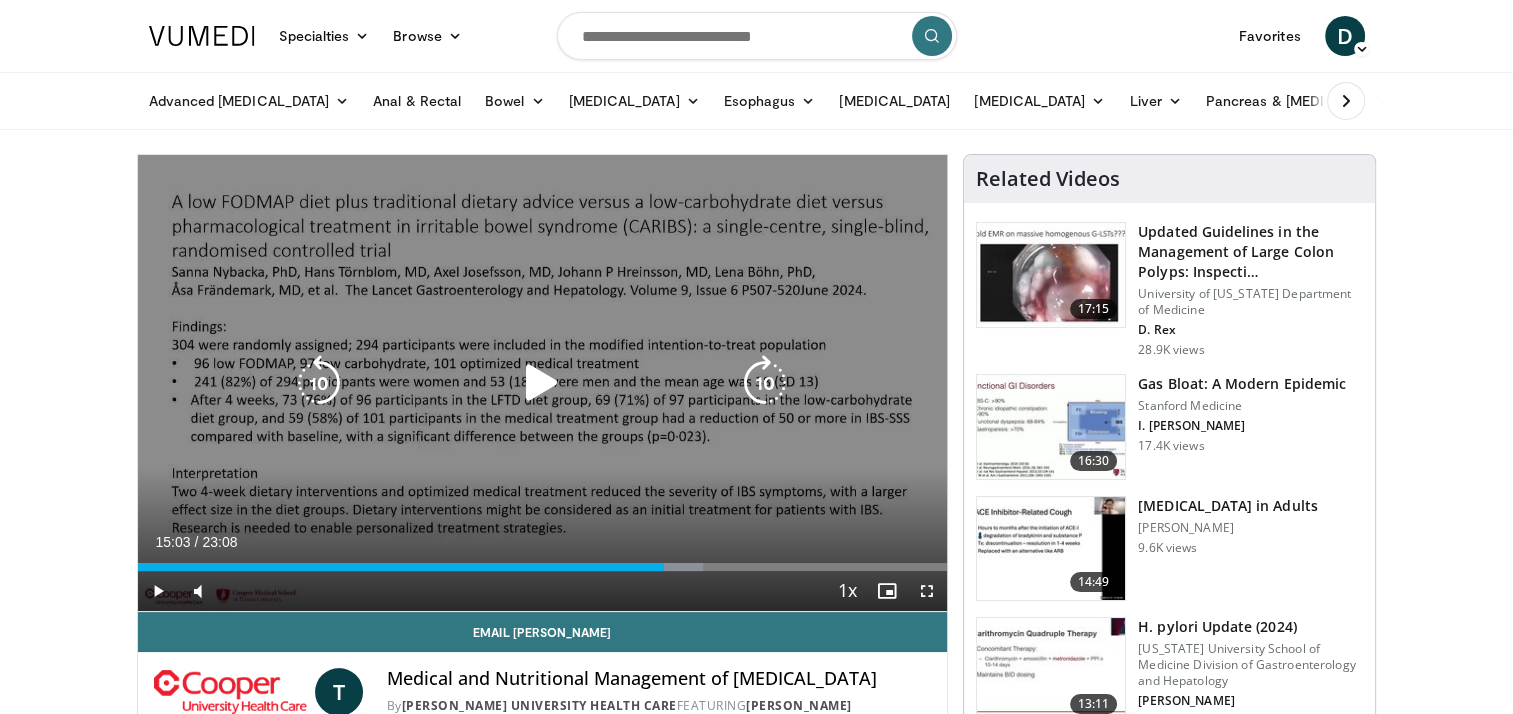 click at bounding box center (542, 383) 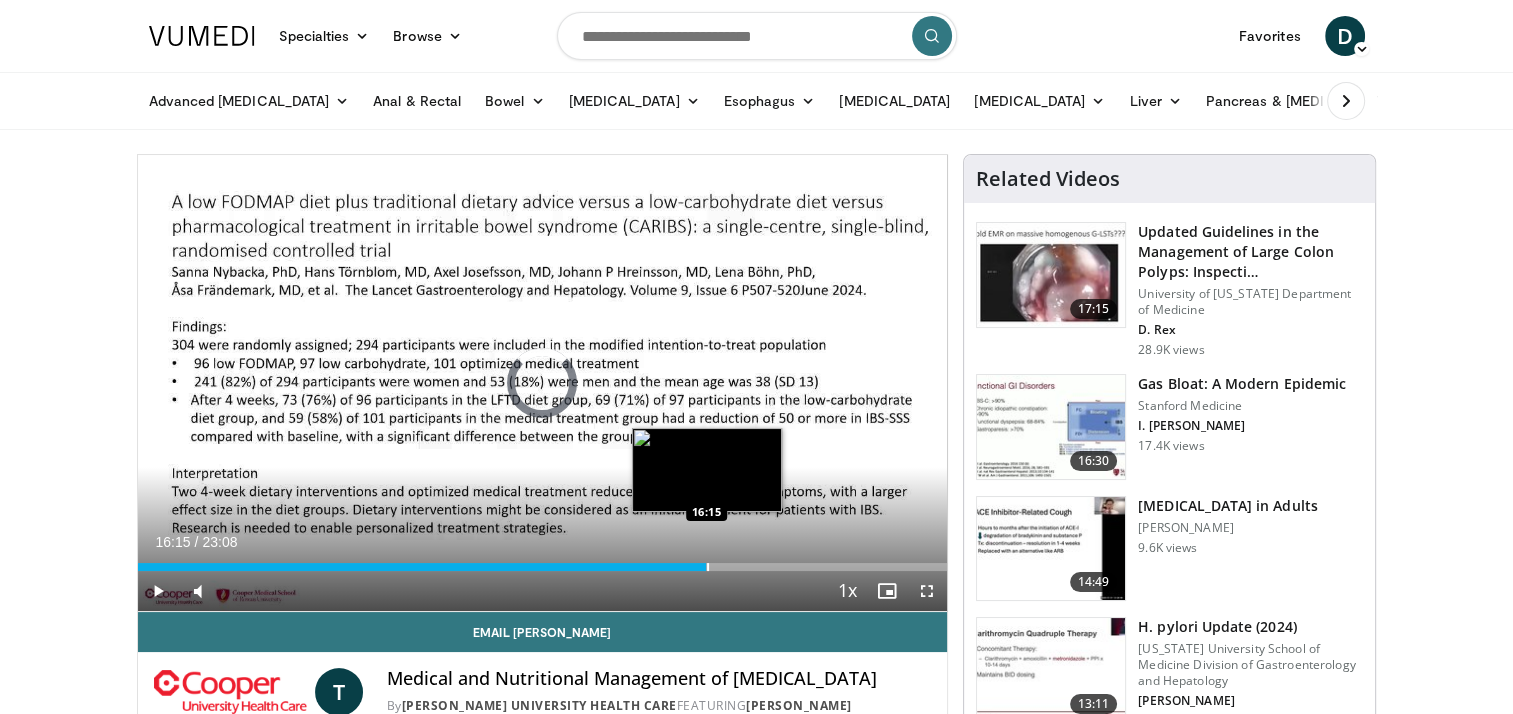 click at bounding box center [708, 567] 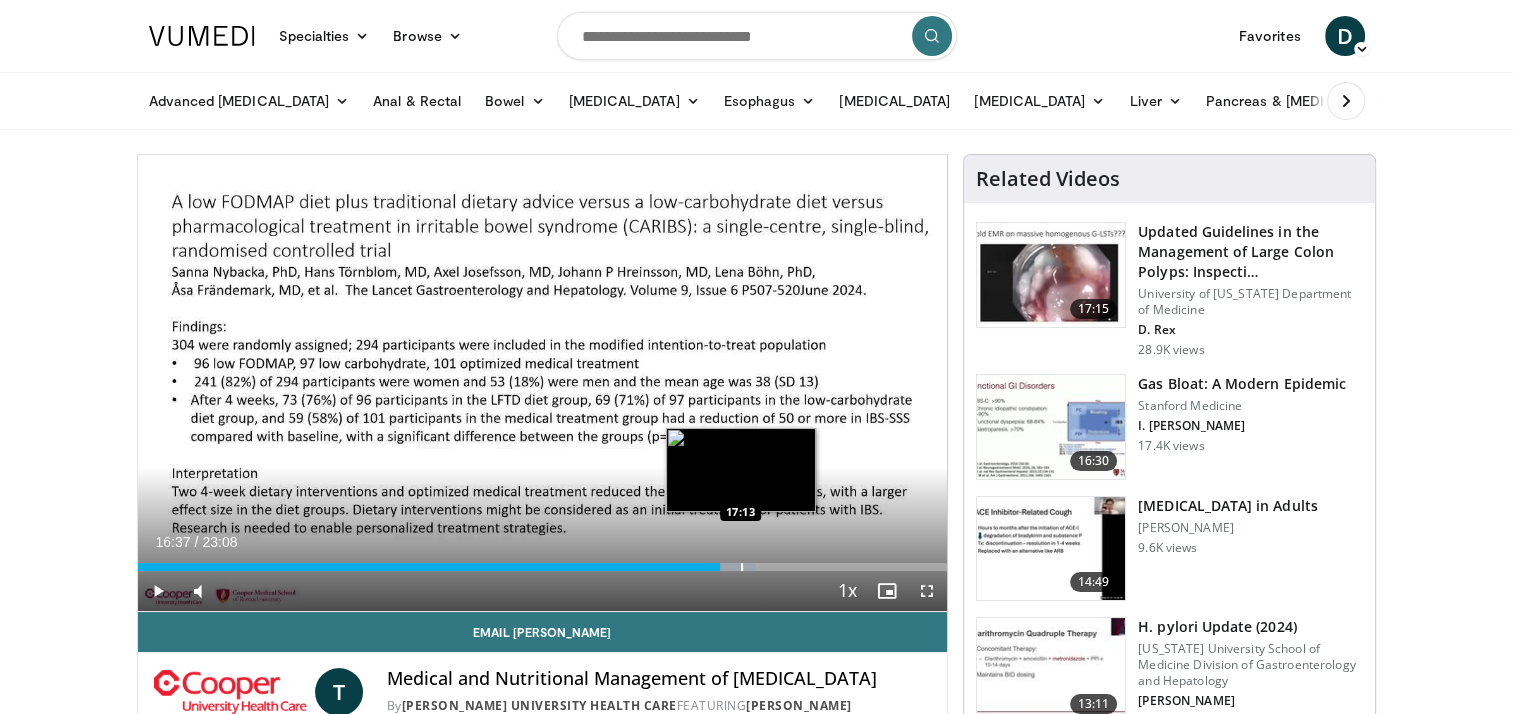 click on "Loaded :  76.37% 16:37 17:13" at bounding box center (543, 561) 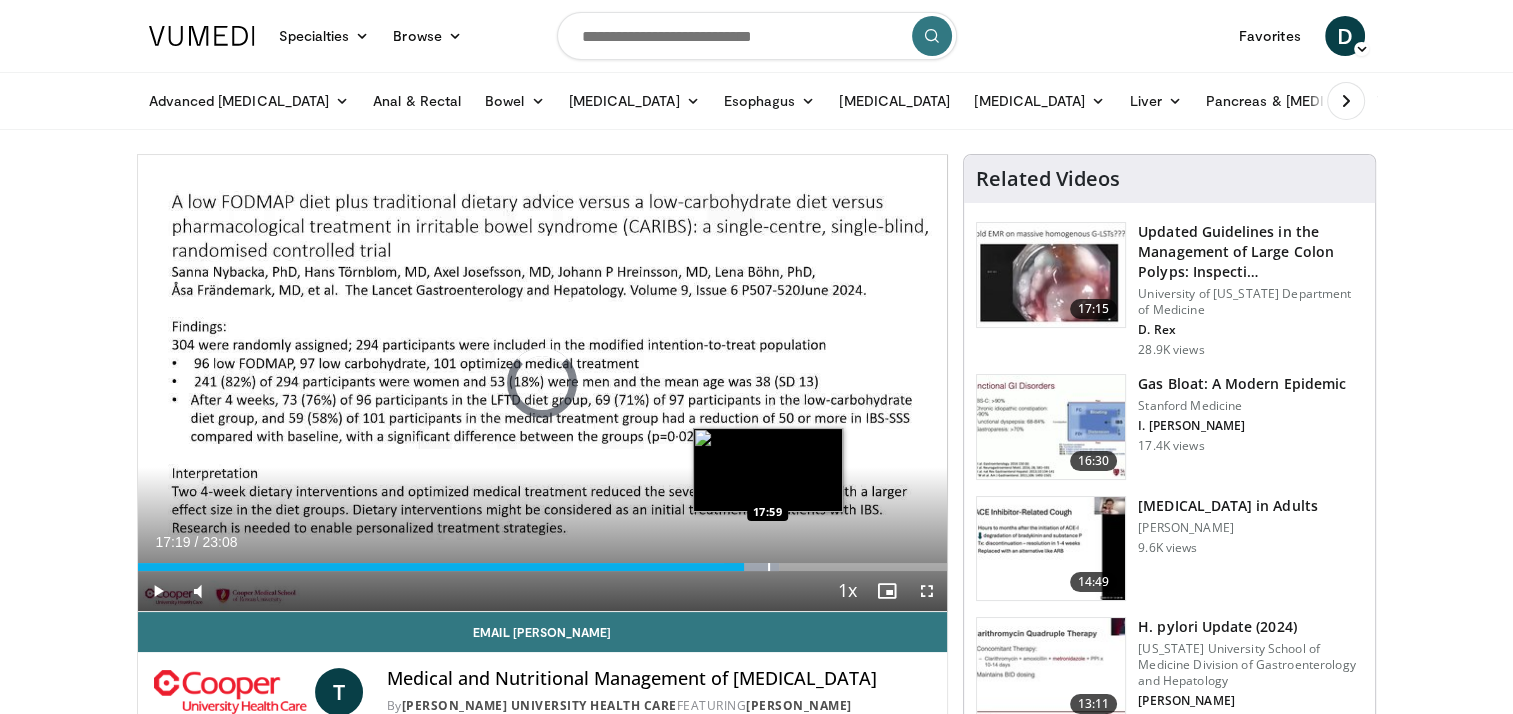 click at bounding box center (769, 567) 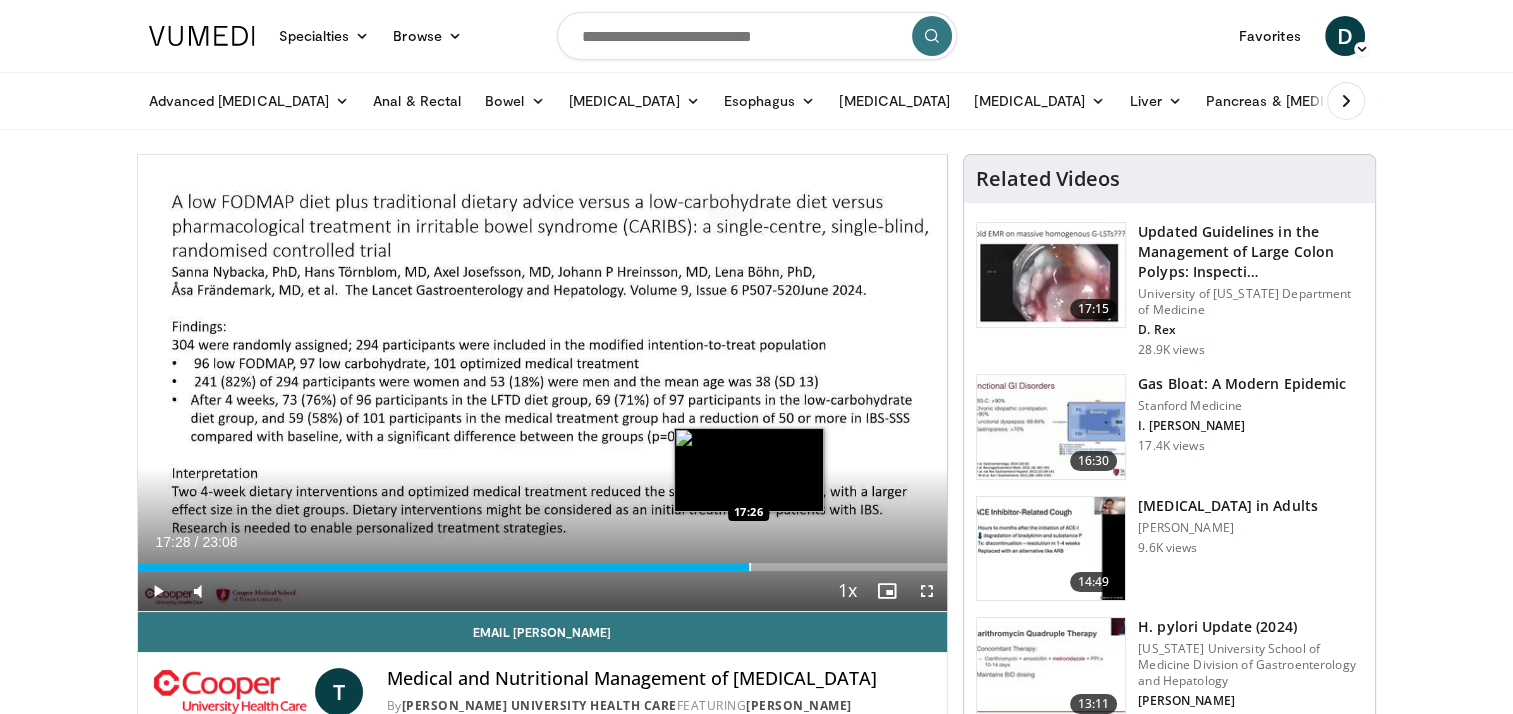 click at bounding box center (750, 567) 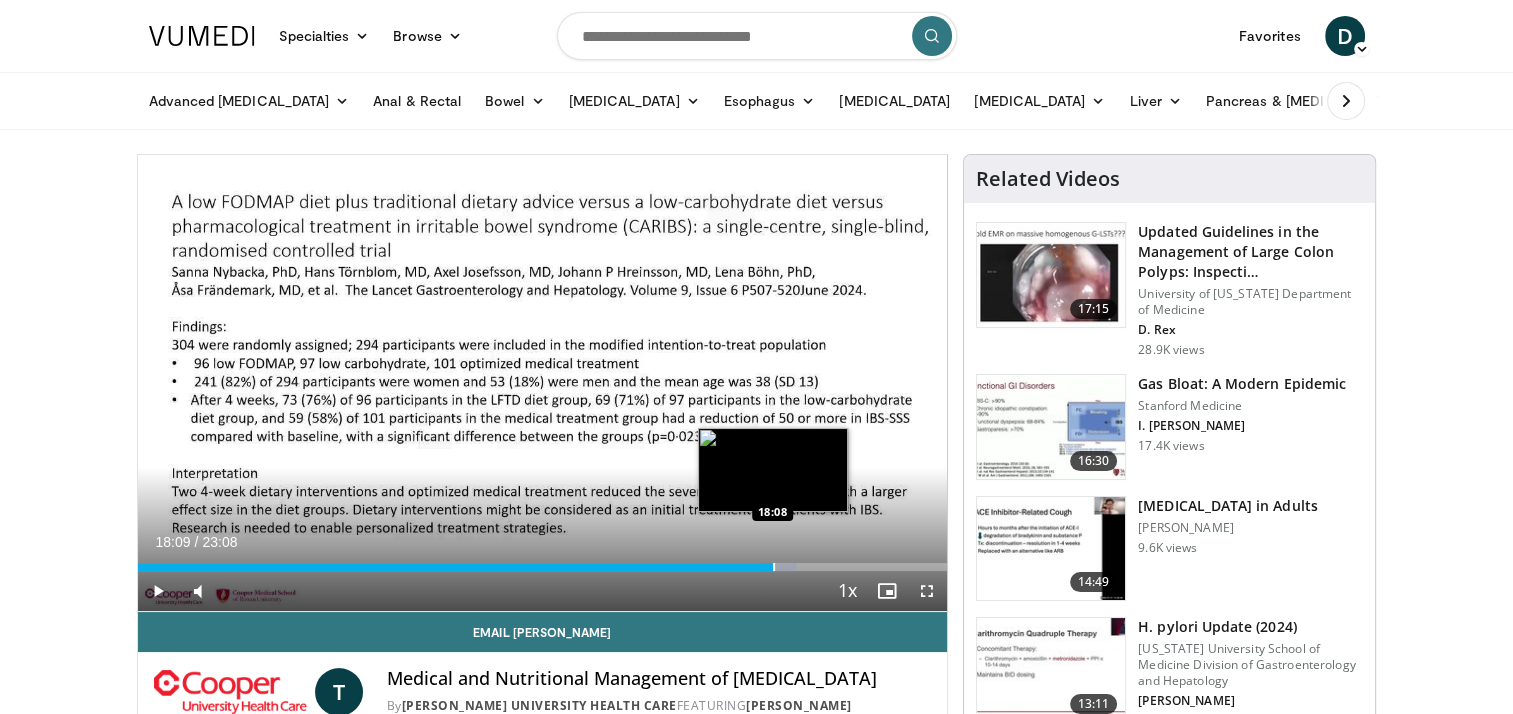 click at bounding box center (774, 567) 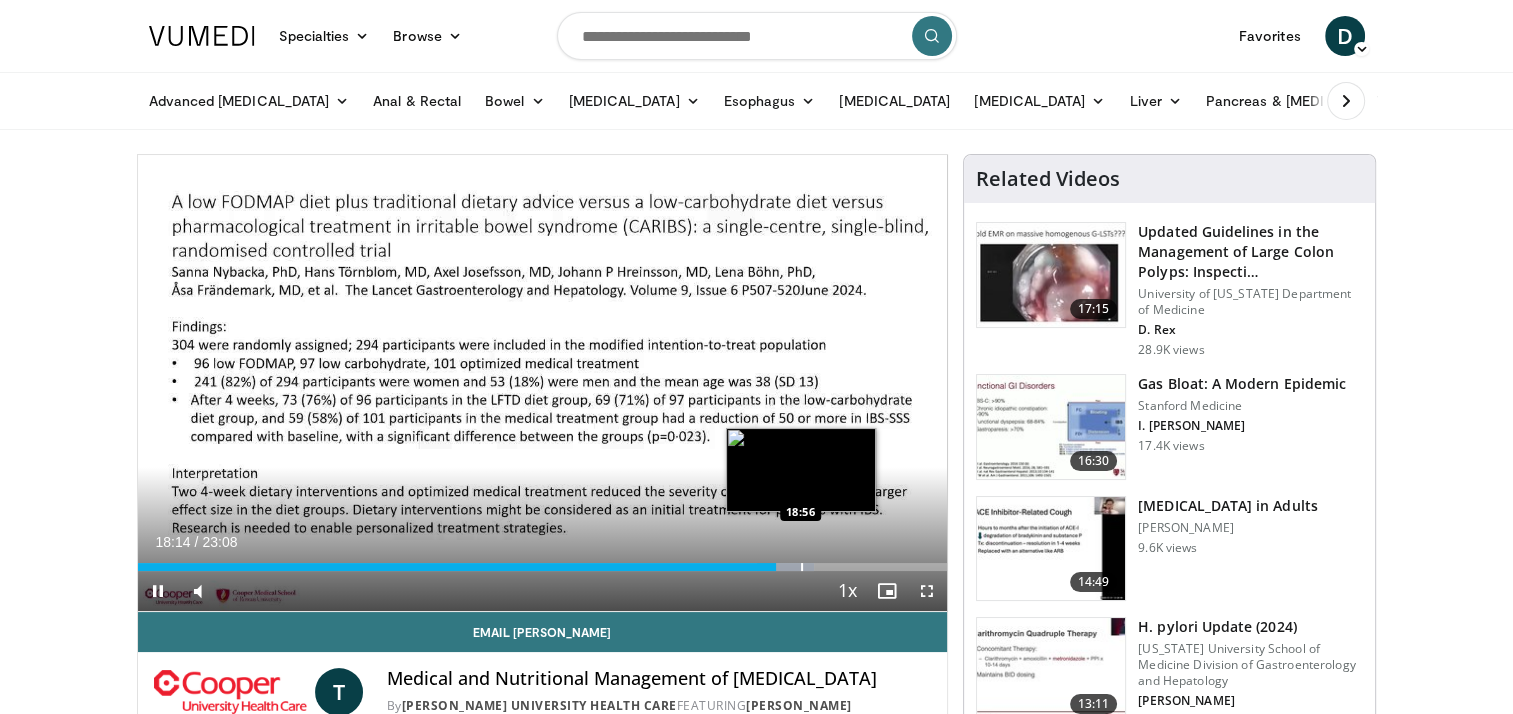 click at bounding box center [802, 567] 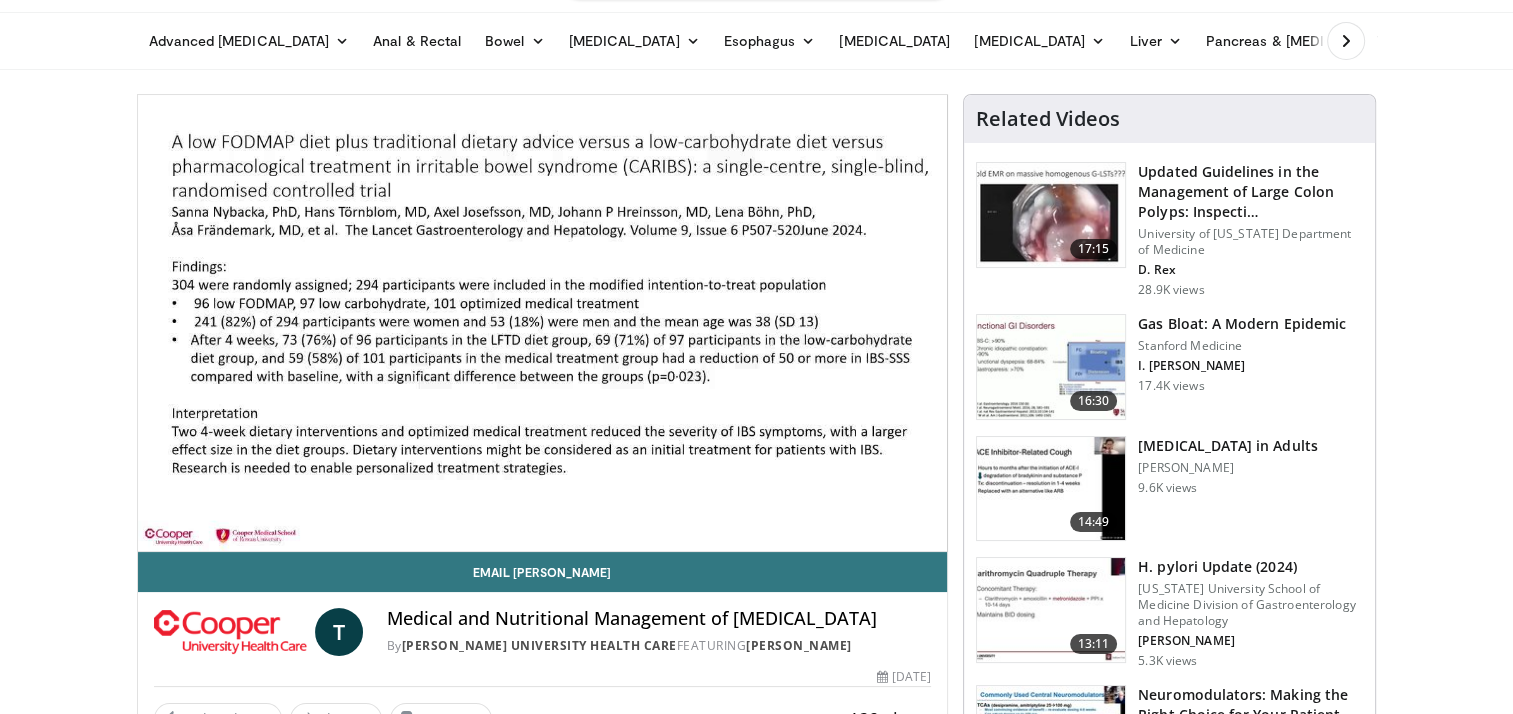 scroll, scrollTop: 56, scrollLeft: 0, axis: vertical 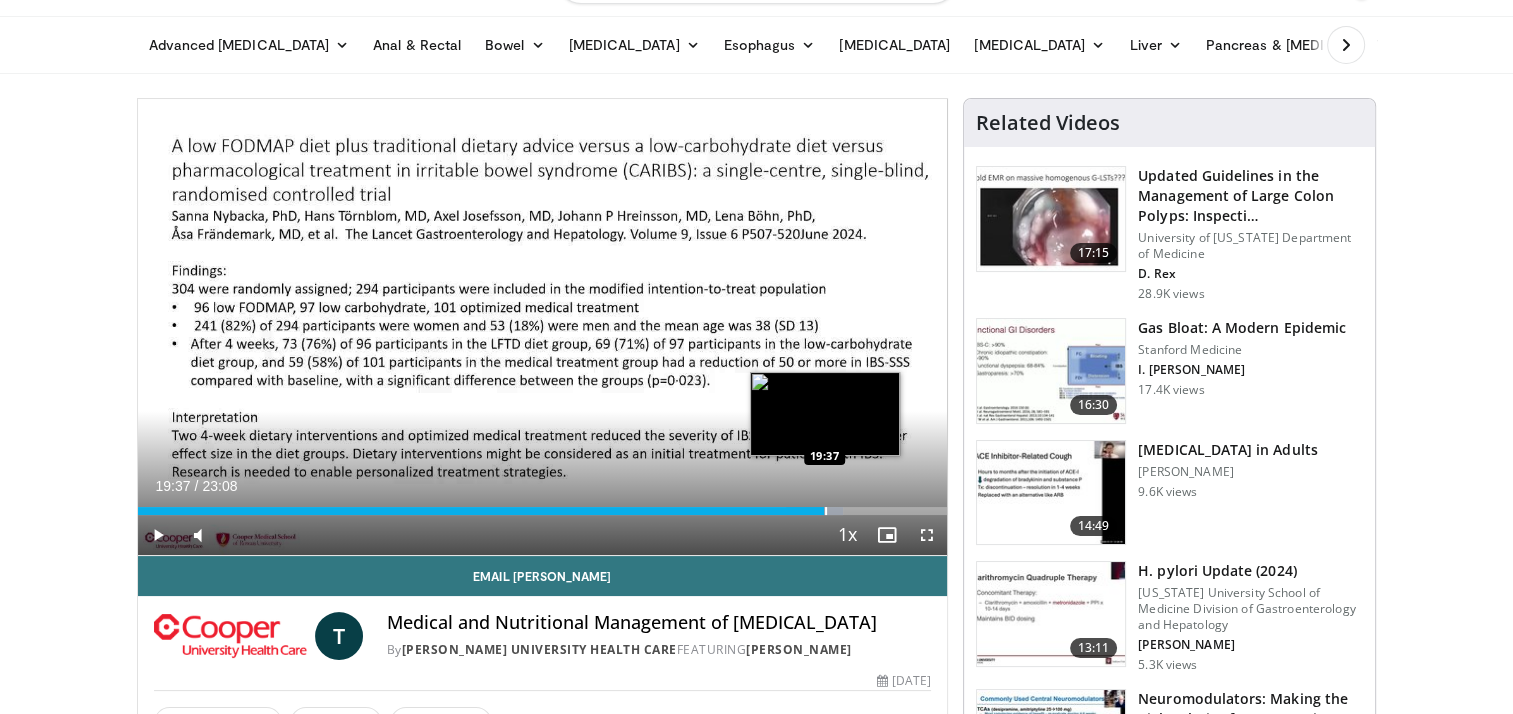 click at bounding box center (826, 511) 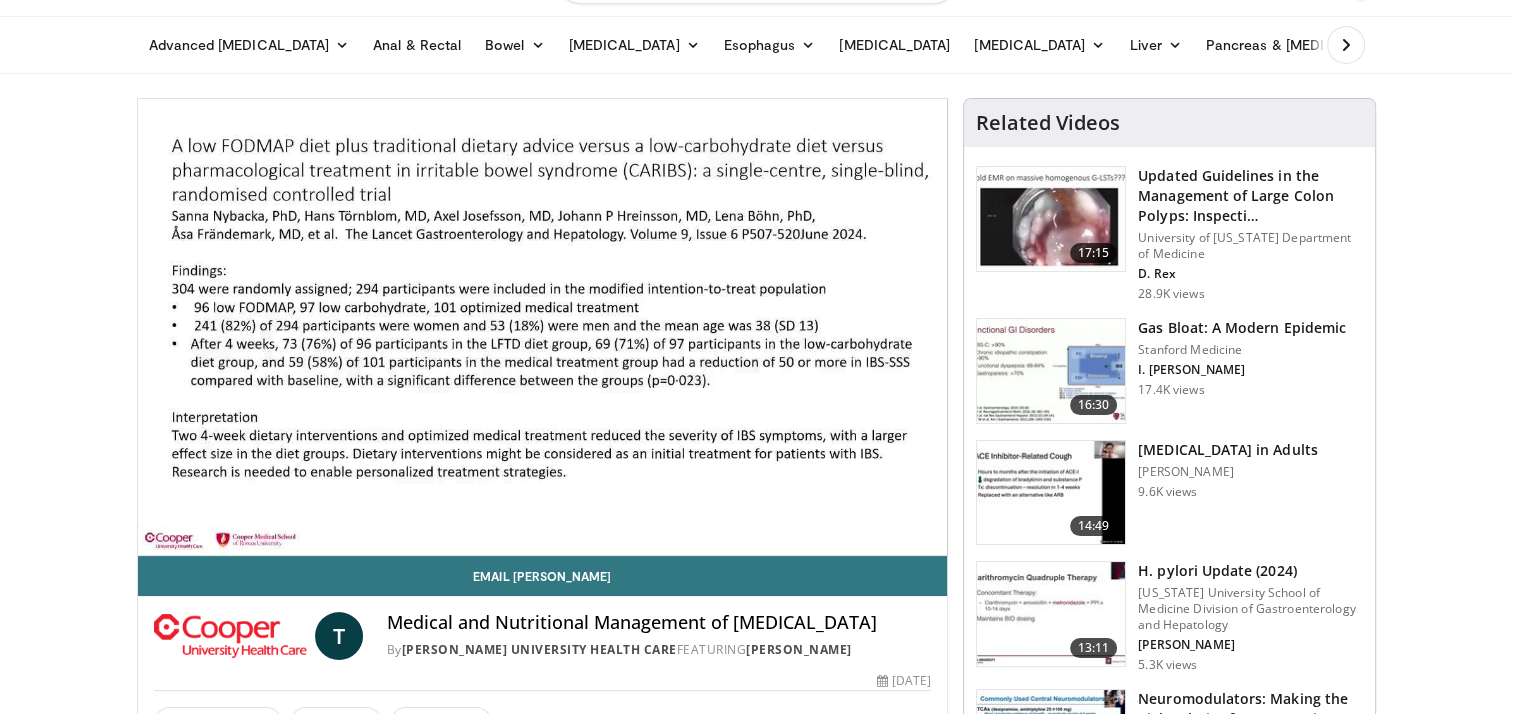 click on "Medical and Nutritional Management of [MEDICAL_DATA]" at bounding box center (659, 623) 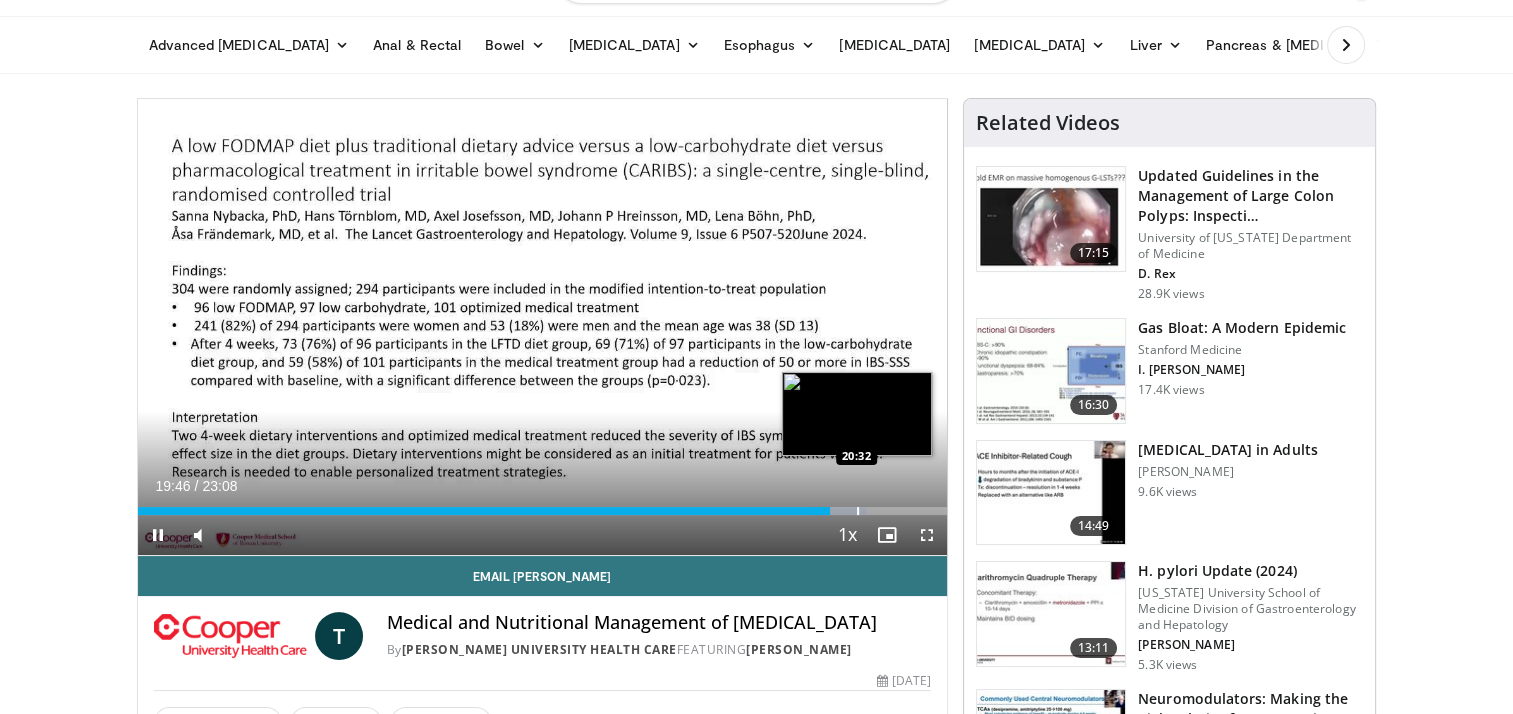 click at bounding box center [858, 511] 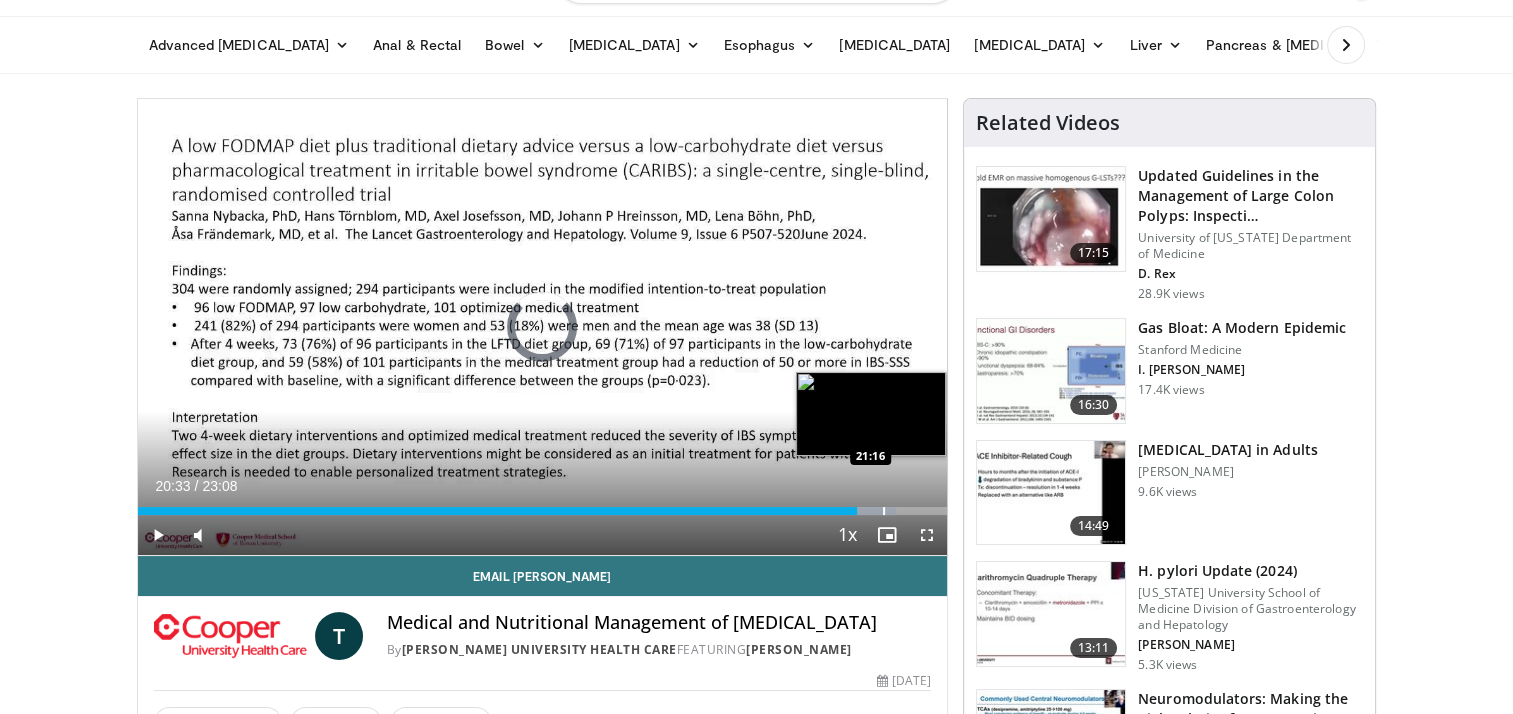 click at bounding box center [884, 511] 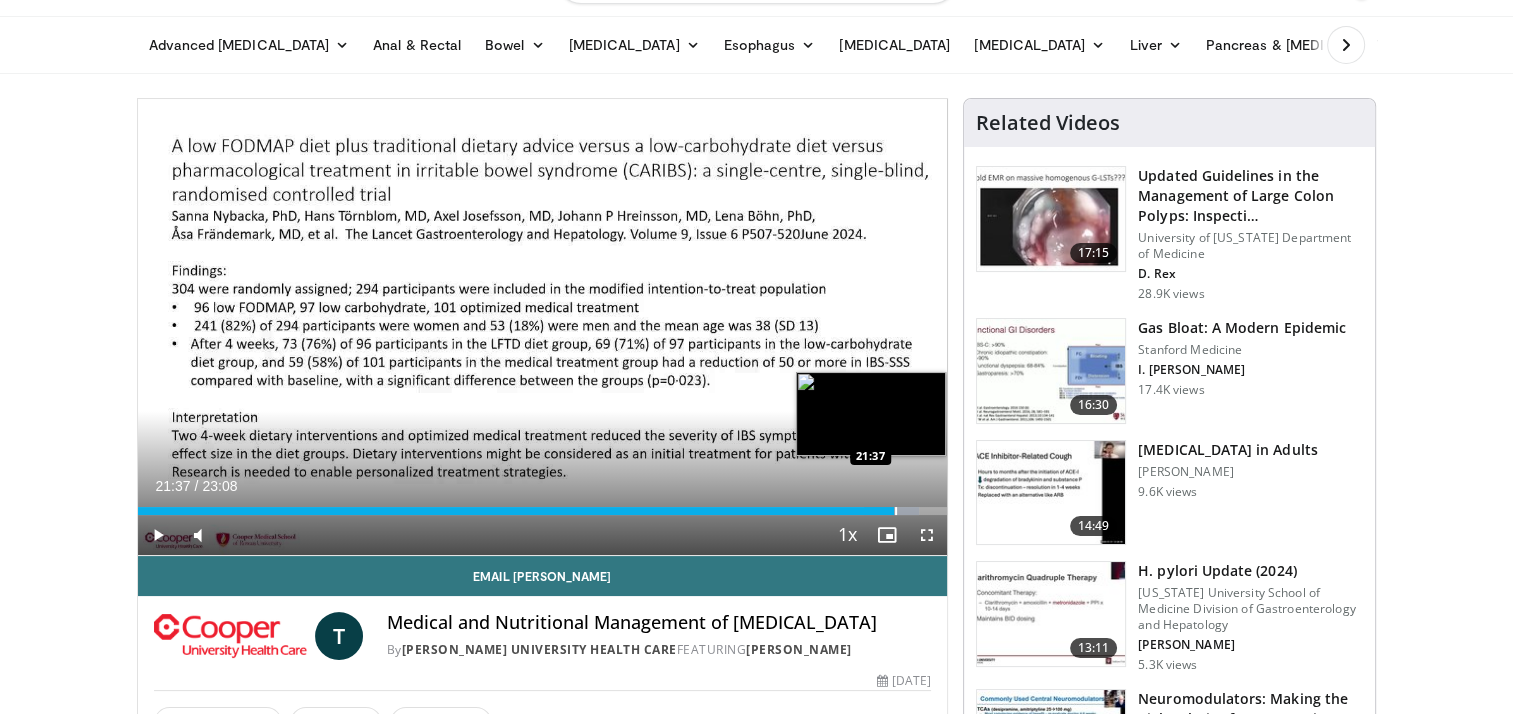 click at bounding box center (896, 511) 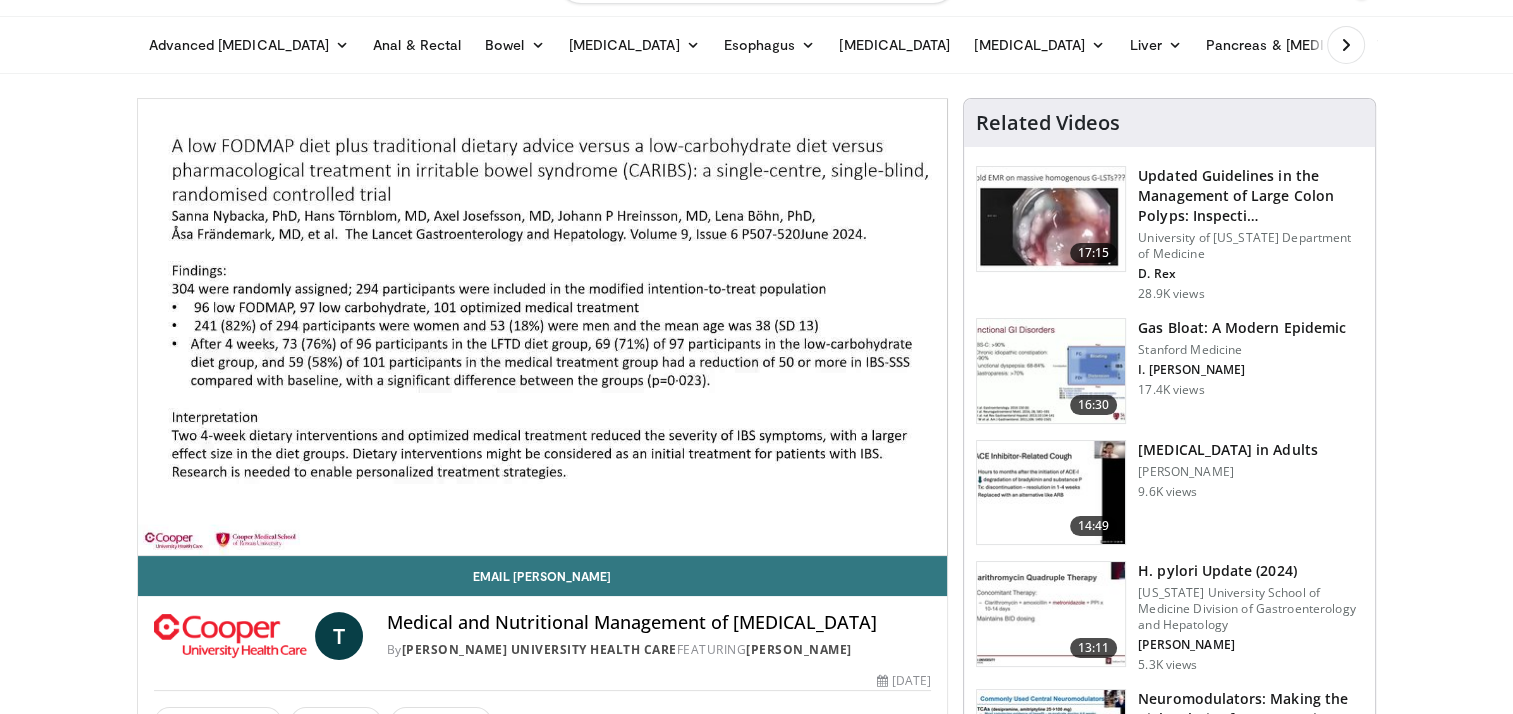click on "Specialties
Adult & Family Medicine
Allergy, [MEDICAL_DATA], Immunology
Anesthesiology
Cardiology
Dental
Dermatology
Endocrinology
Gastroenterology & Hepatology
[MEDICAL_DATA]
Hematology & Oncology
[MEDICAL_DATA]
Nephrology
Neurology
[GEOGRAPHIC_DATA]
Obstetrics & Gynecology
Ophthalmology
Oral Maxillofacial
Orthopaedics
Otolaryngology
Pediatrics
Plastic Surgery
[GEOGRAPHIC_DATA]
Psychiatry
Pulmonology
Radiation Oncology
[MEDICAL_DATA]
Rheumatology
Urology" at bounding box center (756, 1457) 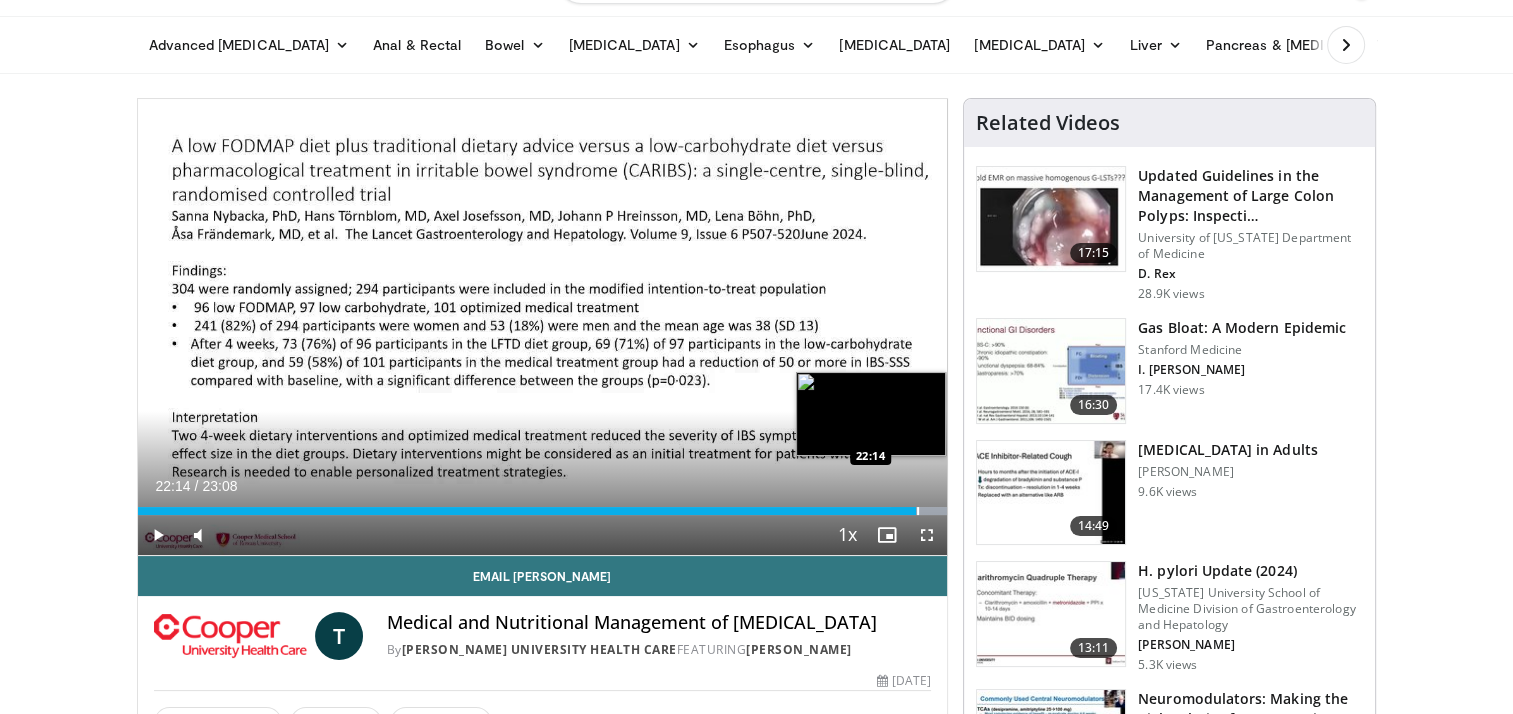 click at bounding box center [918, 511] 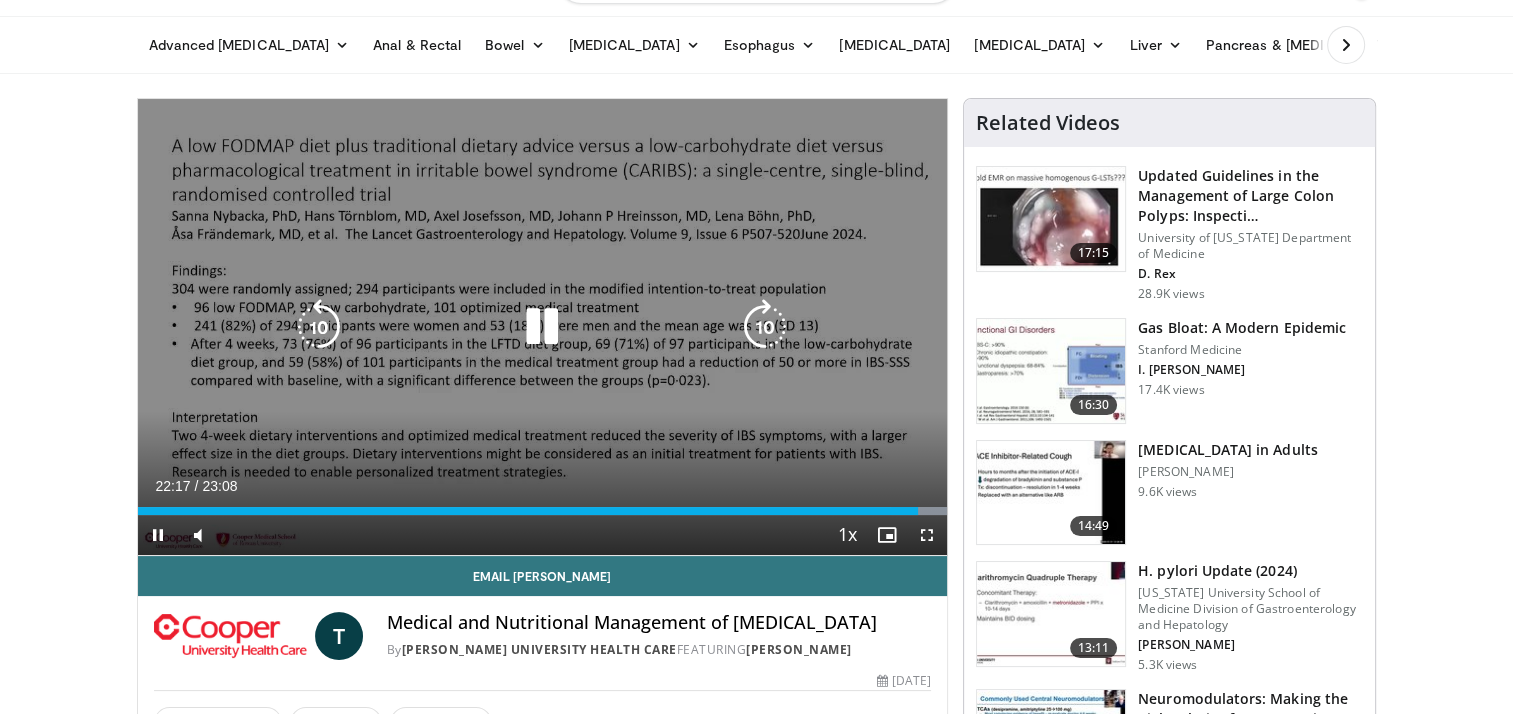 drag, startPoint x: 916, startPoint y: 508, endPoint x: 845, endPoint y: 418, distance: 114.6342 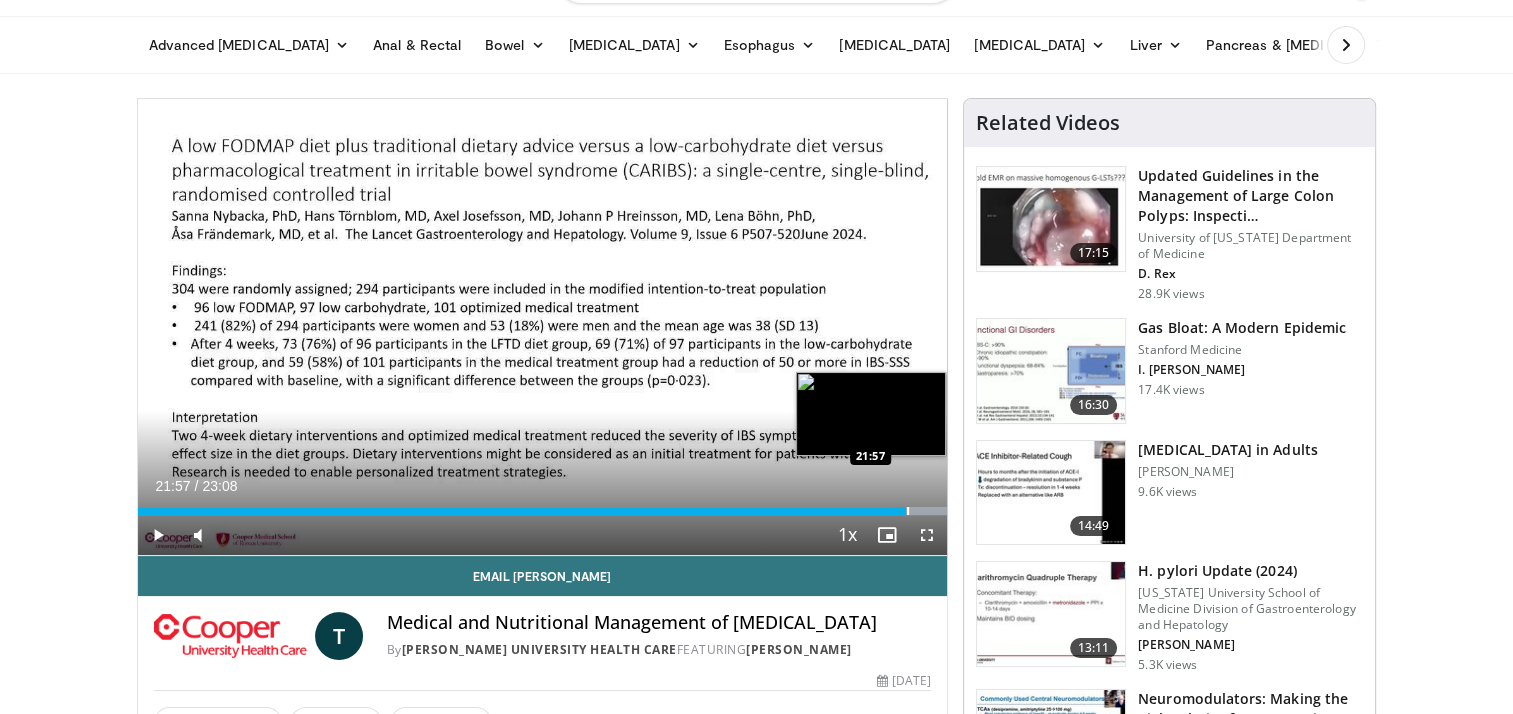 click at bounding box center (908, 511) 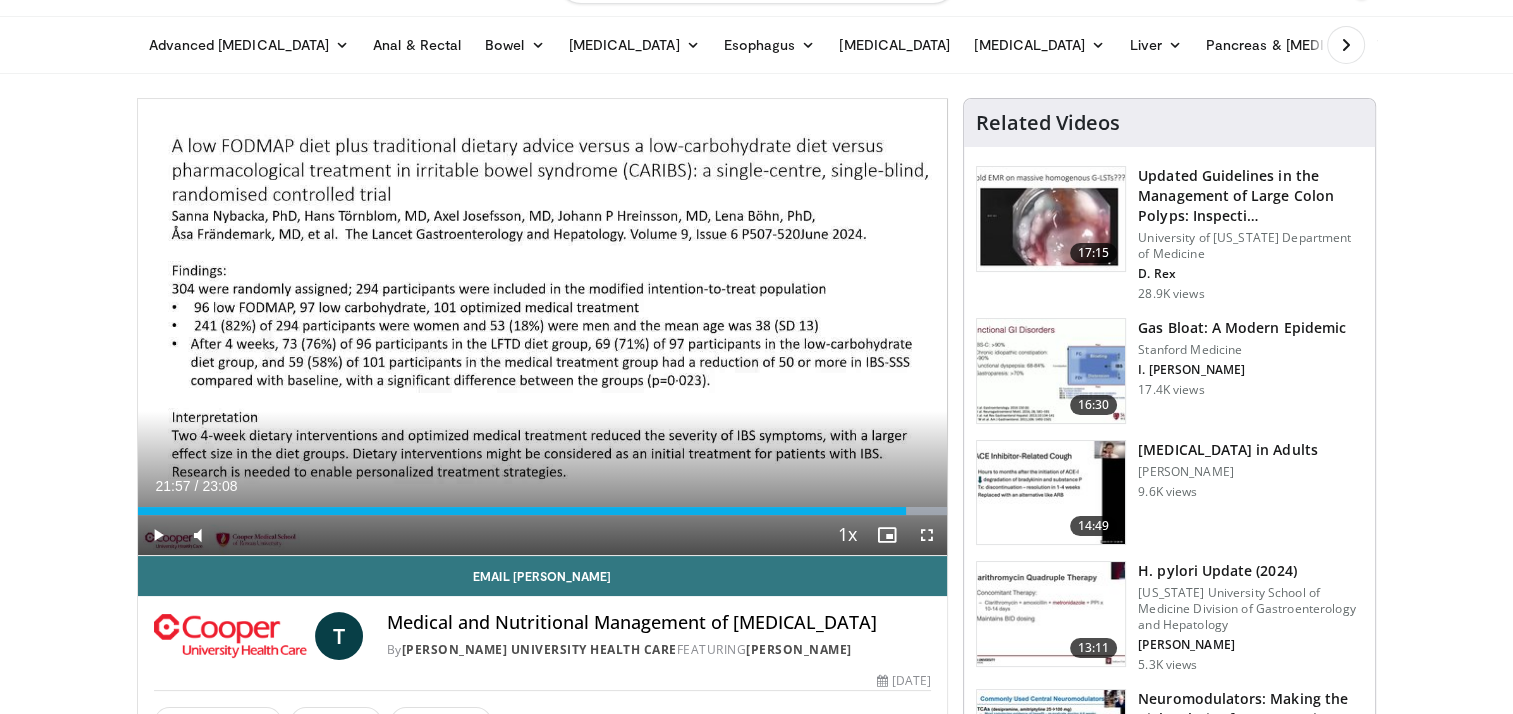 click on "Specialties
Adult & Family Medicine
Allergy, [MEDICAL_DATA], Immunology
Anesthesiology
Cardiology
Dental
Dermatology
Endocrinology
Gastroenterology & Hepatology
[MEDICAL_DATA]
Hematology & Oncology
[MEDICAL_DATA]
Nephrology
Neurology
[GEOGRAPHIC_DATA]
Obstetrics & Gynecology
Ophthalmology
Oral Maxillofacial
Orthopaedics
Otolaryngology
Pediatrics
Plastic Surgery
[GEOGRAPHIC_DATA]
Psychiatry
Pulmonology
Radiation Oncology
[MEDICAL_DATA]
Rheumatology
Urology" at bounding box center (756, 1457) 